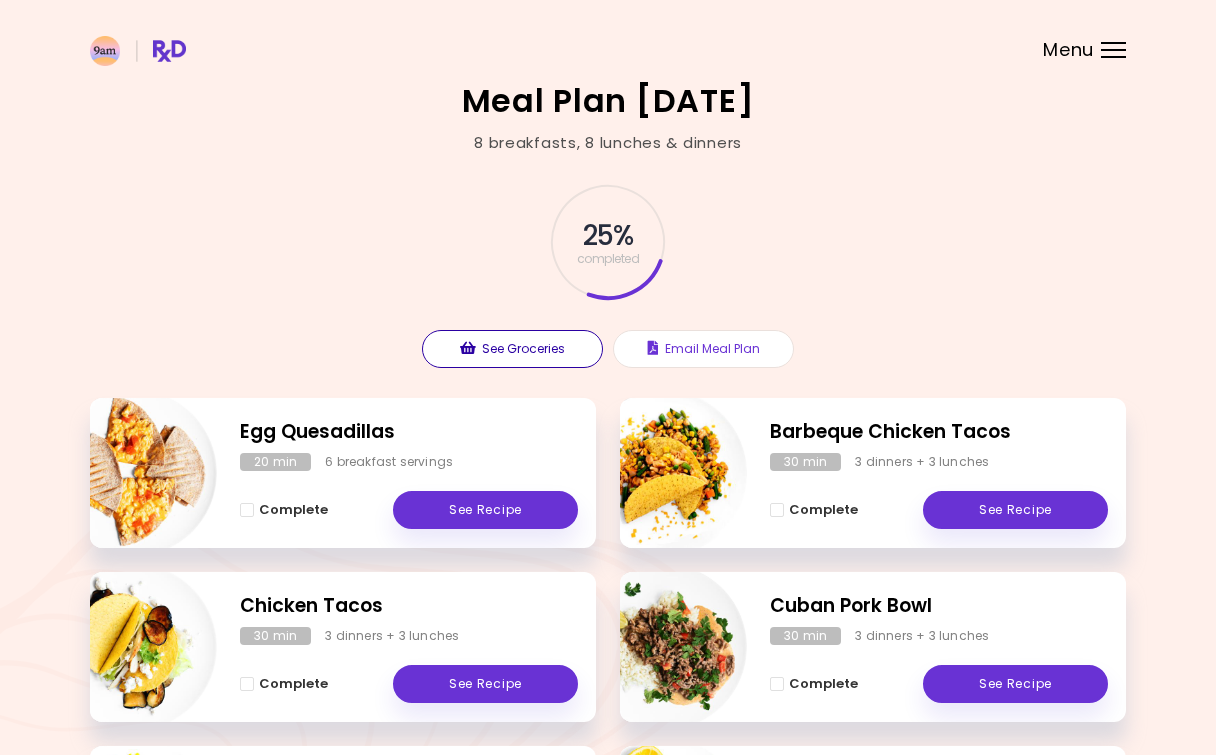 scroll, scrollTop: 0, scrollLeft: 0, axis: both 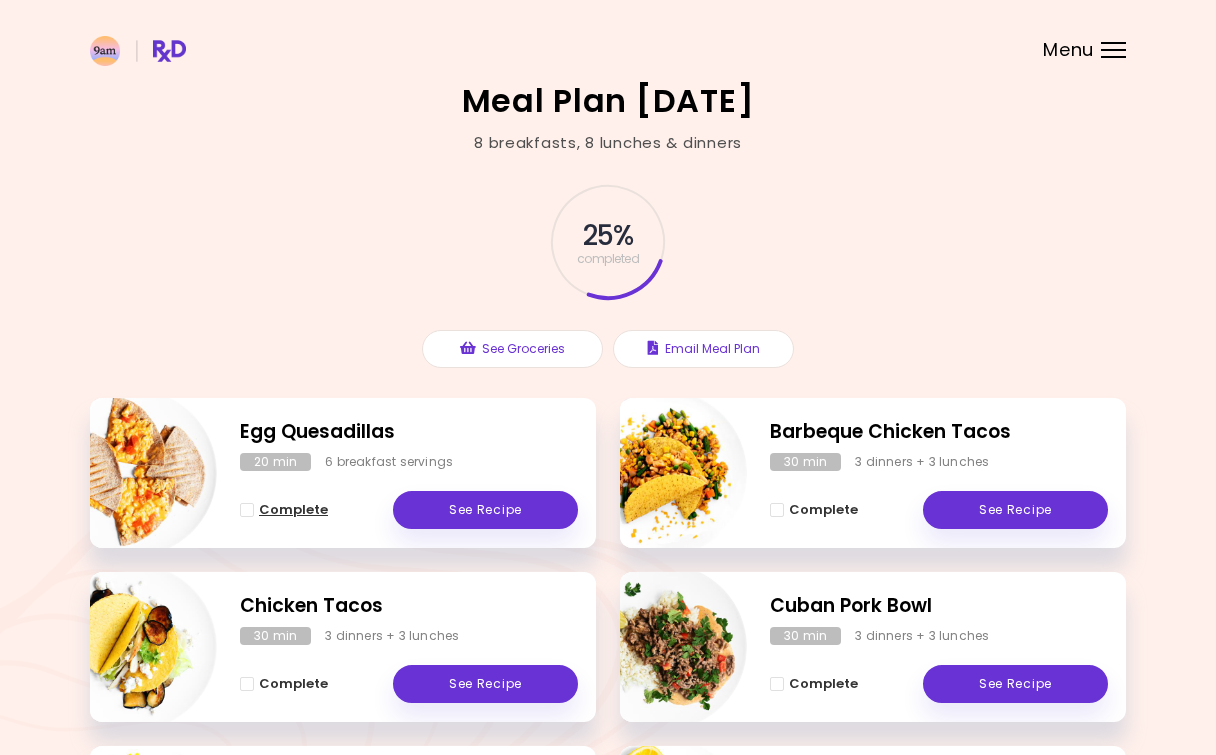 click on "Complete" at bounding box center [284, 510] 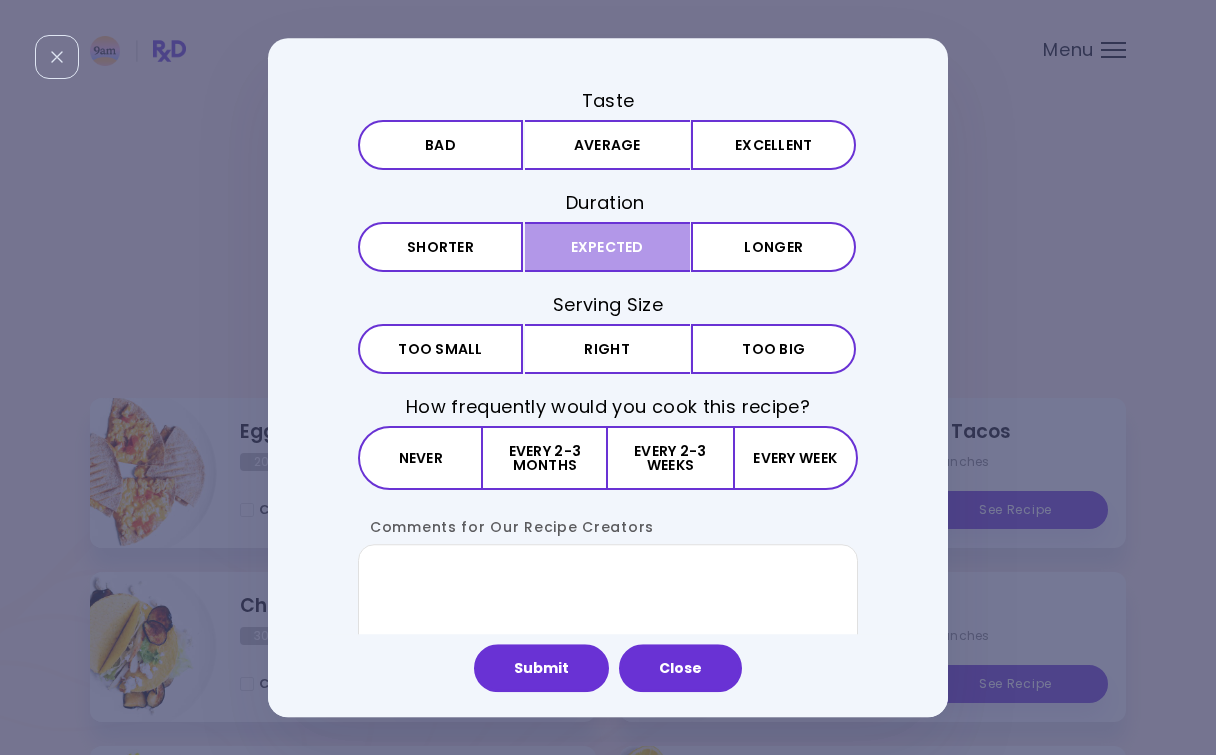 click on "Expected" at bounding box center [607, 247] 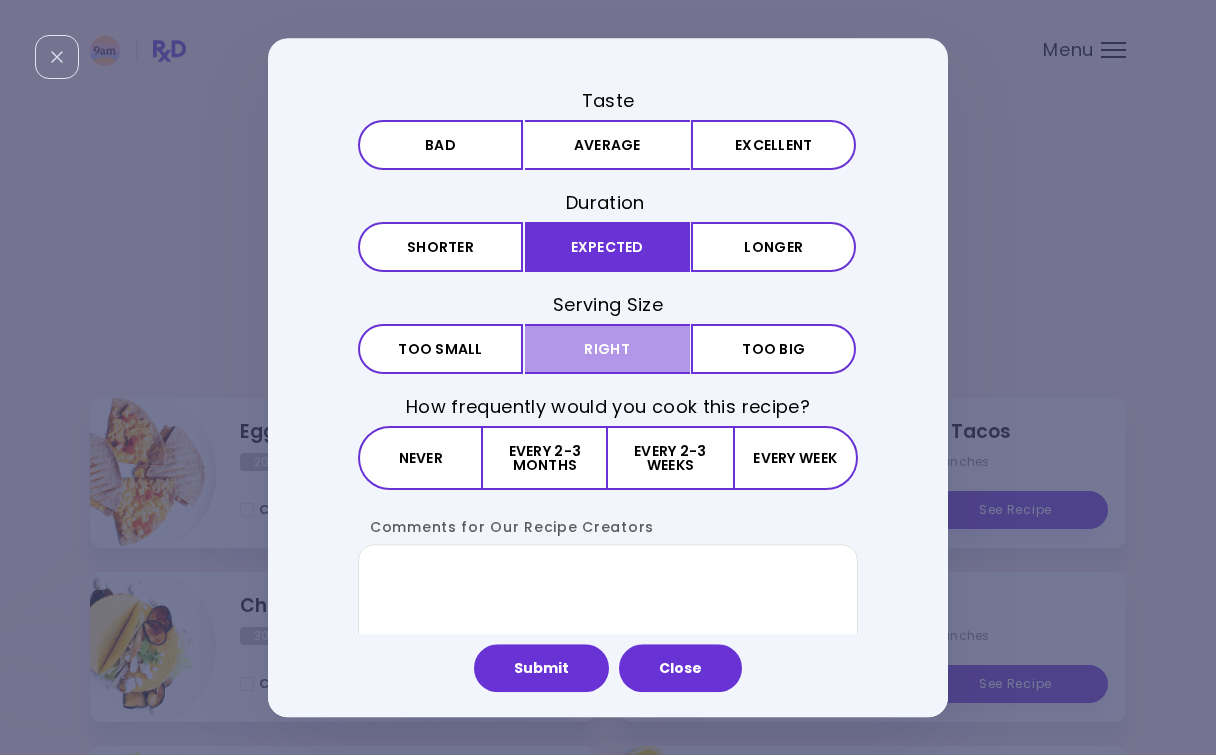 click on "Right" at bounding box center (607, 349) 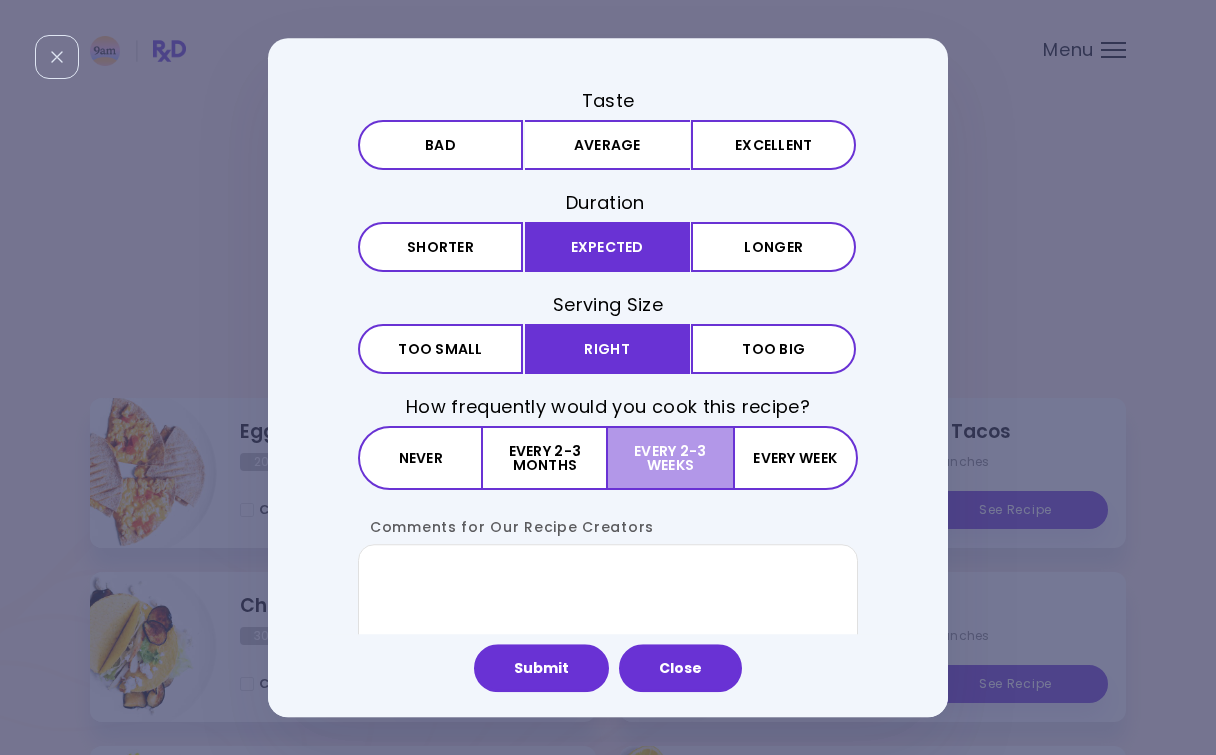 click on "Every 2-3 weeks" at bounding box center (670, 459) 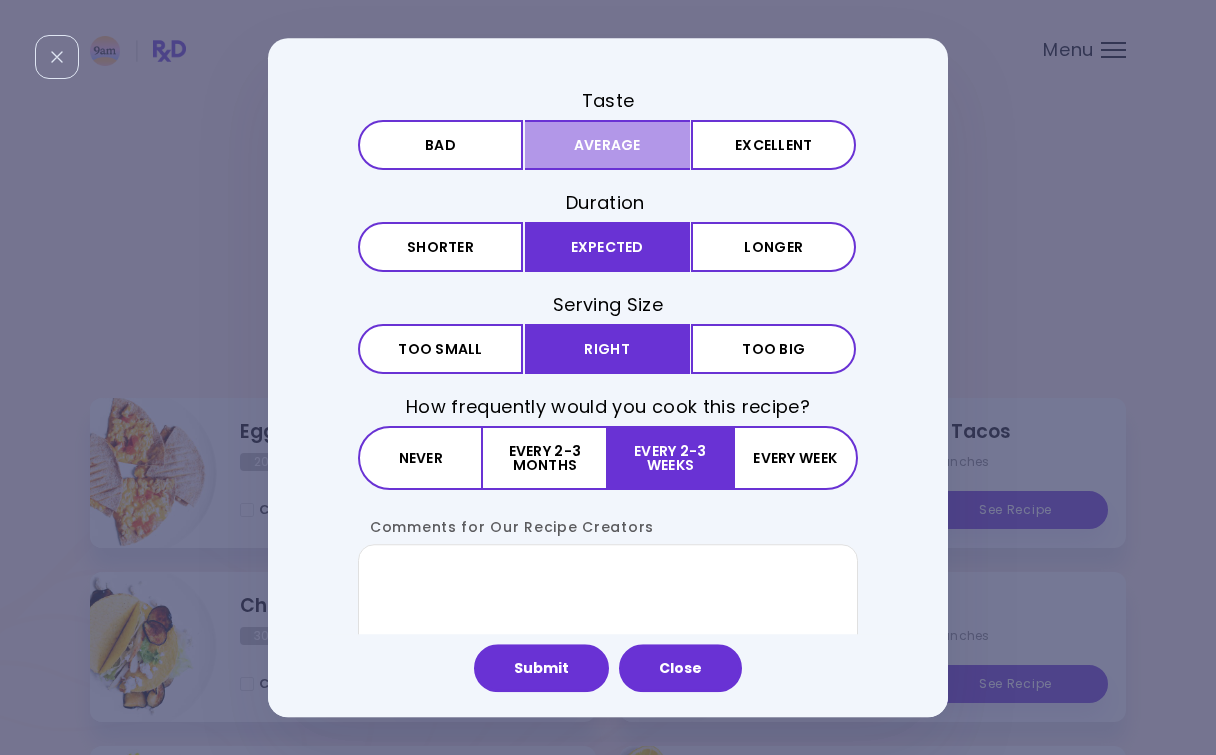 click on "Average" at bounding box center (607, 145) 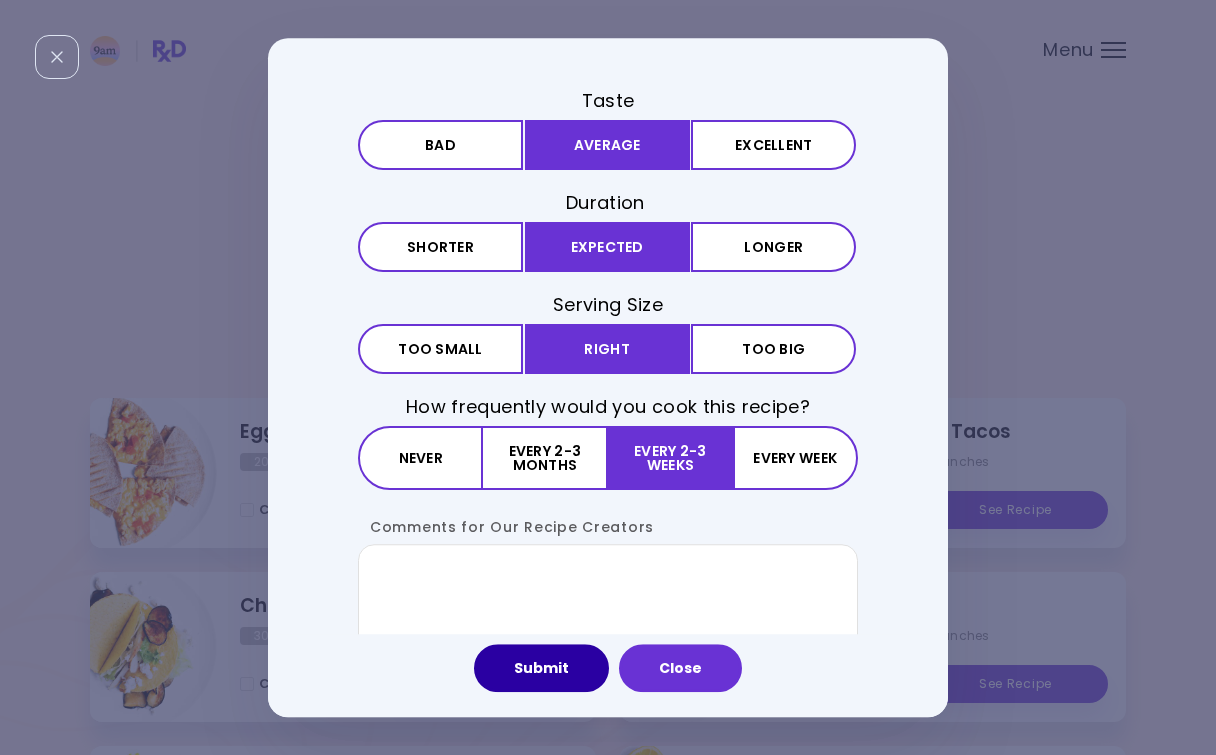 click on "Submit" at bounding box center [541, 668] 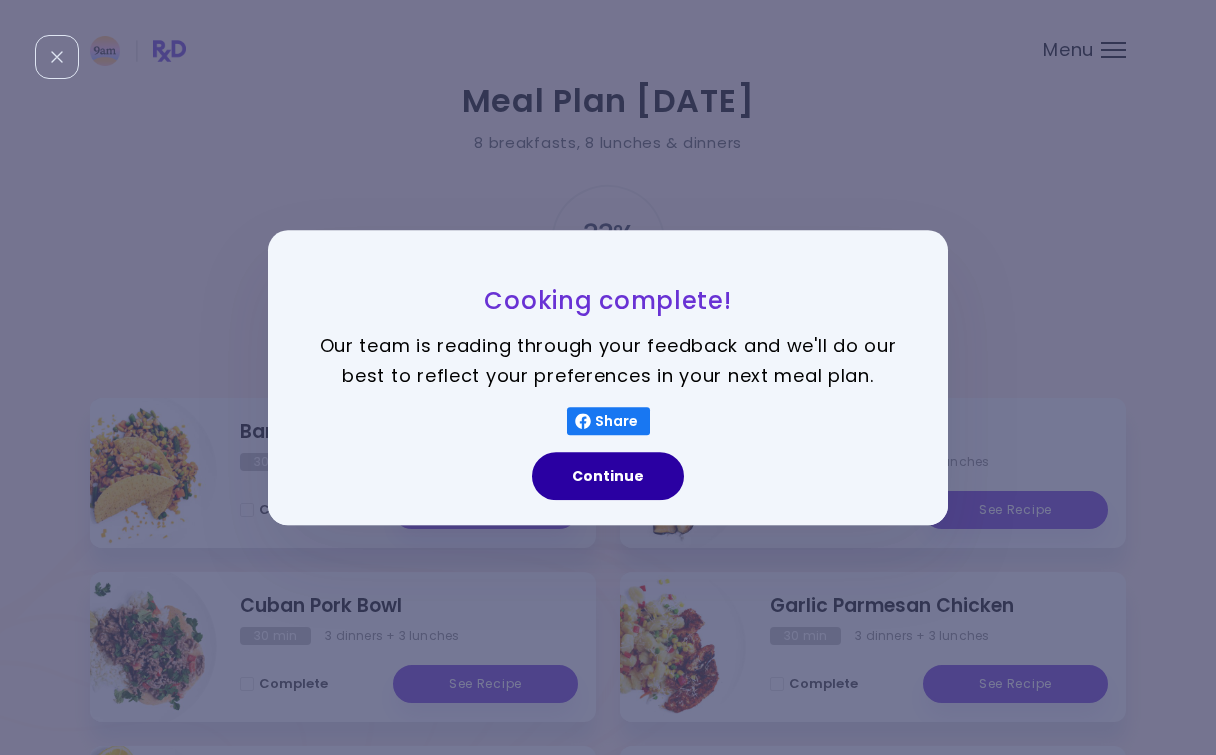click on "Continue" at bounding box center [608, 476] 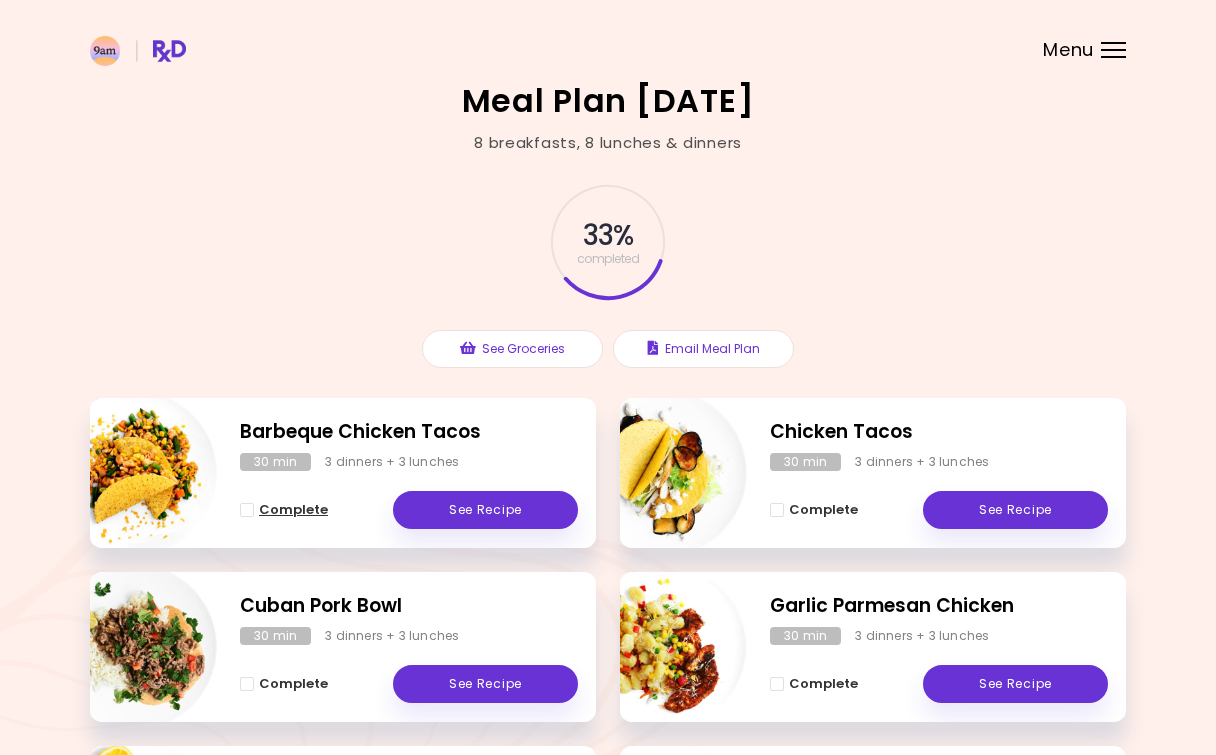 click at bounding box center [247, 510] 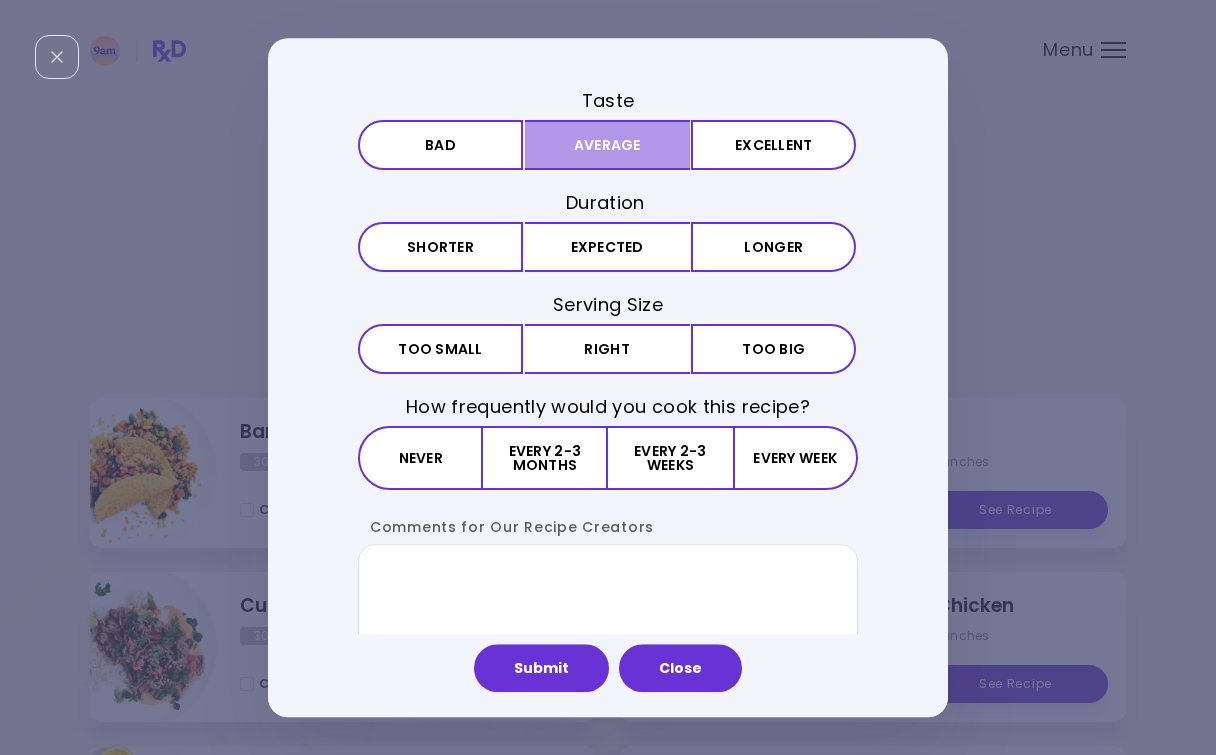 click on "Average" at bounding box center [607, 145] 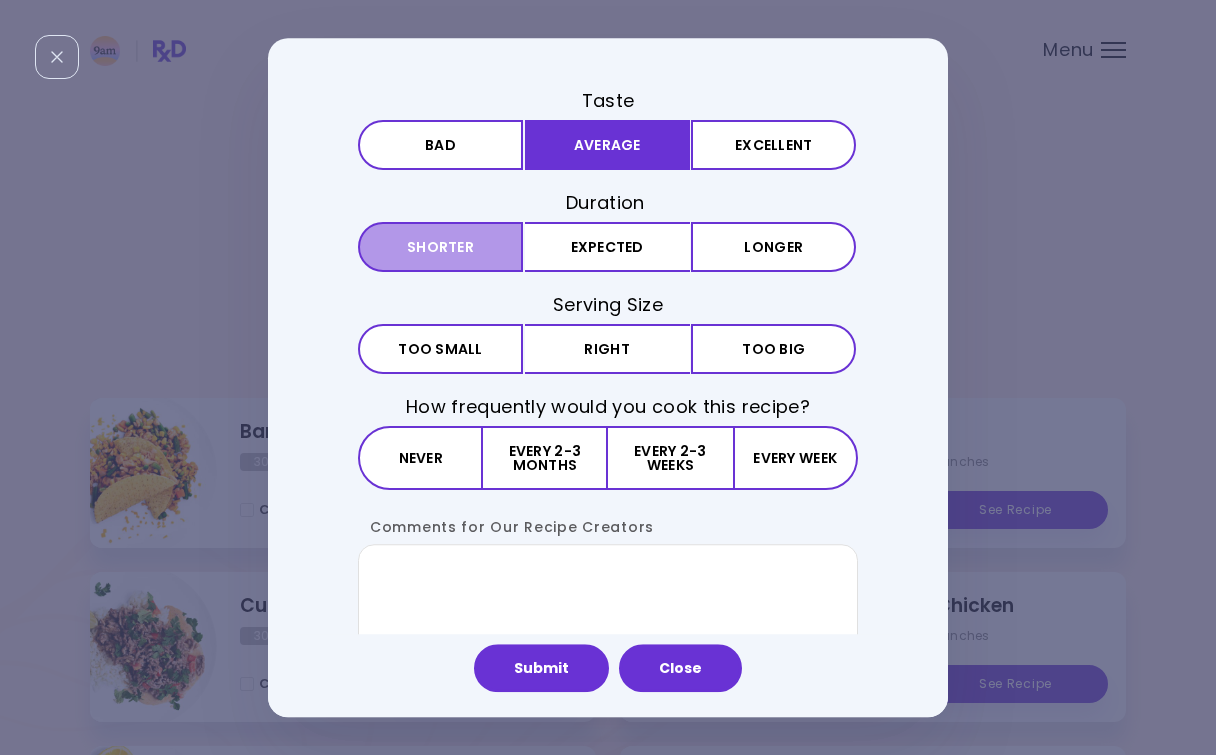 click on "Shorter" at bounding box center (440, 247) 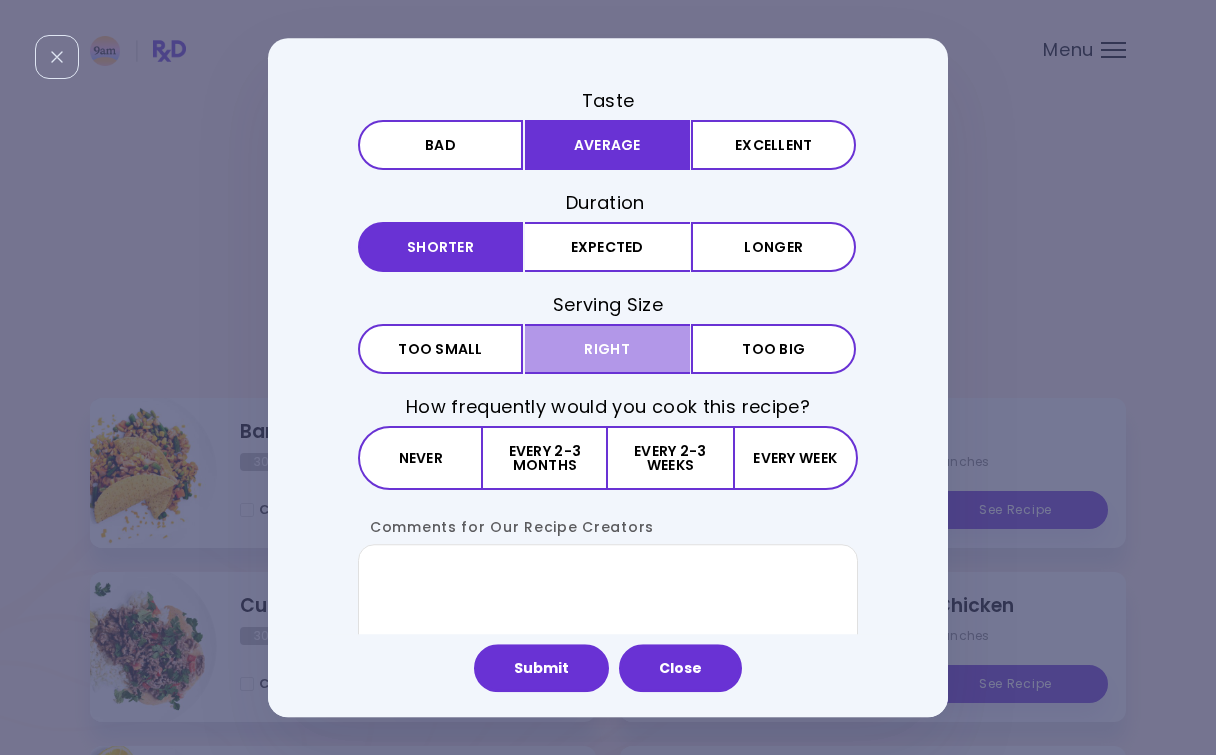 click on "Right" at bounding box center (607, 349) 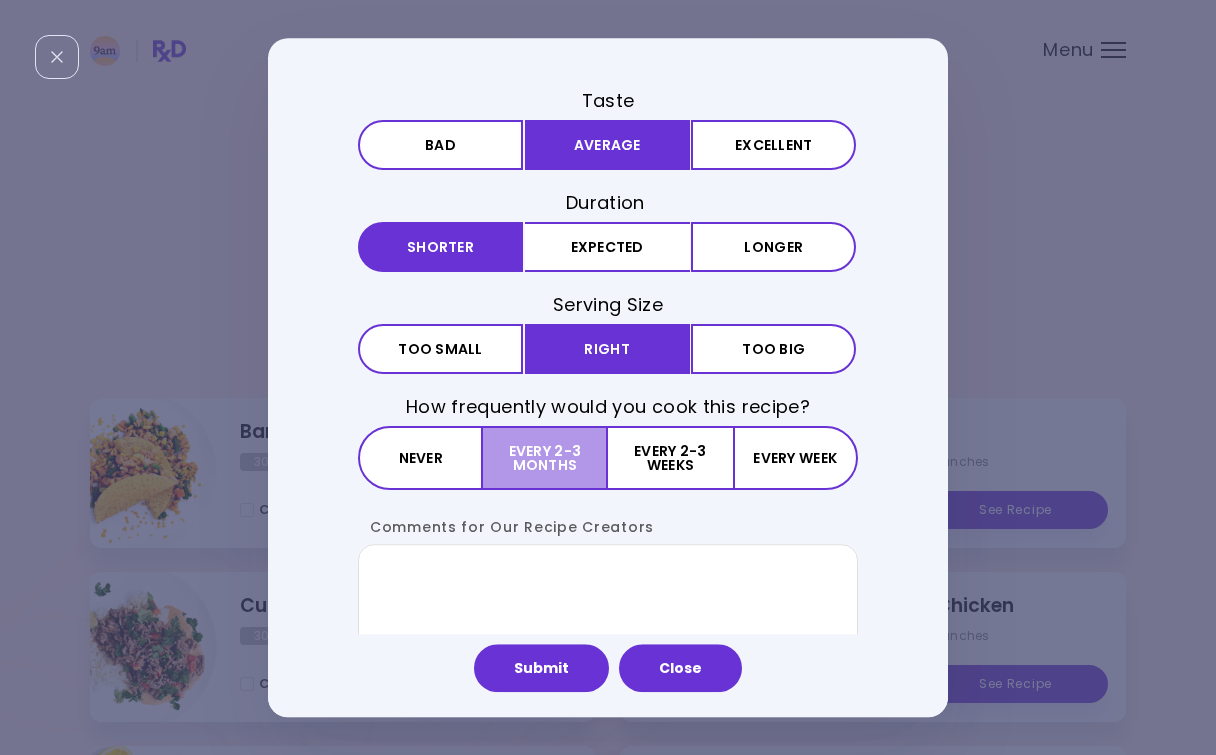click on "Every 2-3 months" at bounding box center [545, 459] 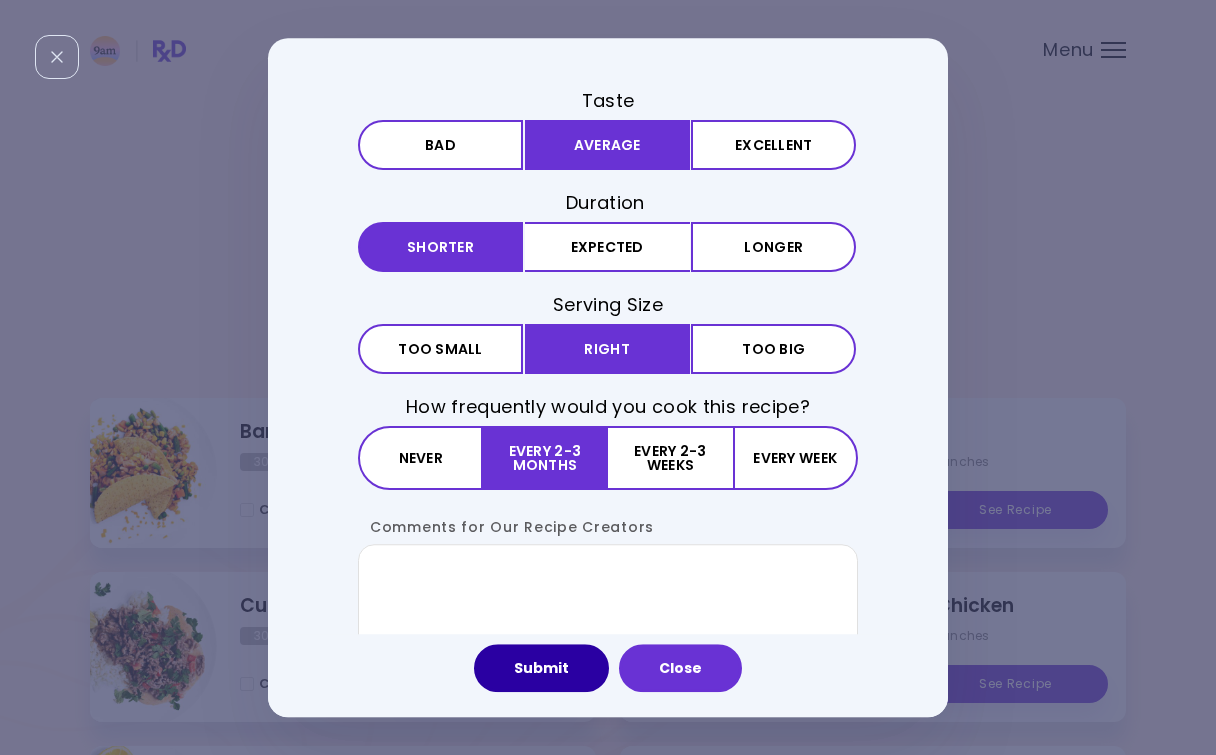 click on "Submit" at bounding box center [541, 668] 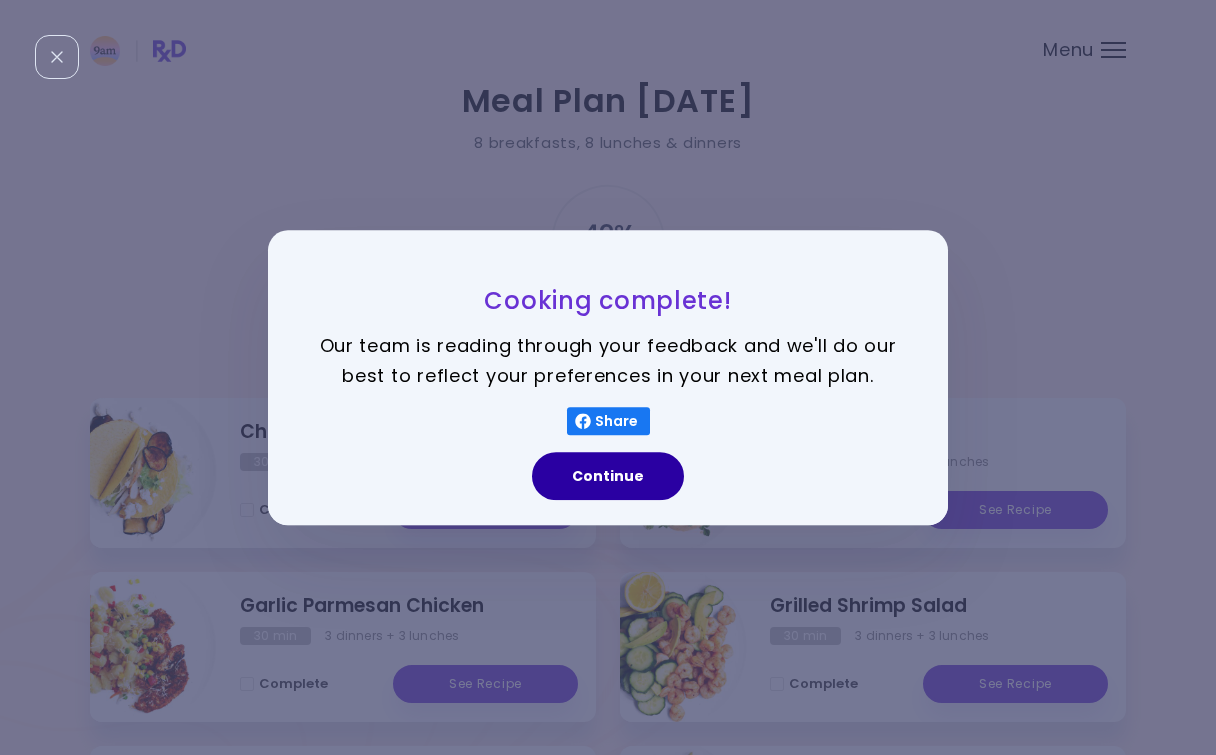 click on "Continue" at bounding box center (608, 476) 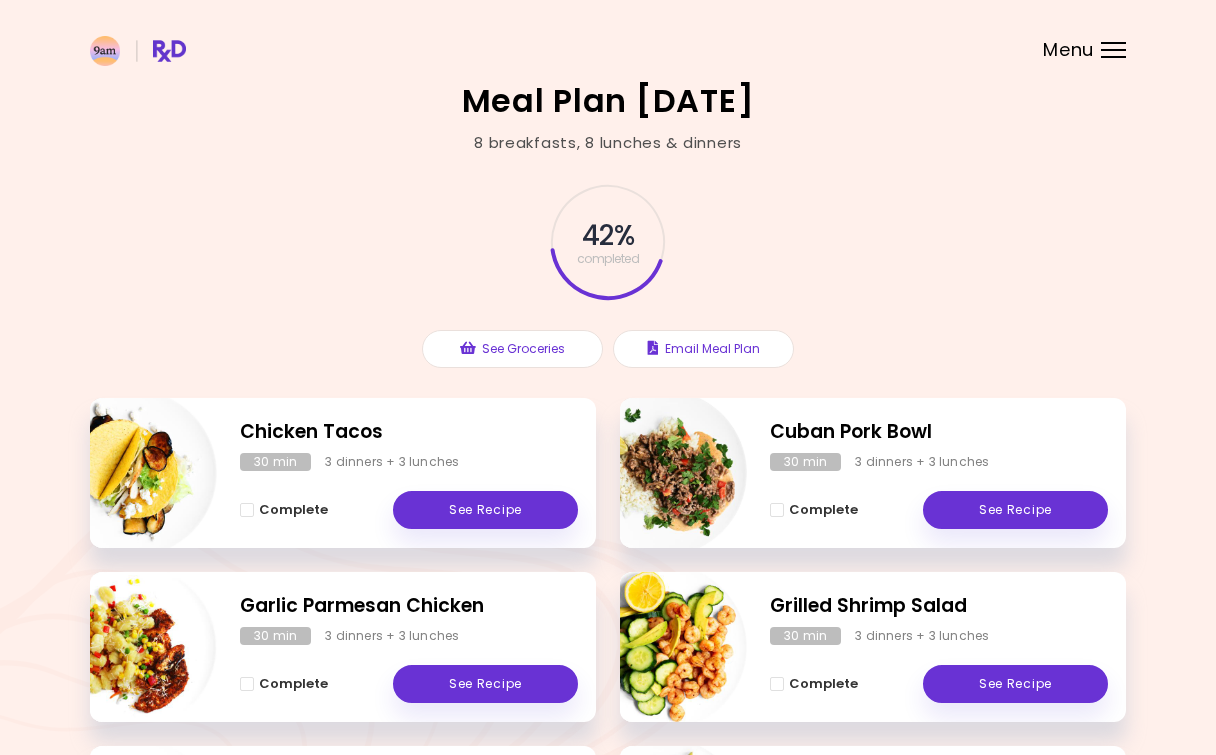 click at bounding box center [247, 510] 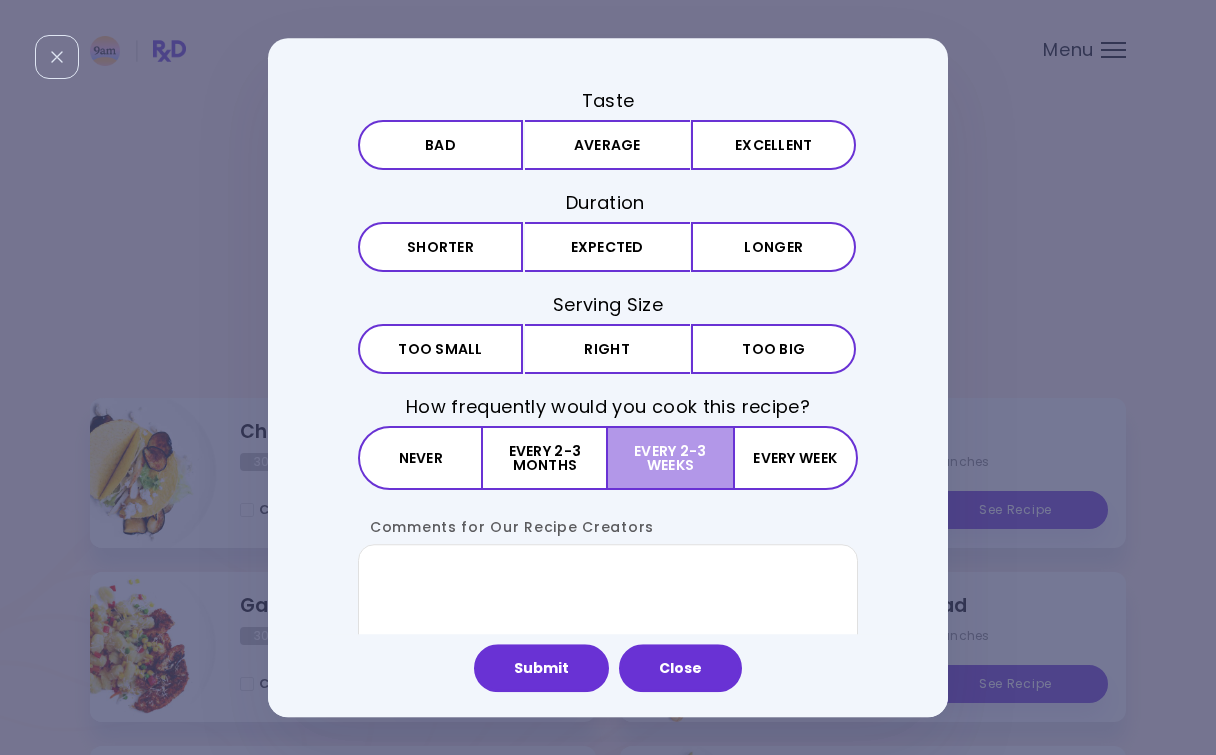 click on "Every 2-3 weeks" at bounding box center (670, 459) 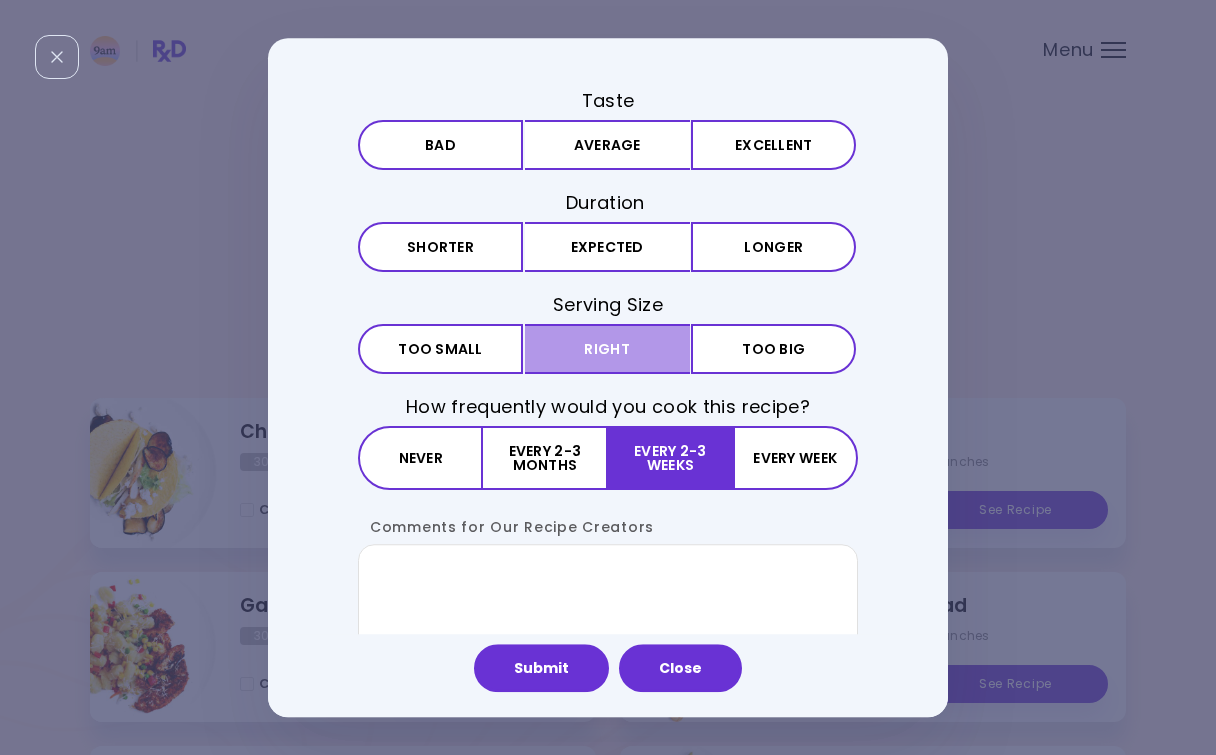 click on "Right" at bounding box center [607, 349] 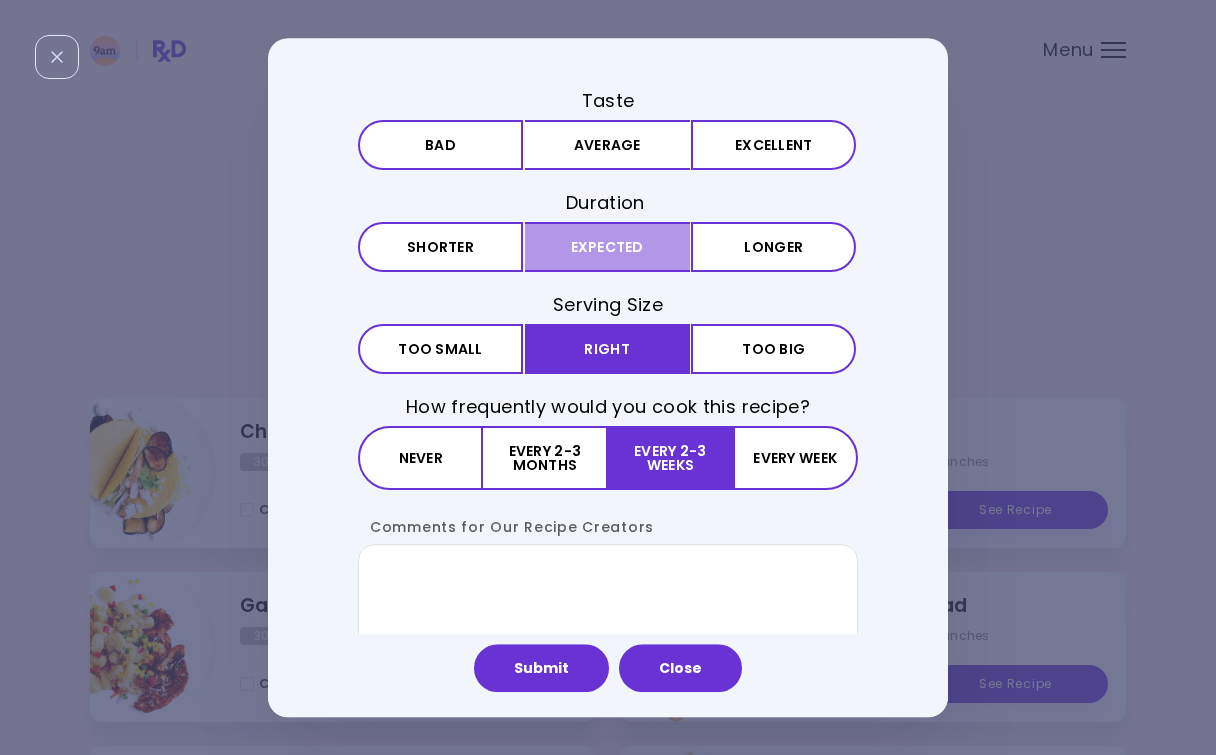 click on "Expected" at bounding box center (607, 247) 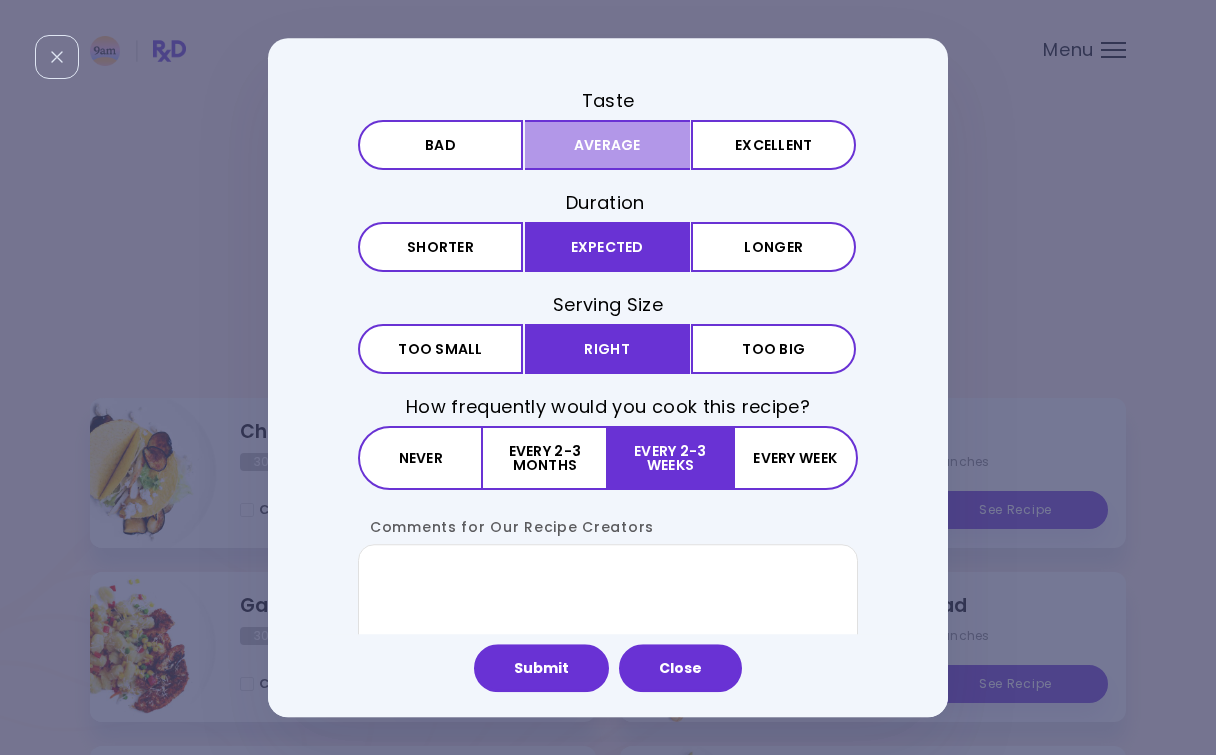click on "Average" at bounding box center (607, 145) 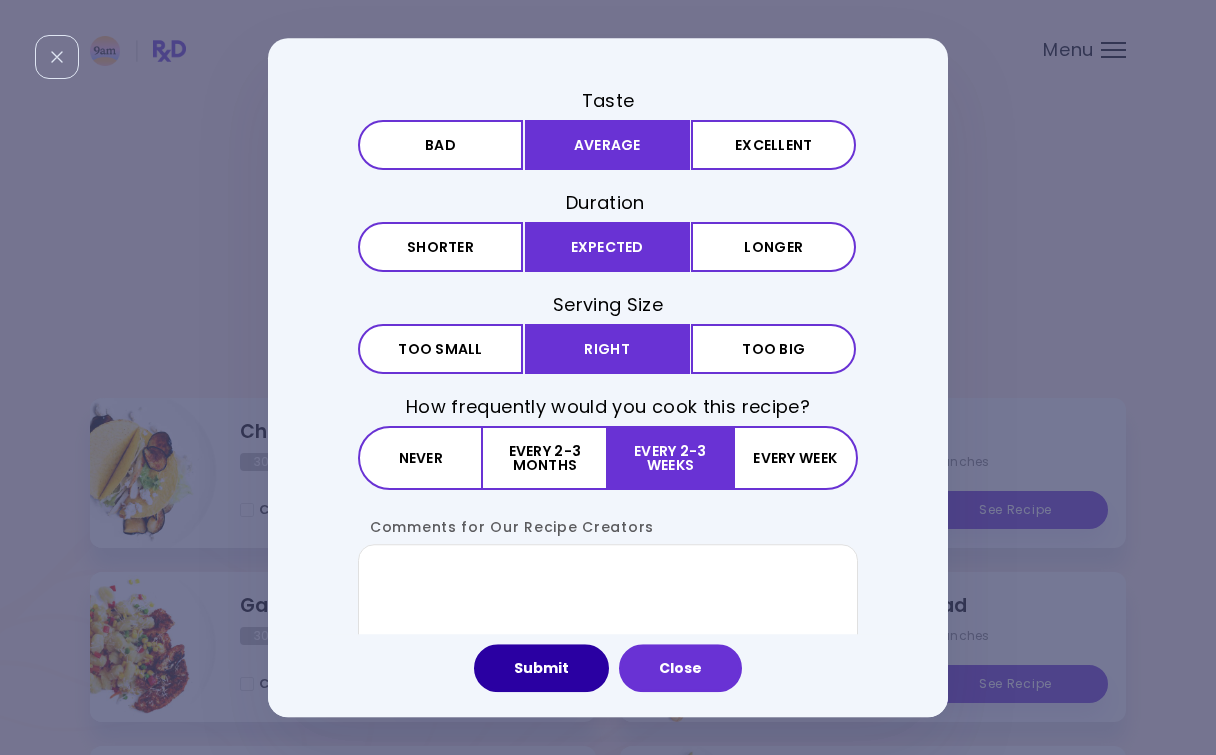 click on "Submit" at bounding box center [541, 668] 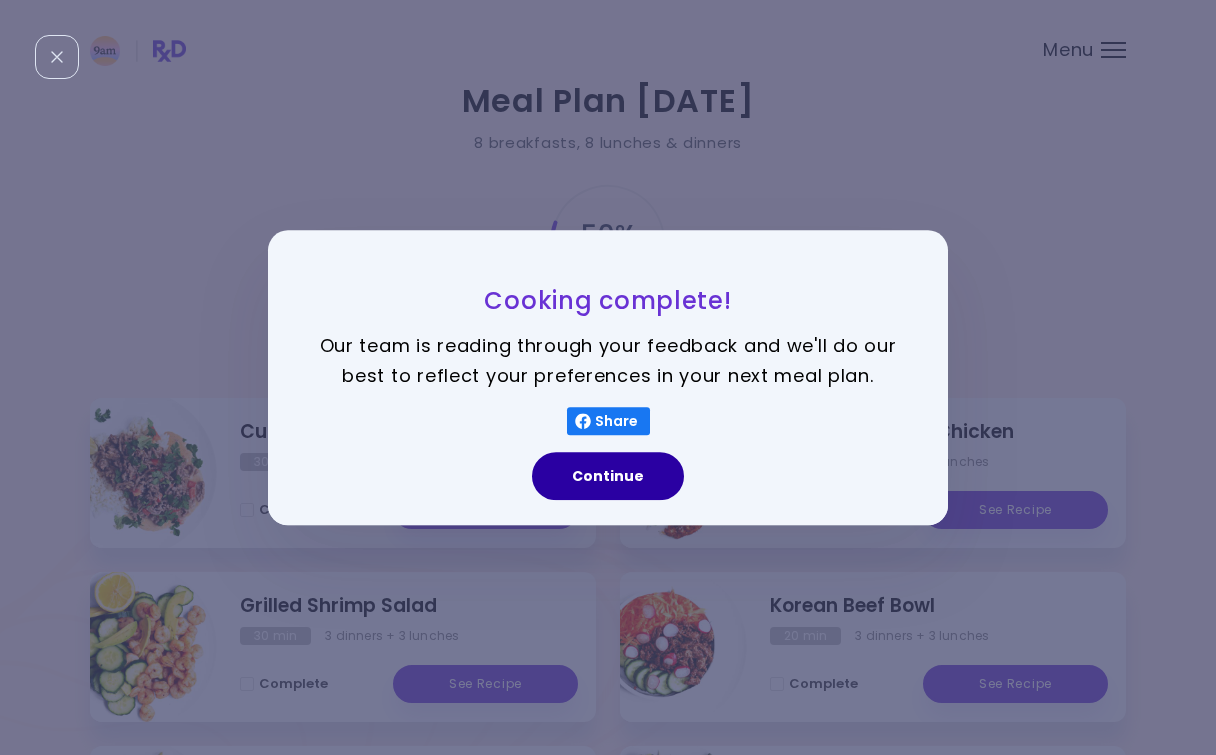 click on "Continue" at bounding box center (608, 476) 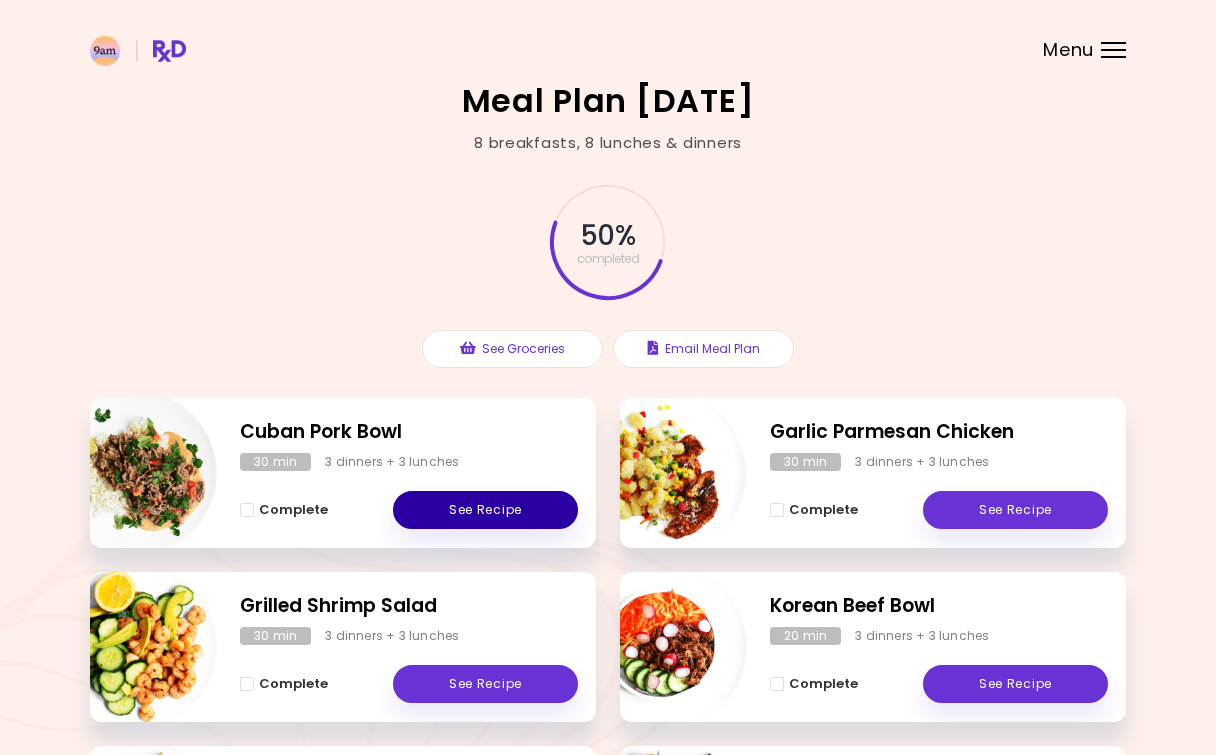 click on "See Recipe" at bounding box center [485, 510] 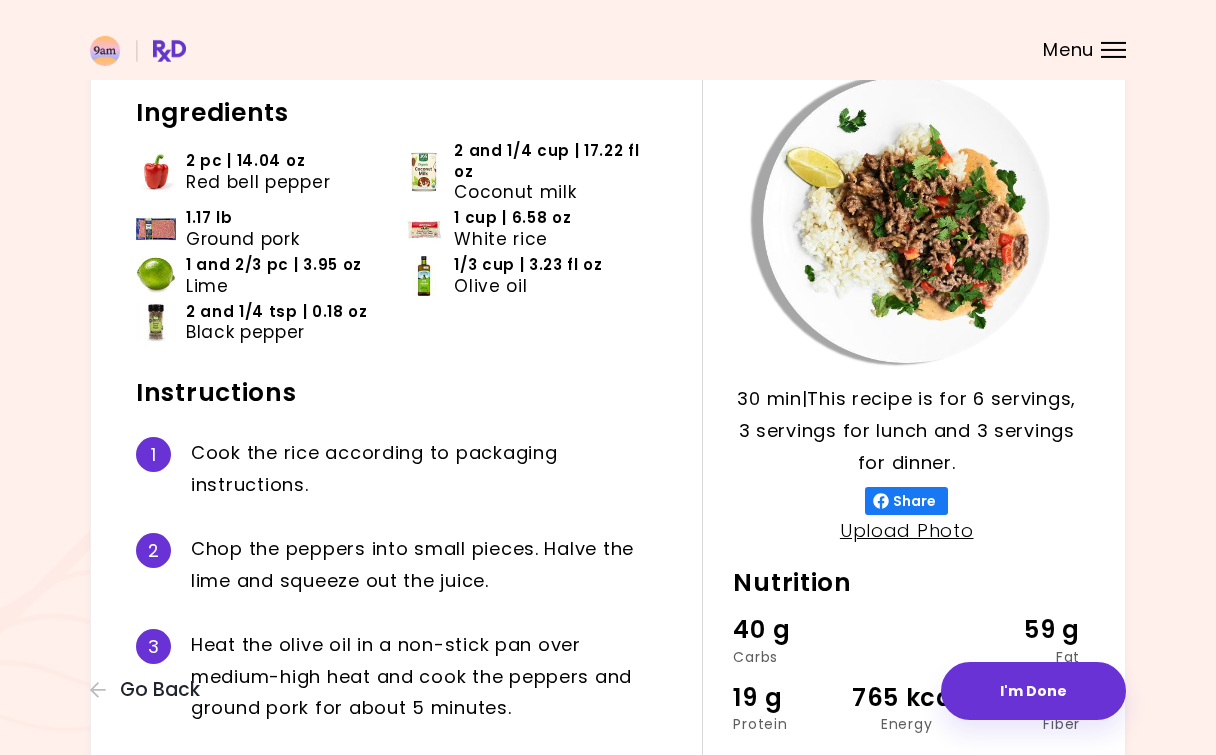 scroll, scrollTop: 204, scrollLeft: 0, axis: vertical 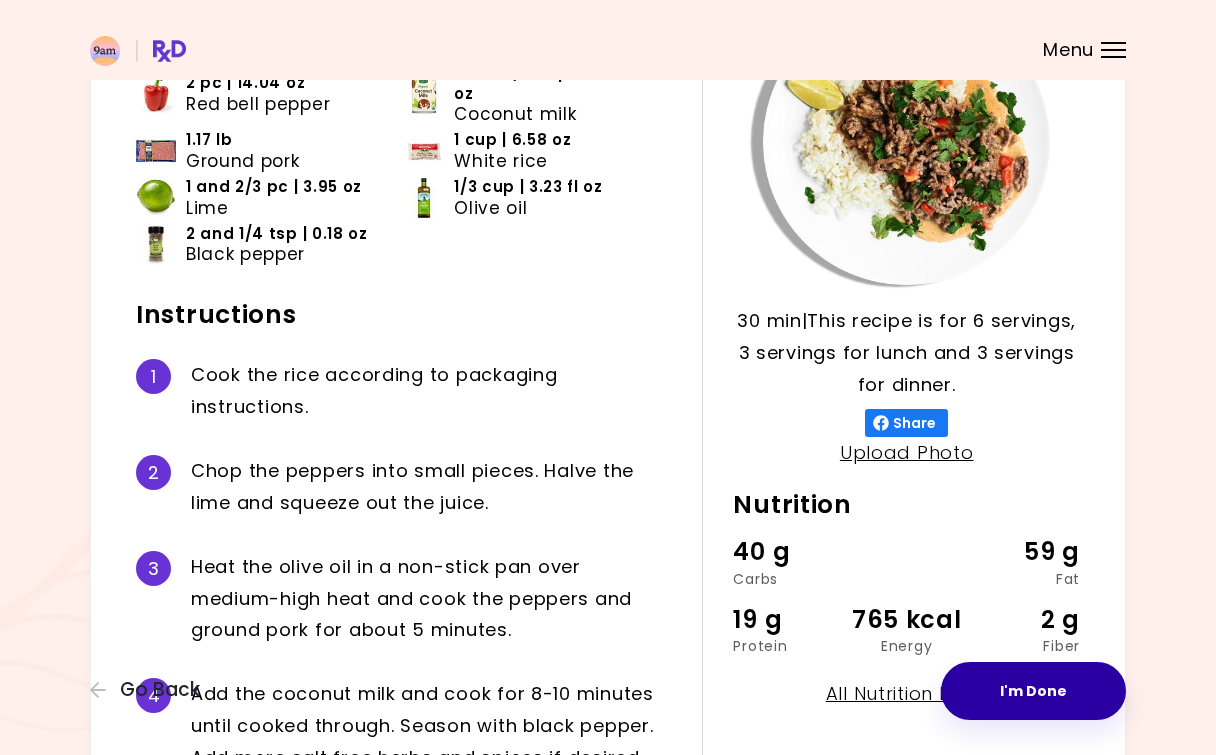 click on "I'm Done" at bounding box center (1033, 691) 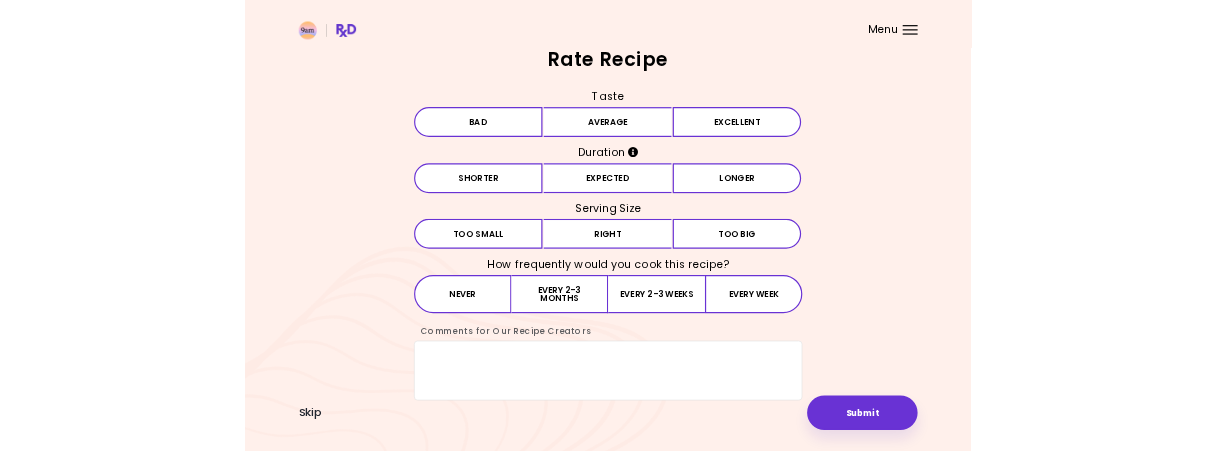 scroll, scrollTop: 0, scrollLeft: 0, axis: both 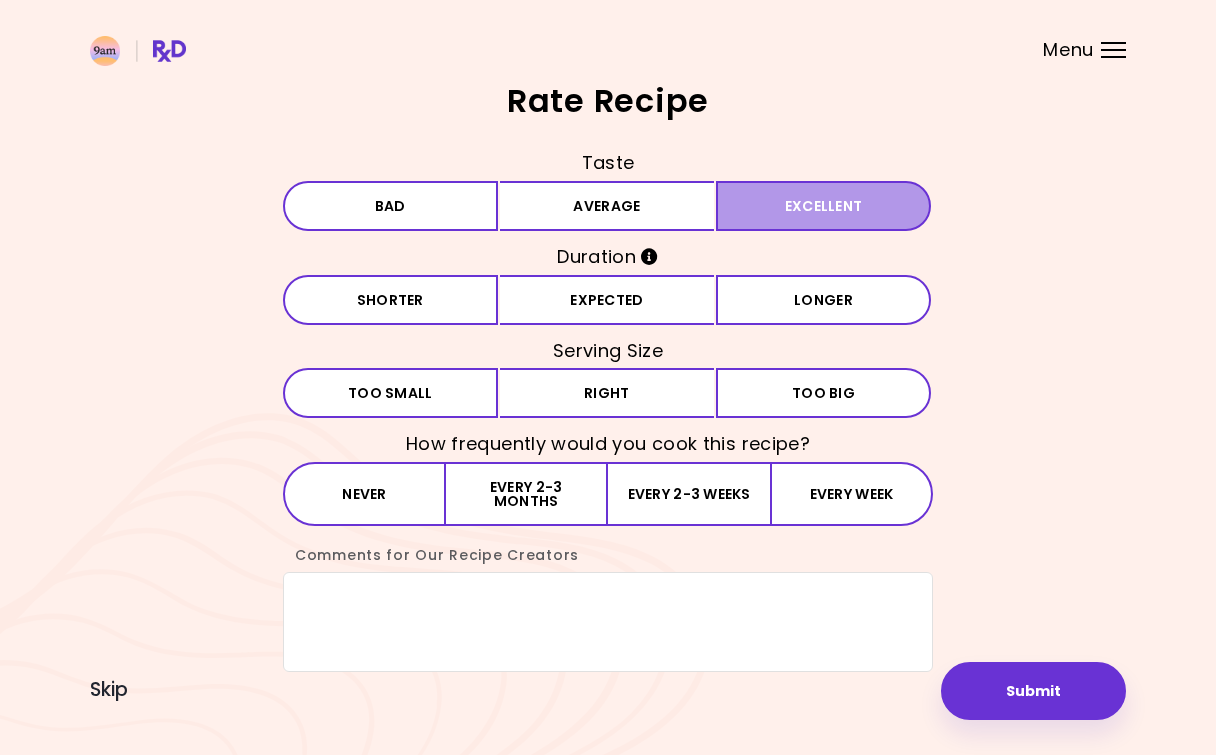 click on "Excellent" at bounding box center (823, 206) 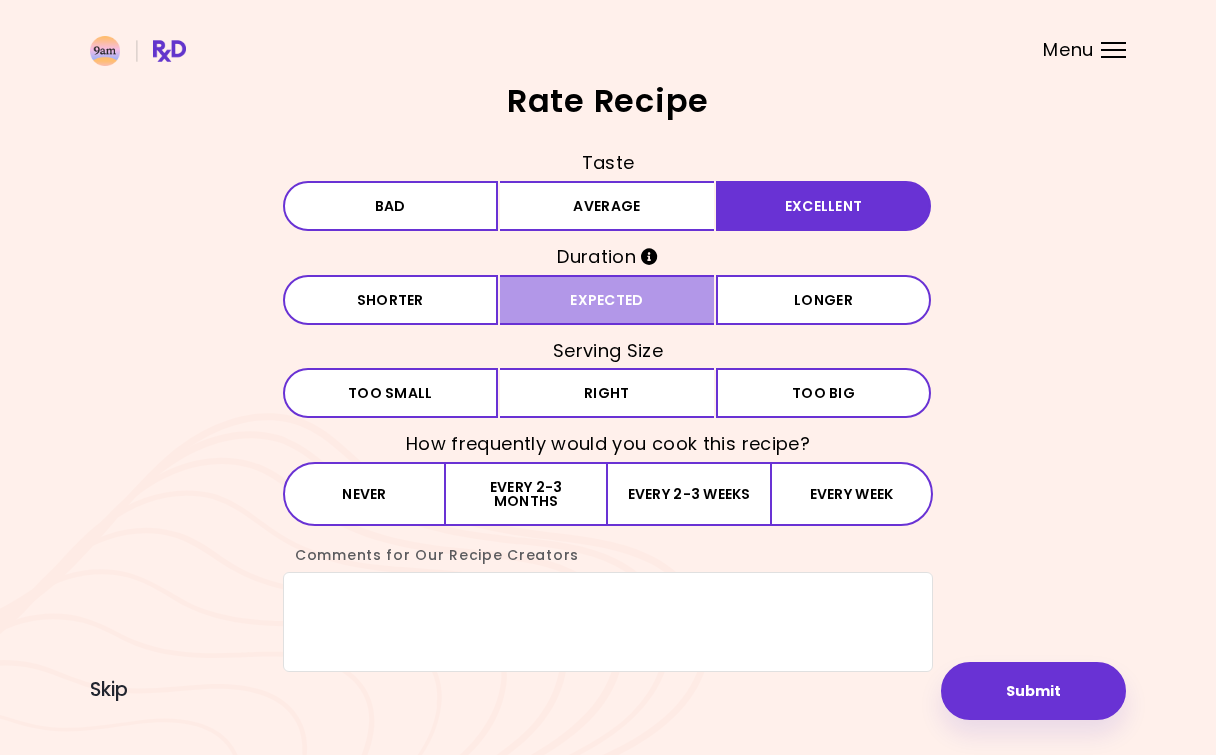 click on "Expected" at bounding box center [607, 300] 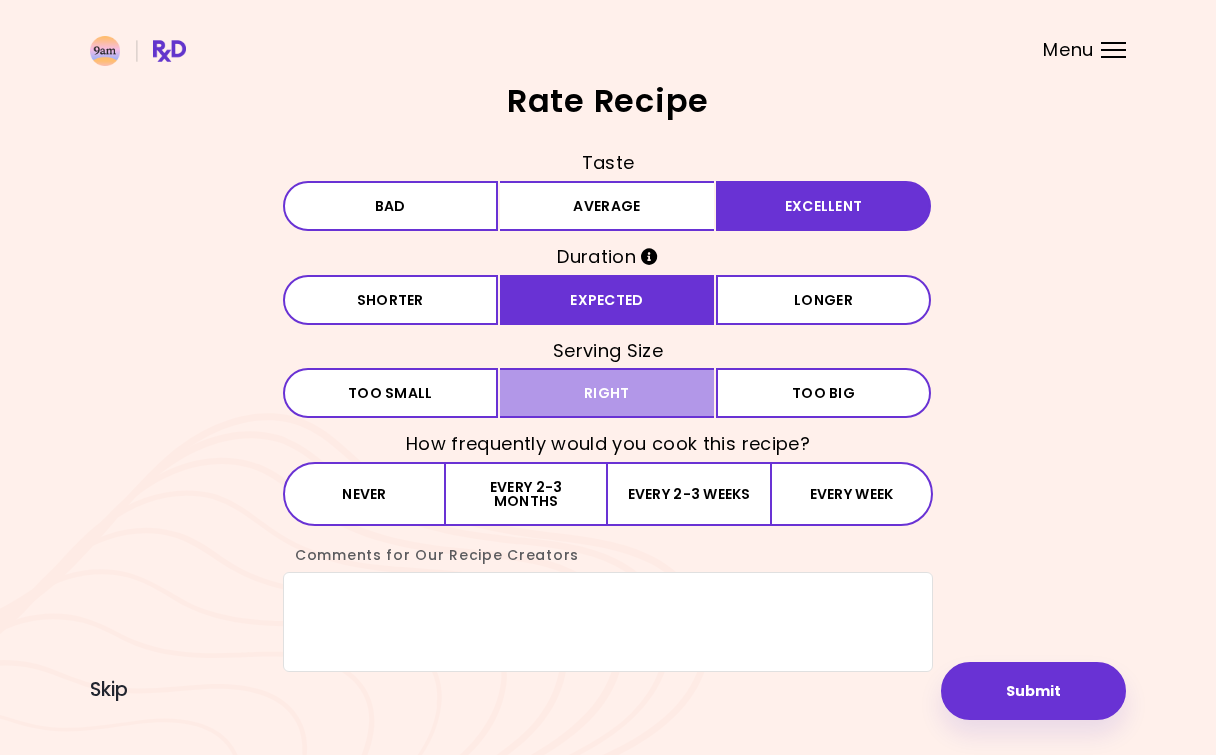 click on "Right" at bounding box center (607, 393) 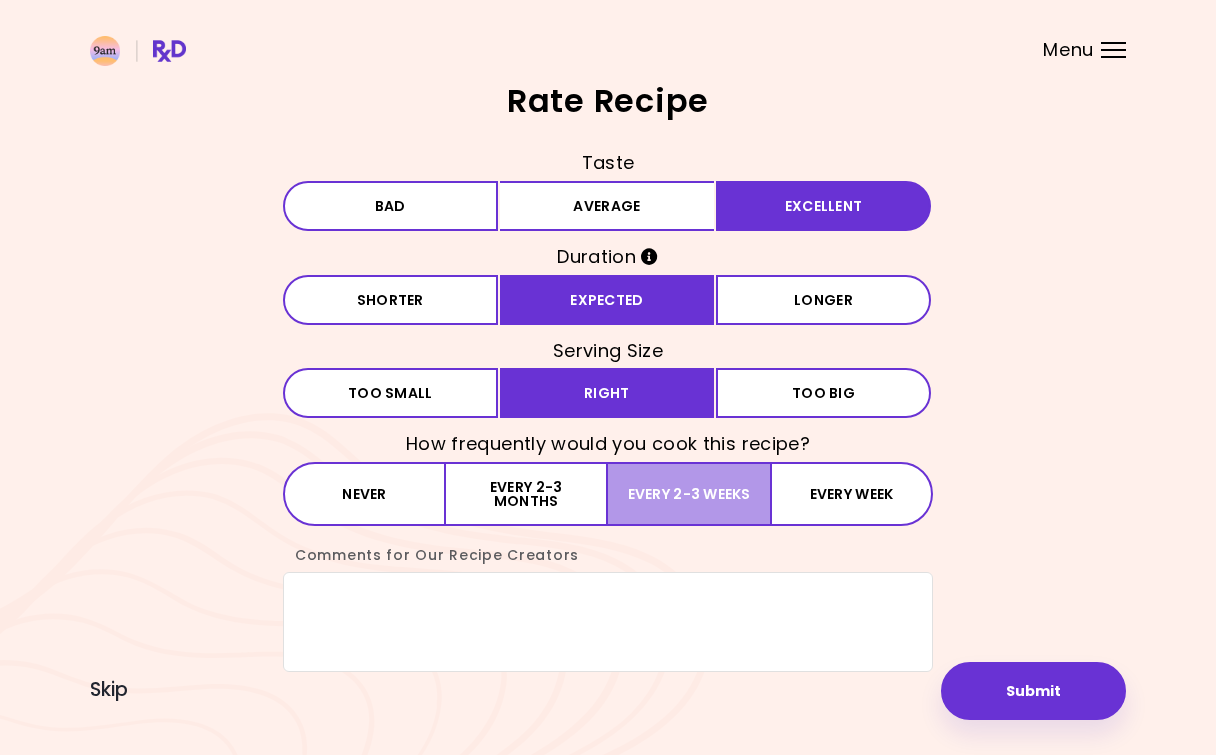 click on "Every 2-3 weeks" at bounding box center (689, 494) 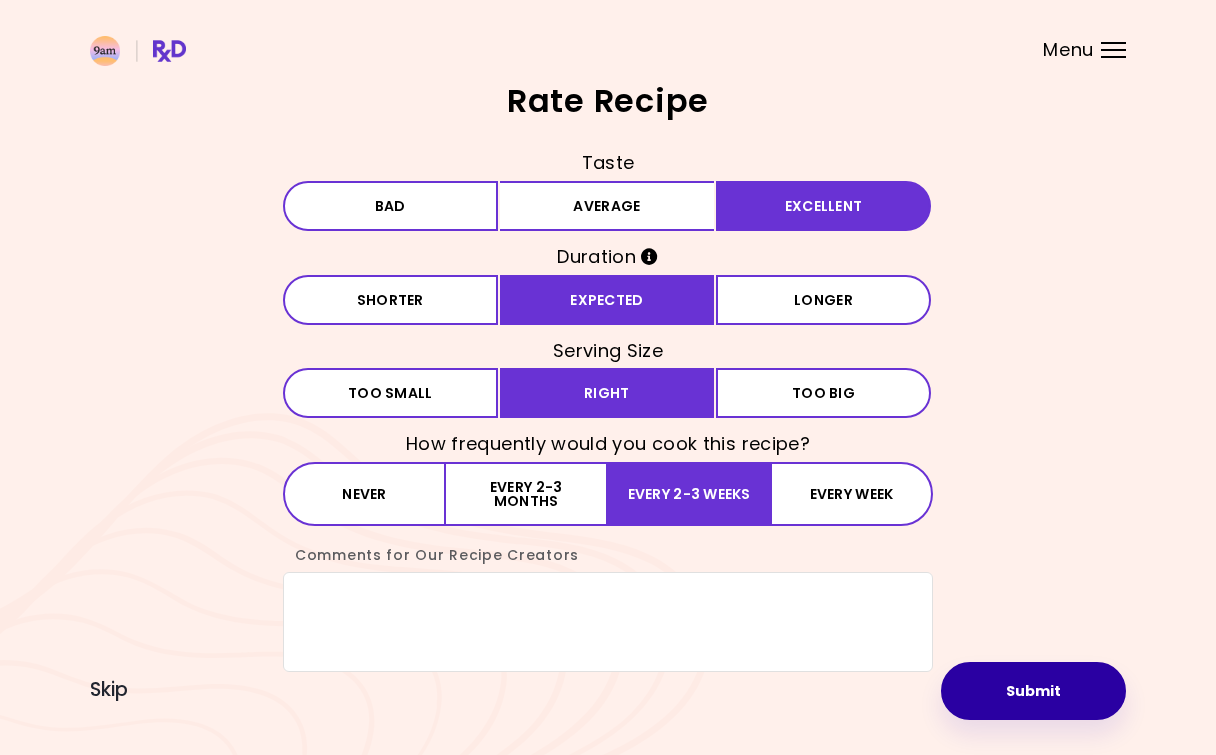 click on "Submit" at bounding box center [1033, 691] 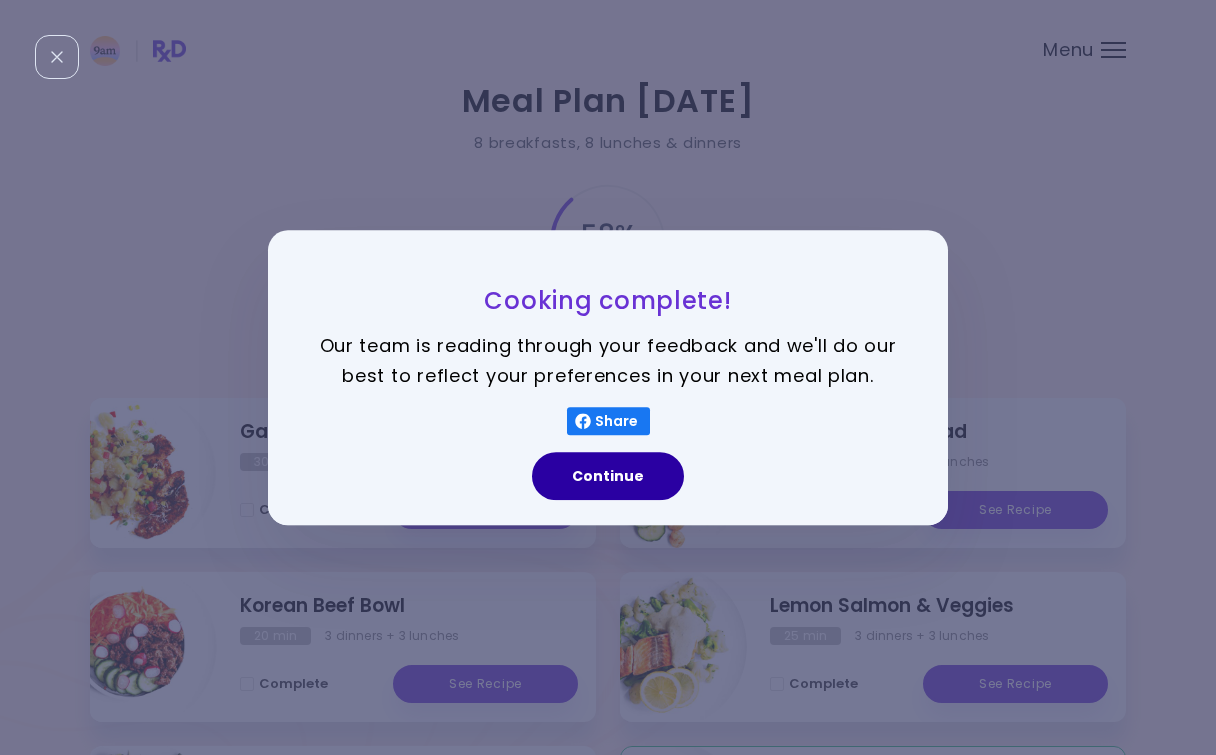 click on "Continue" at bounding box center [608, 476] 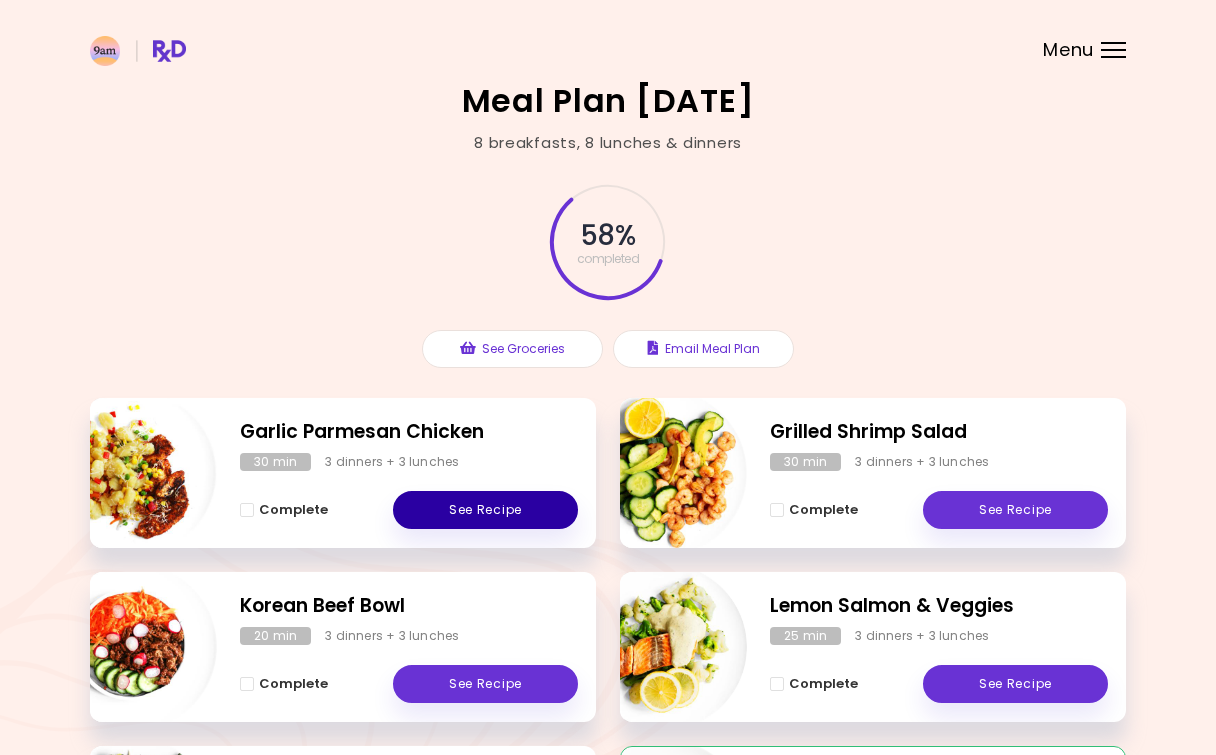 click on "See Recipe" at bounding box center (485, 510) 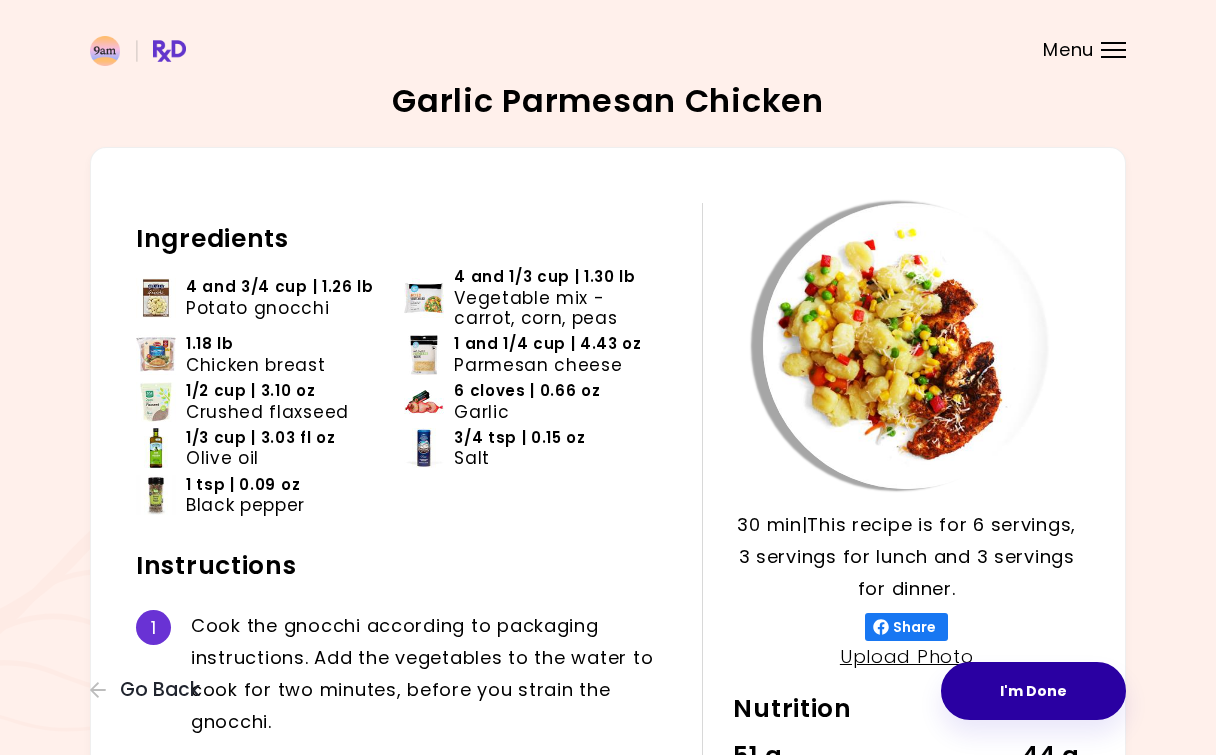 click on "I'm Done" at bounding box center (1033, 691) 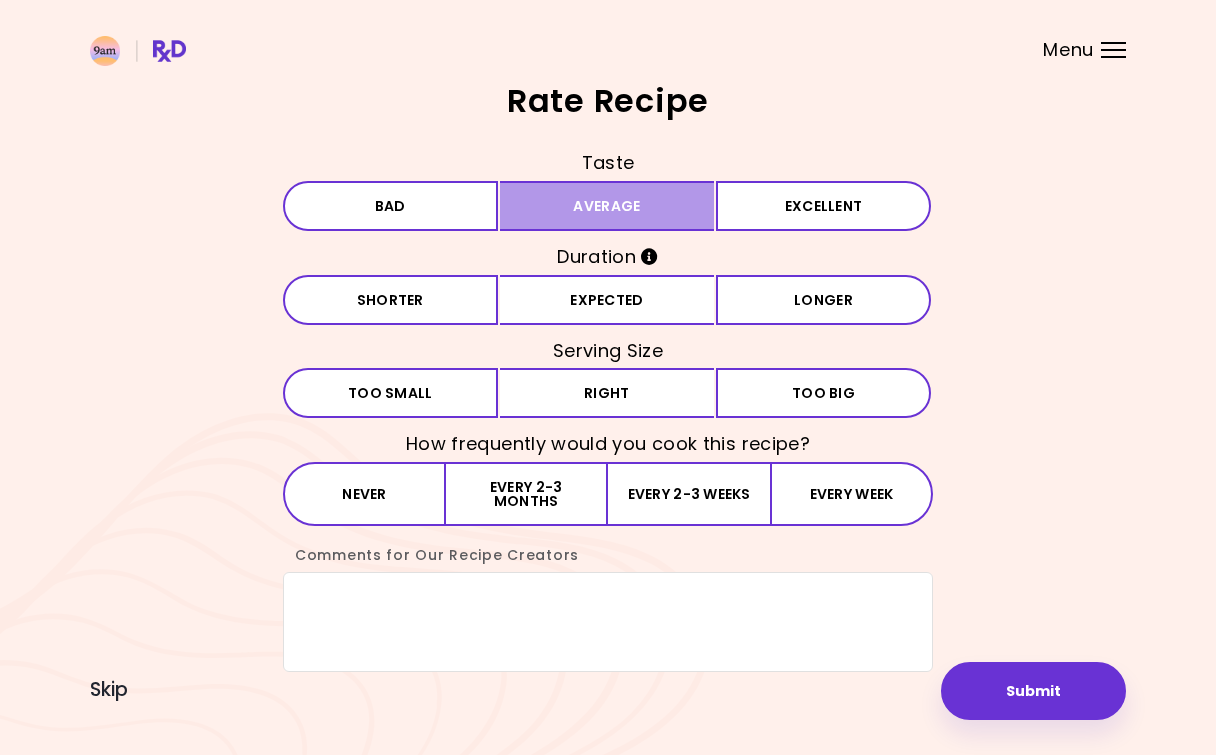 click on "Average" at bounding box center [607, 206] 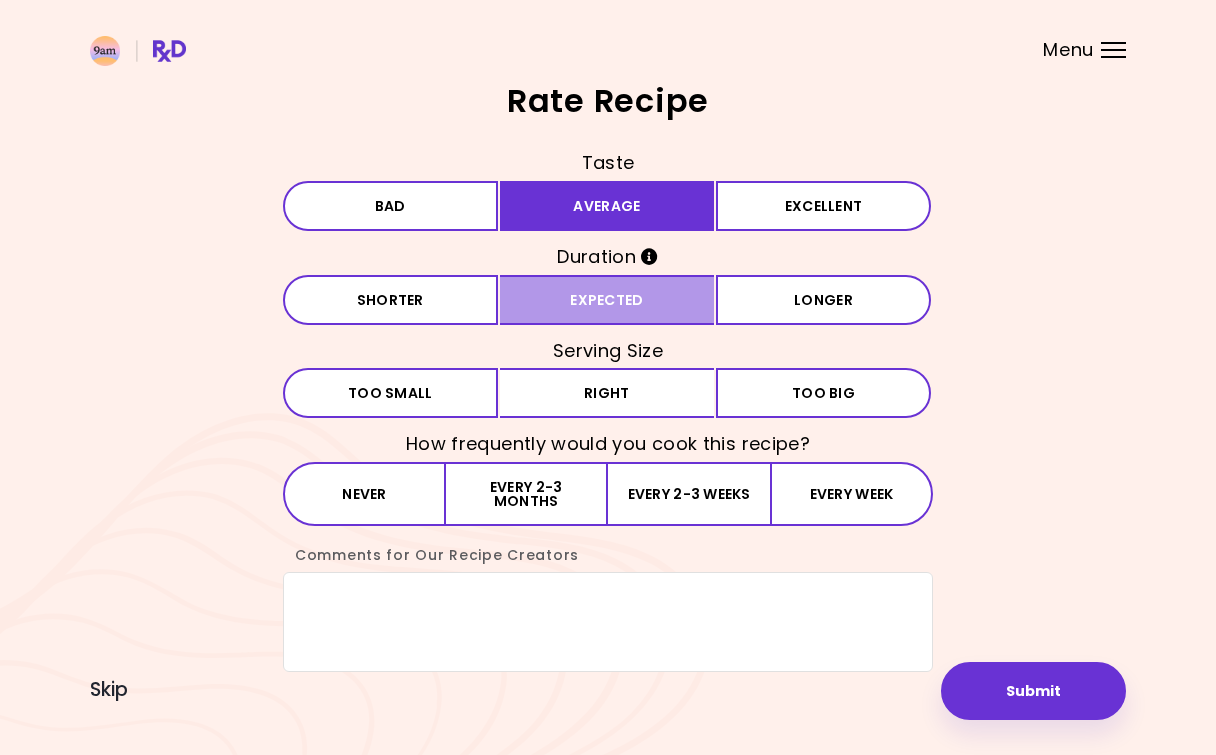 click on "Expected" at bounding box center [607, 300] 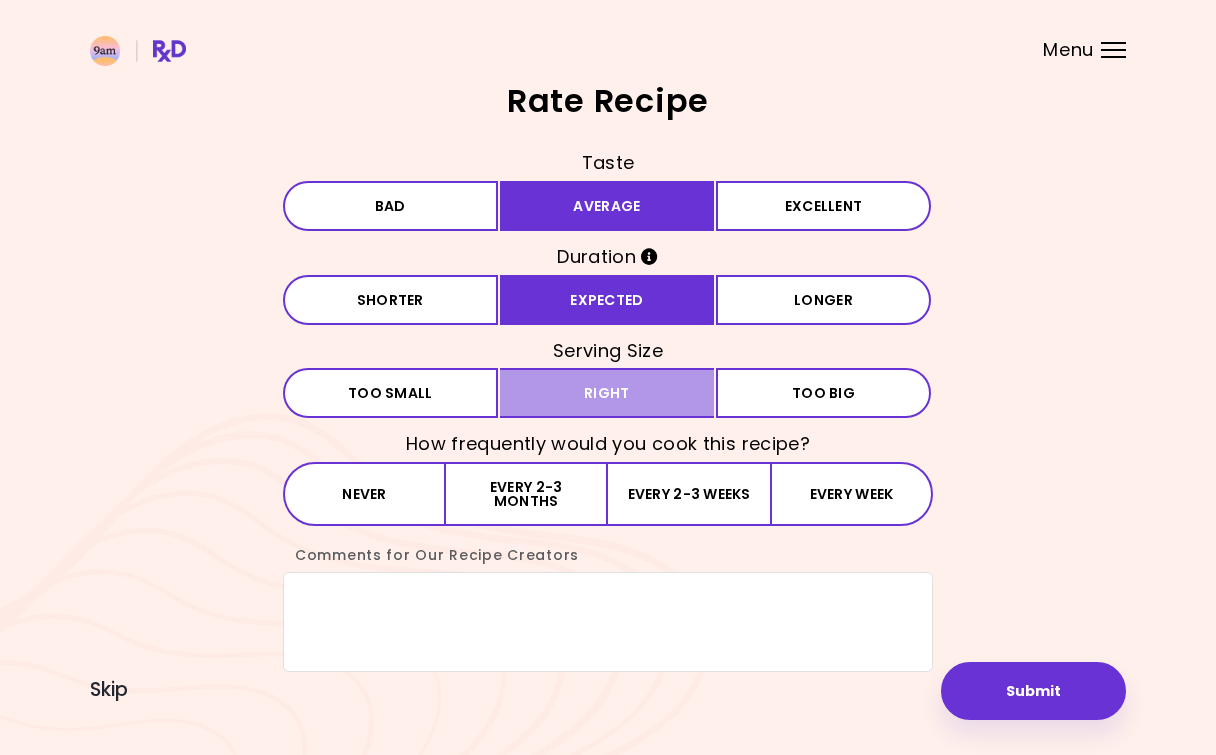 click on "Right" at bounding box center (607, 393) 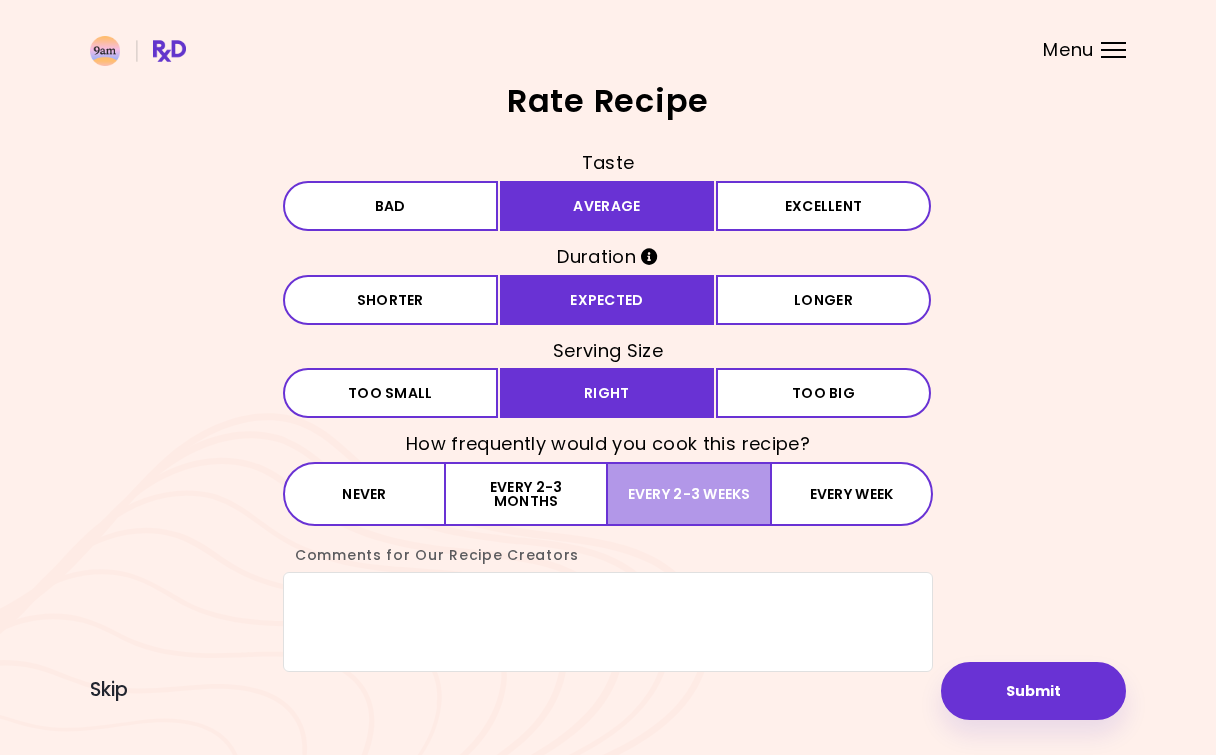 click on "Every 2-3 weeks" at bounding box center (689, 494) 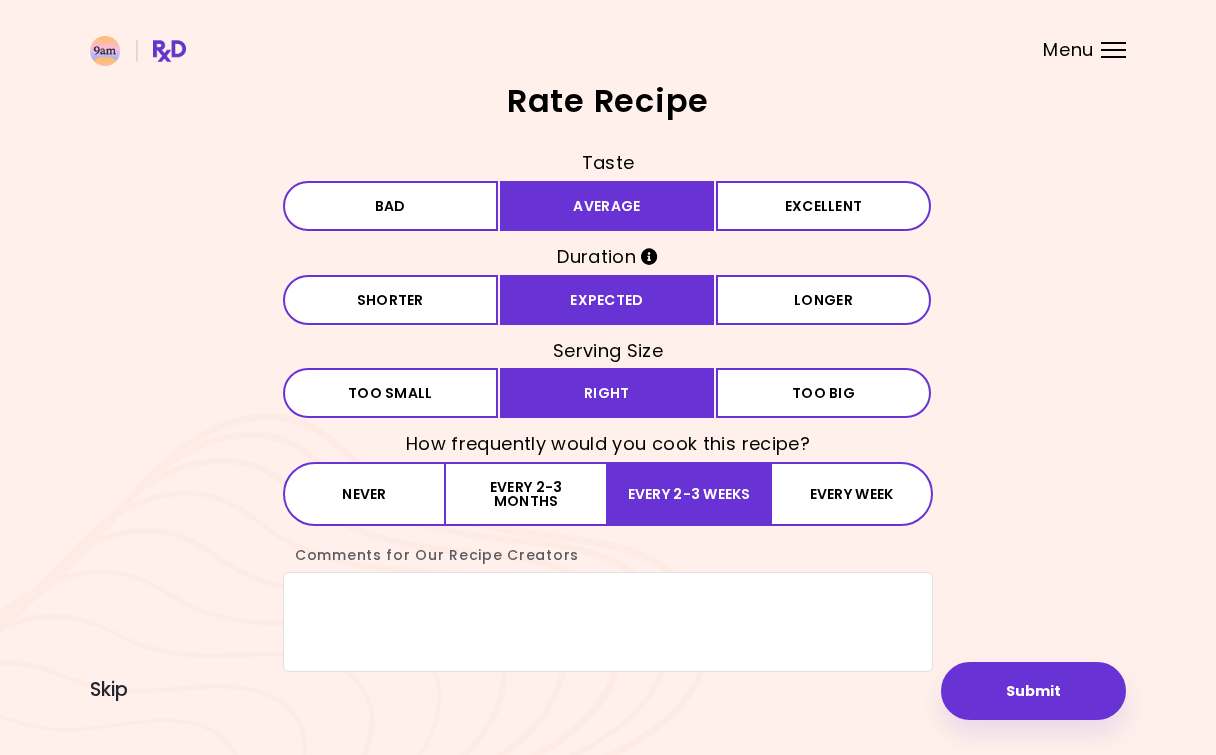 click on "Rate Recipe Taste Bad Average Excellent Duration   Shorter Expected Longer Serving Size Small Too small Right Big Too big How frequently would you cook this recipe? Never Every 2-3 months Every 2-3 weeks Every week Comments for Our Recipe Creators Submit Skip" at bounding box center [608, 378] 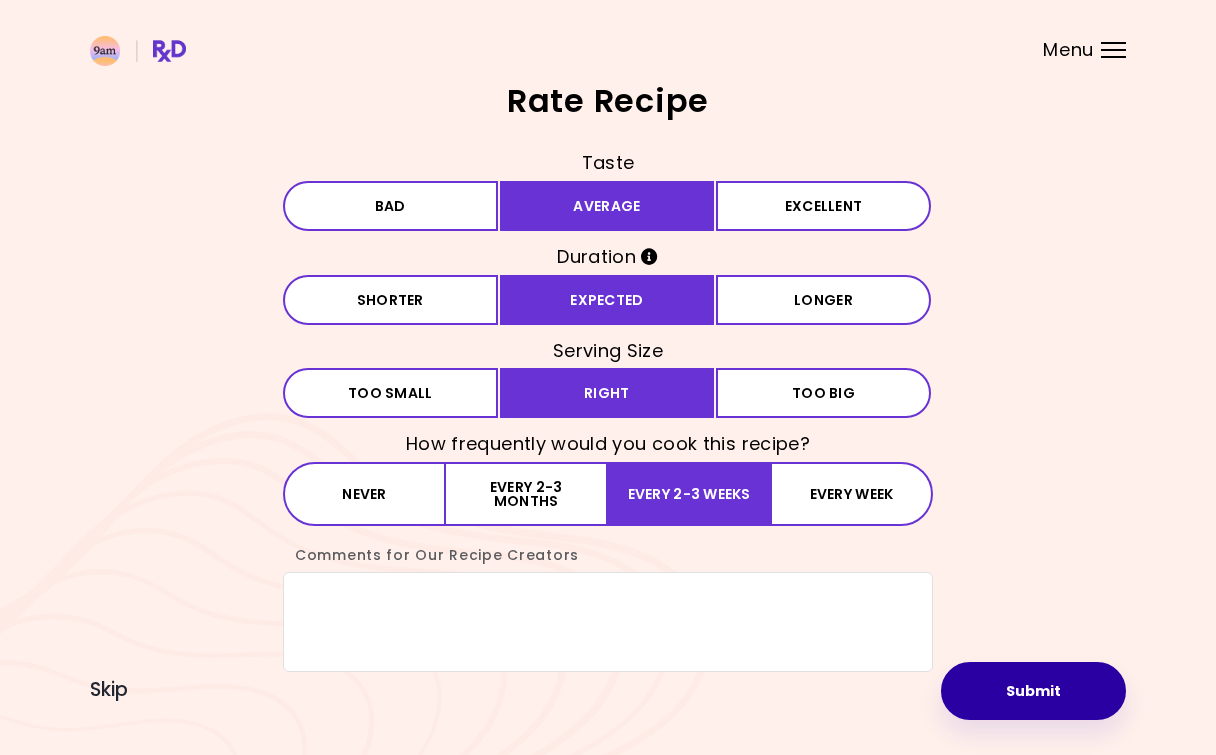 click on "Submit" at bounding box center (1033, 691) 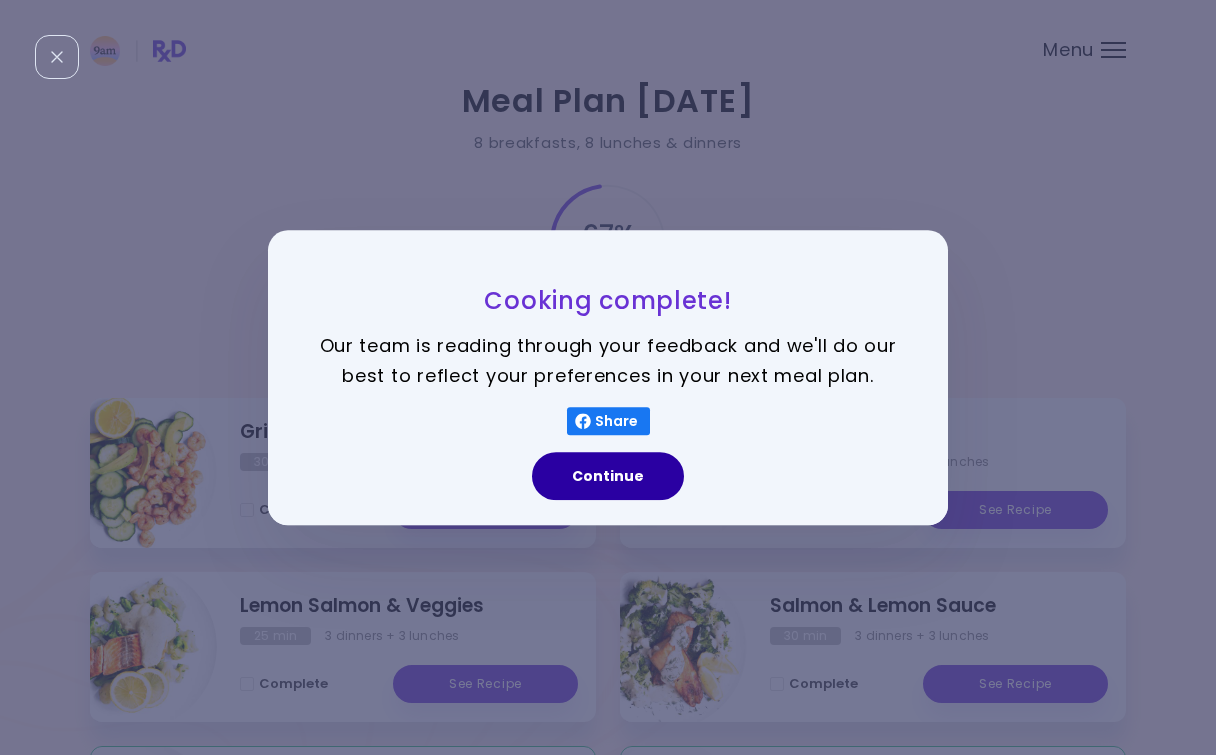 click on "Continue" at bounding box center (608, 476) 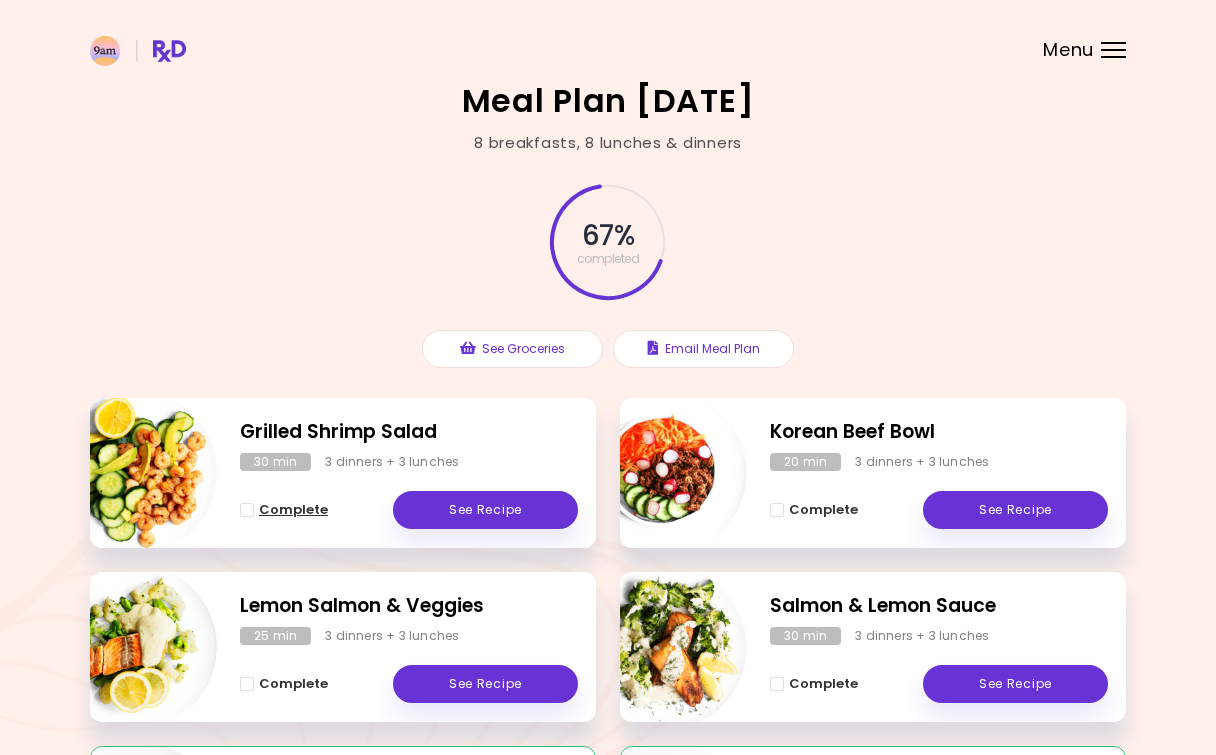 click at bounding box center [247, 510] 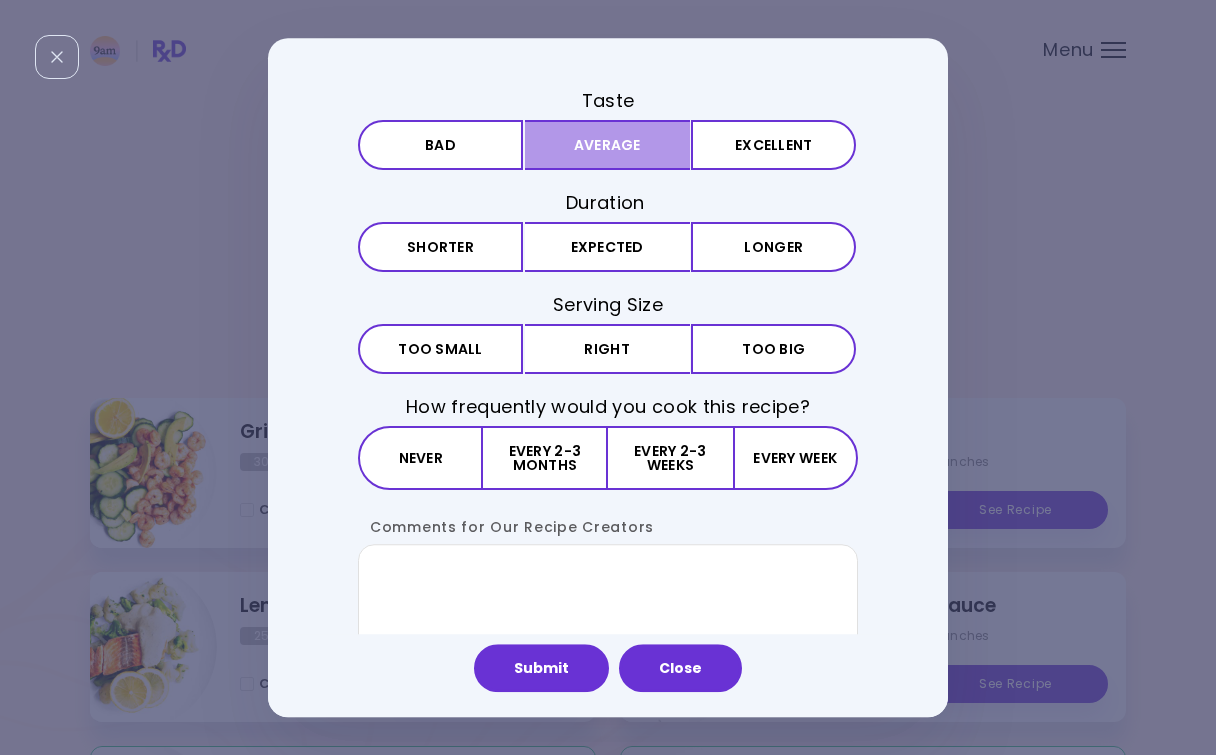 click on "Average" at bounding box center (607, 145) 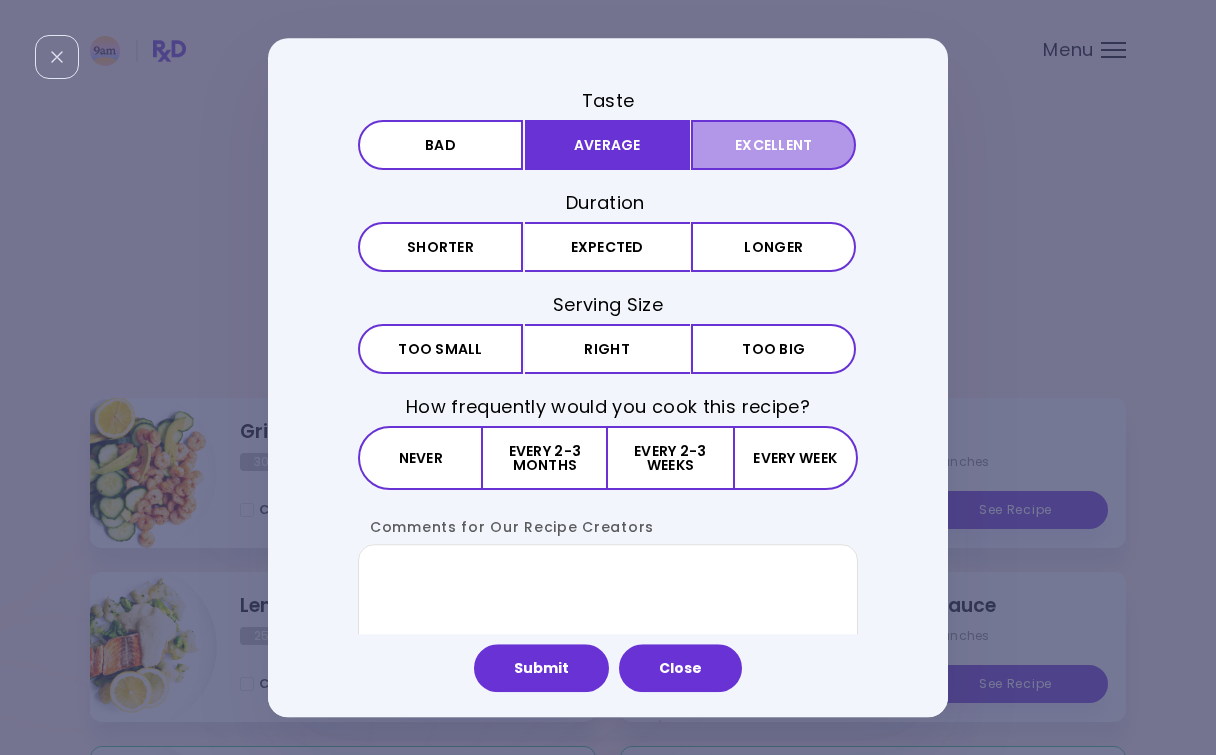 click on "Excellent" at bounding box center [773, 145] 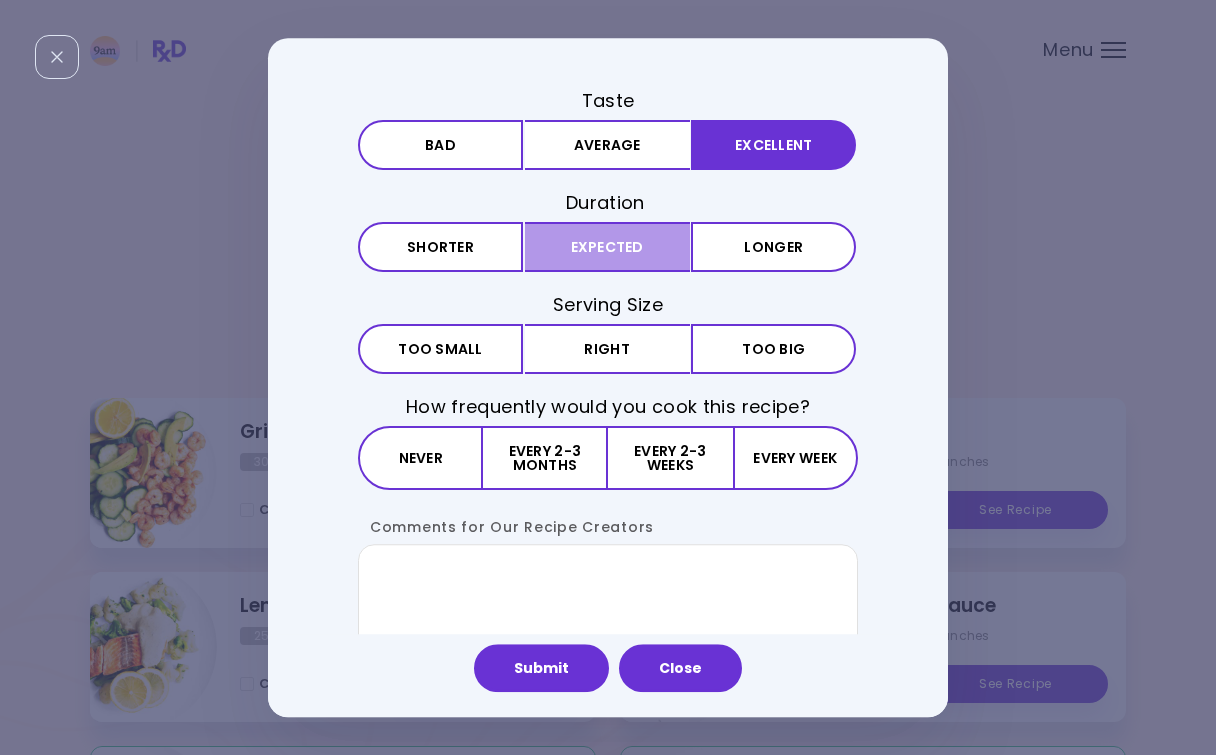 click on "Expected" at bounding box center [607, 247] 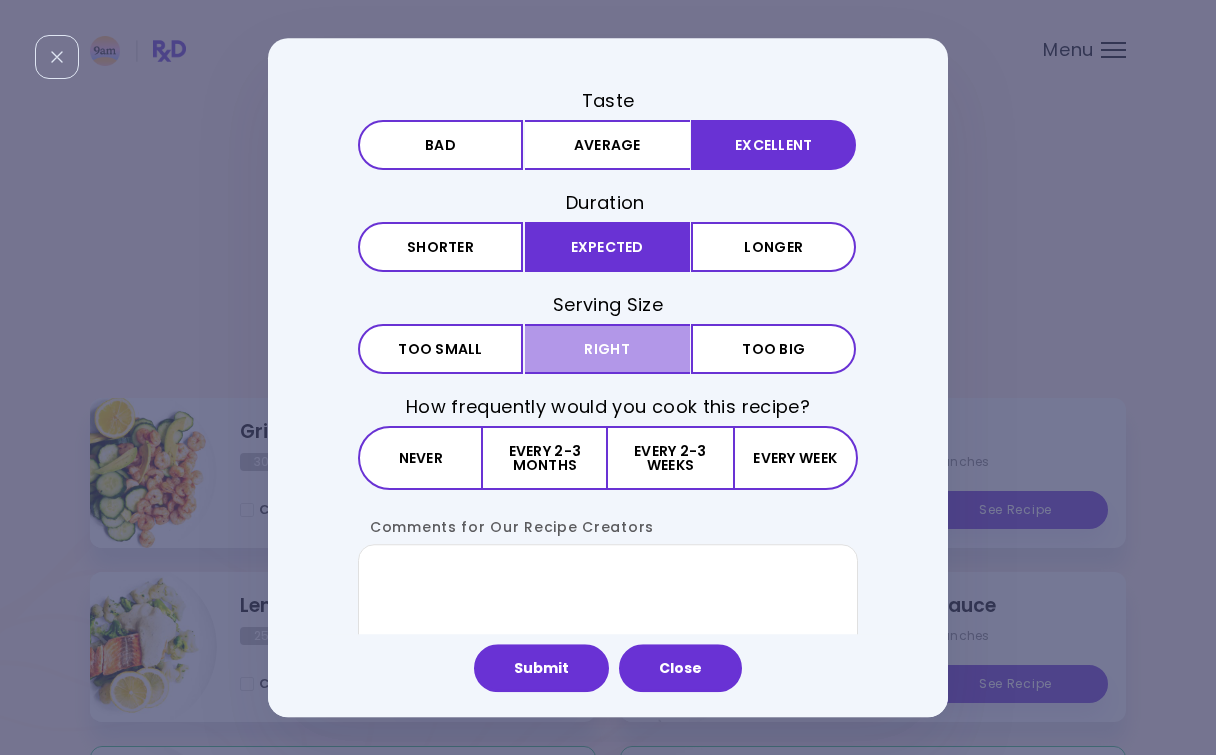 click on "Right" at bounding box center [607, 349] 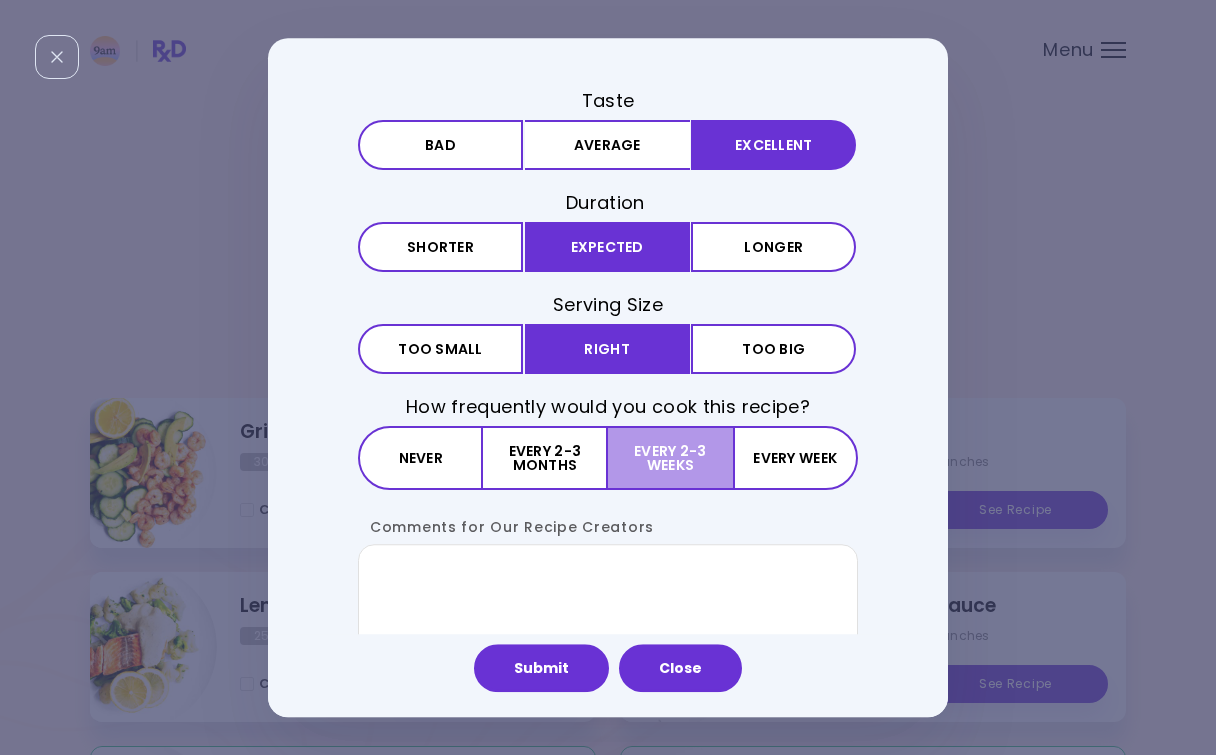 click on "Every 2-3 weeks" at bounding box center [670, 459] 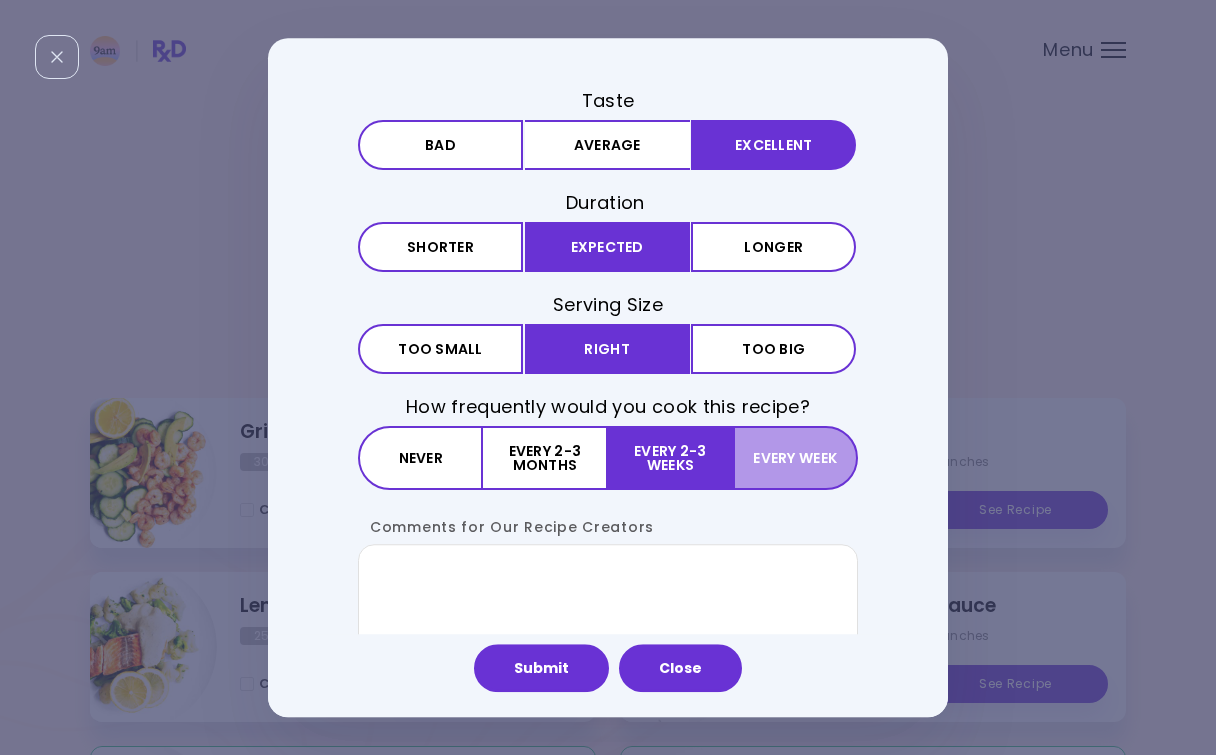 click on "Every week" at bounding box center (795, 459) 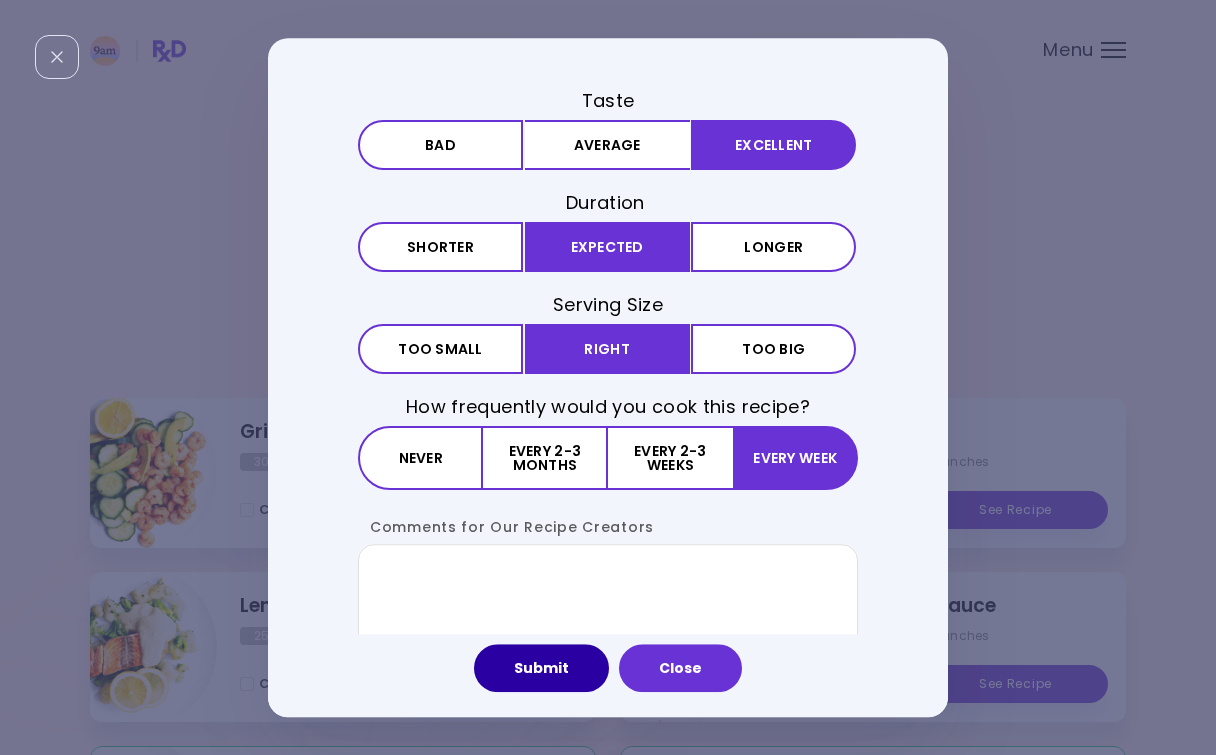 click on "Submit" at bounding box center [541, 668] 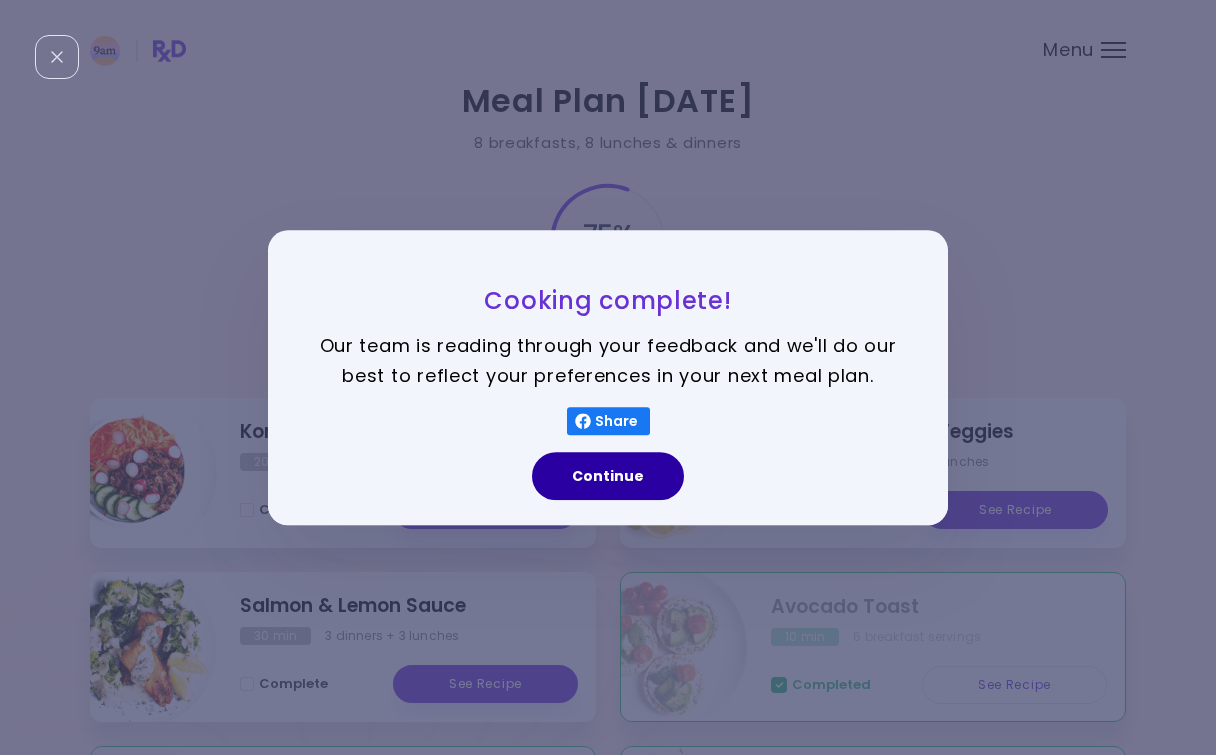 click on "Continue" at bounding box center [608, 476] 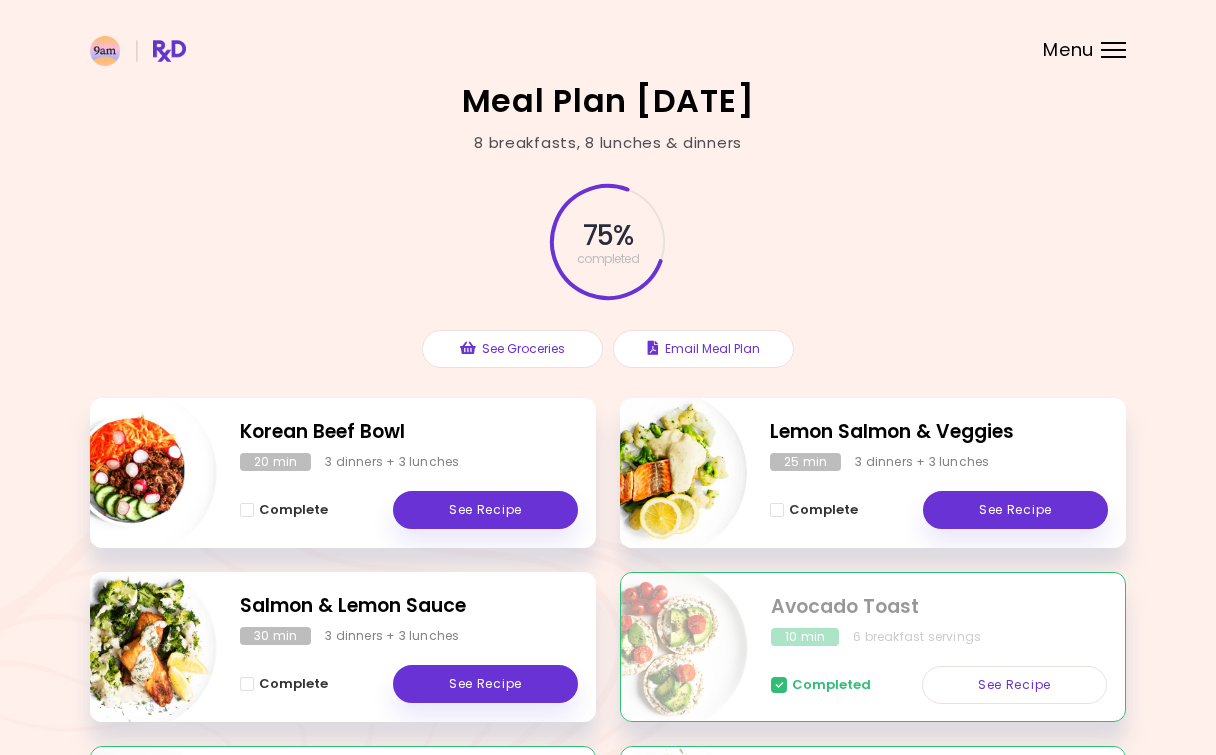 click on "Korean Beef Bowl 20   min 3 dinners +
3 lunches Complete See Recipe" at bounding box center [343, 473] 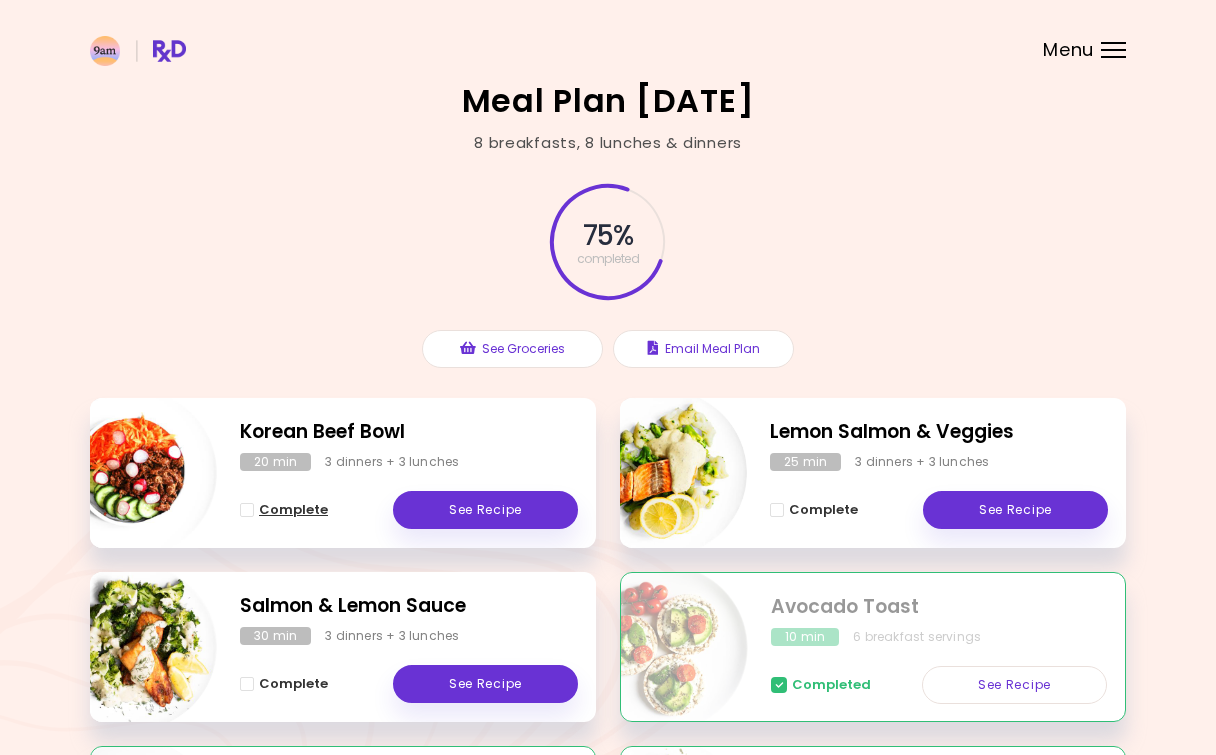 click at bounding box center (247, 510) 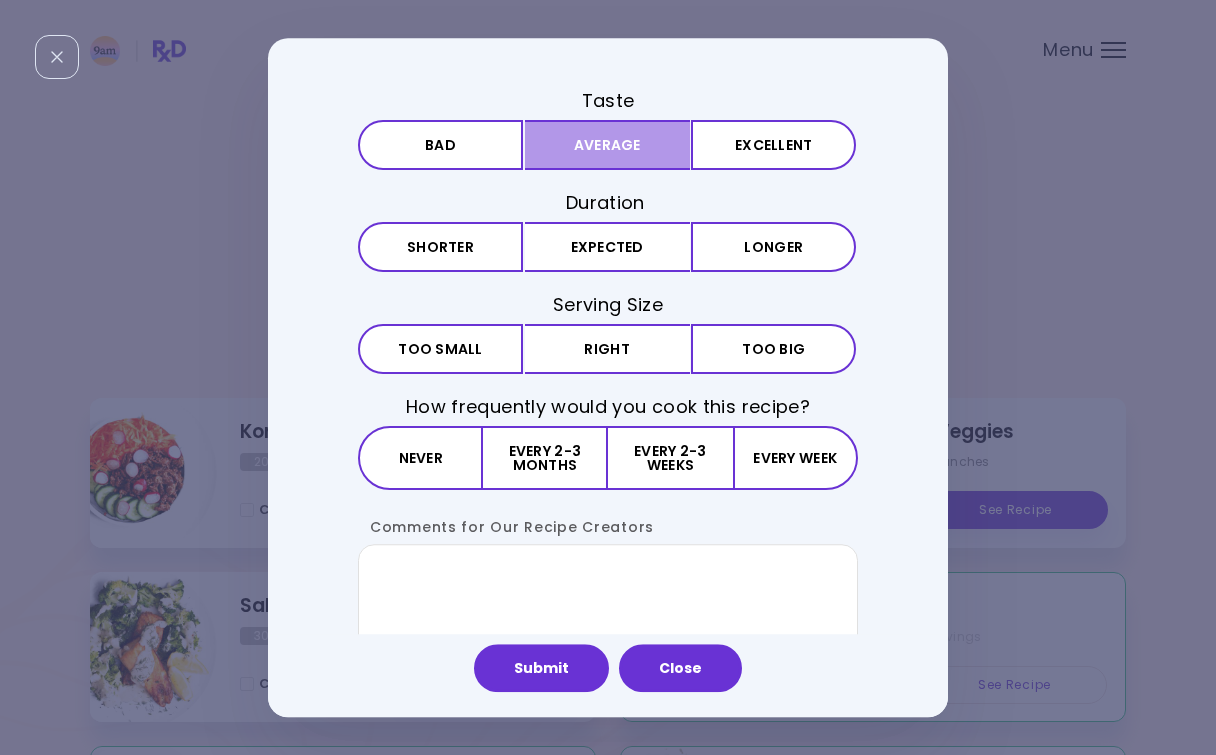click on "Average" at bounding box center (607, 145) 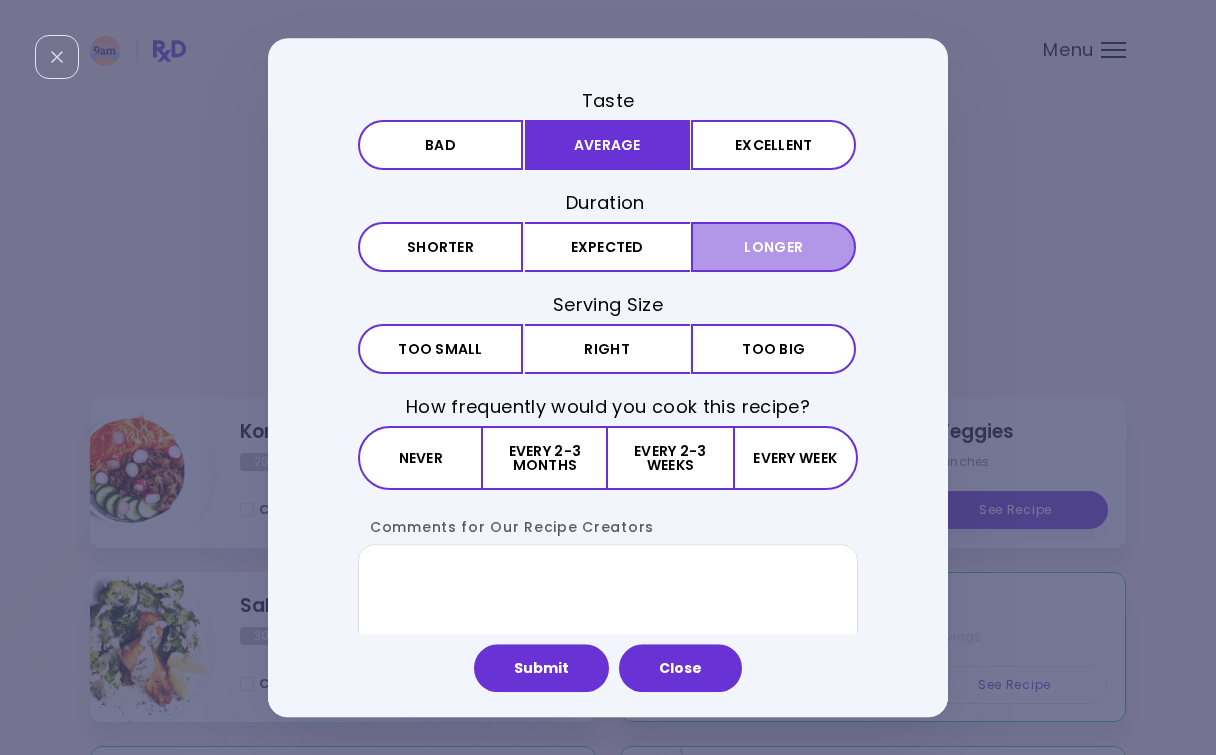 click on "Longer" at bounding box center [773, 247] 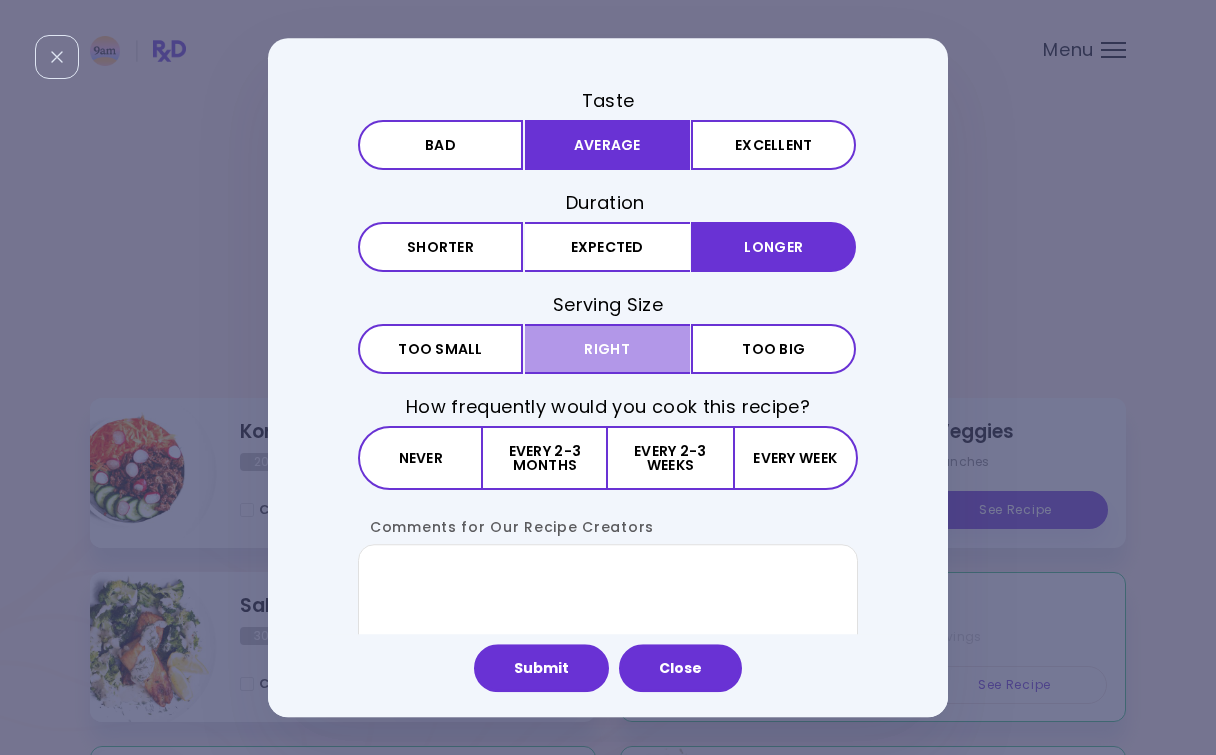 click on "Right" at bounding box center [607, 349] 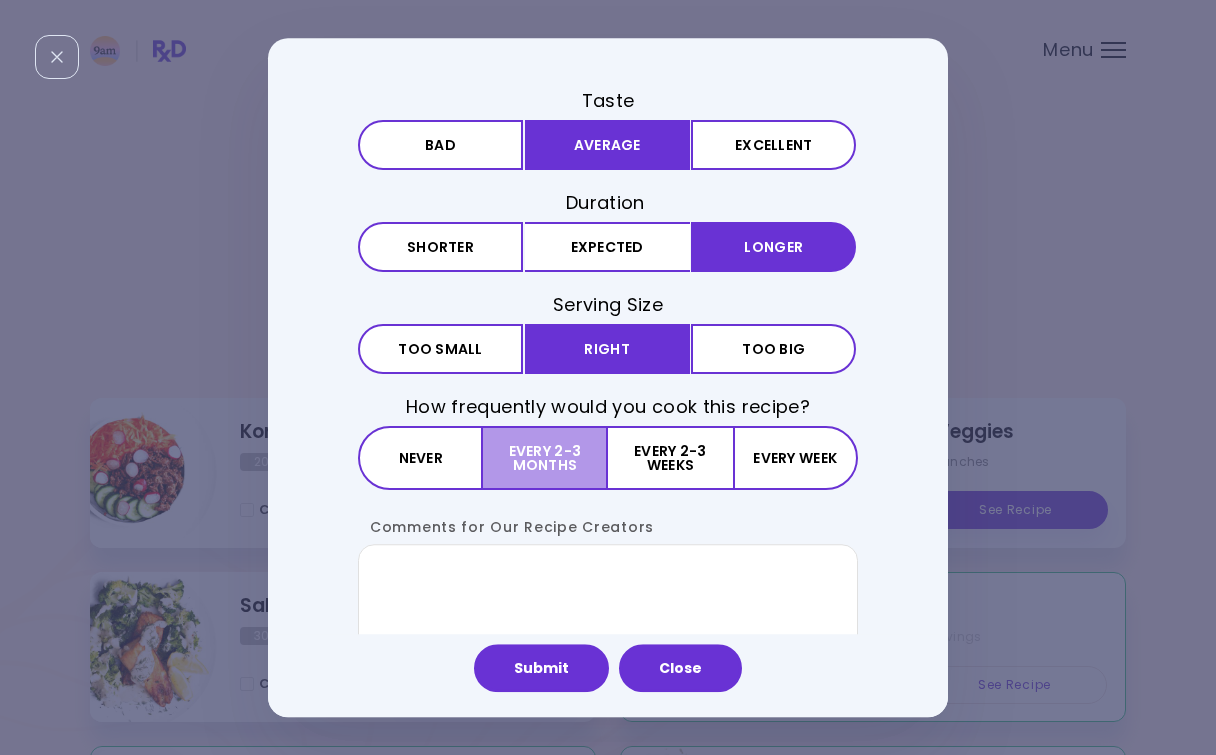 click on "Every 2-3 months" at bounding box center [545, 459] 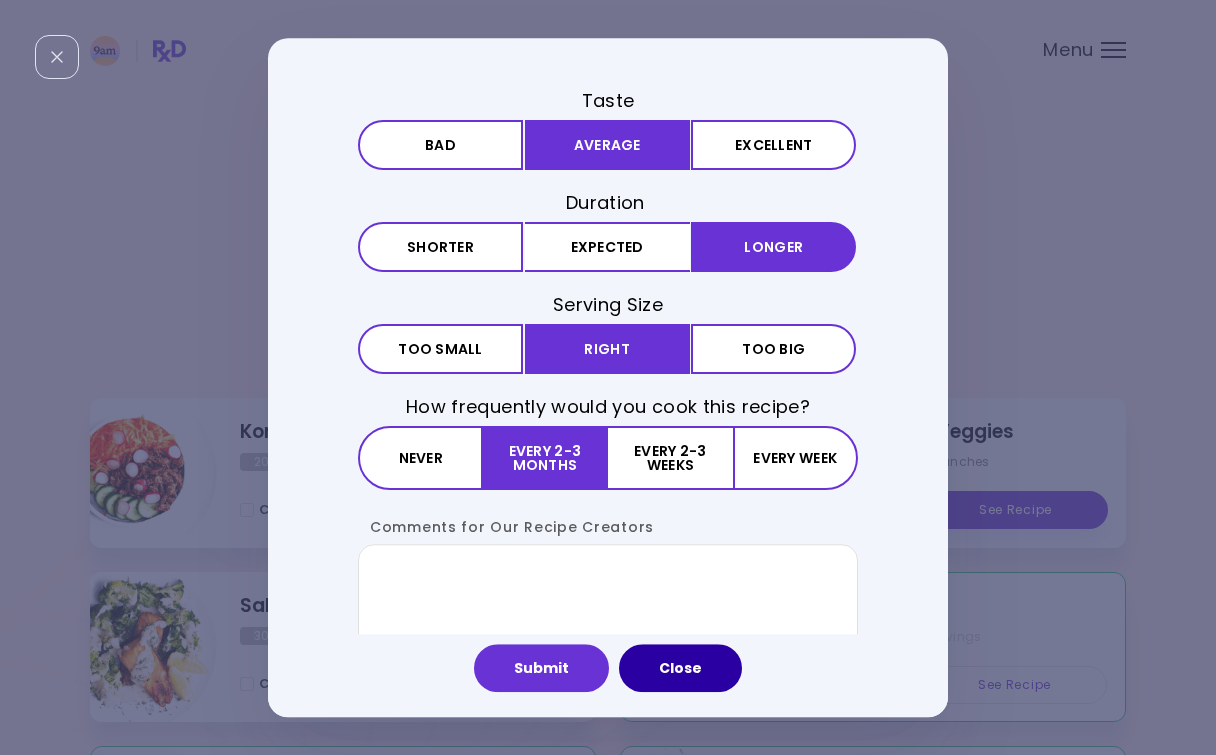 click on "Close" at bounding box center [680, 668] 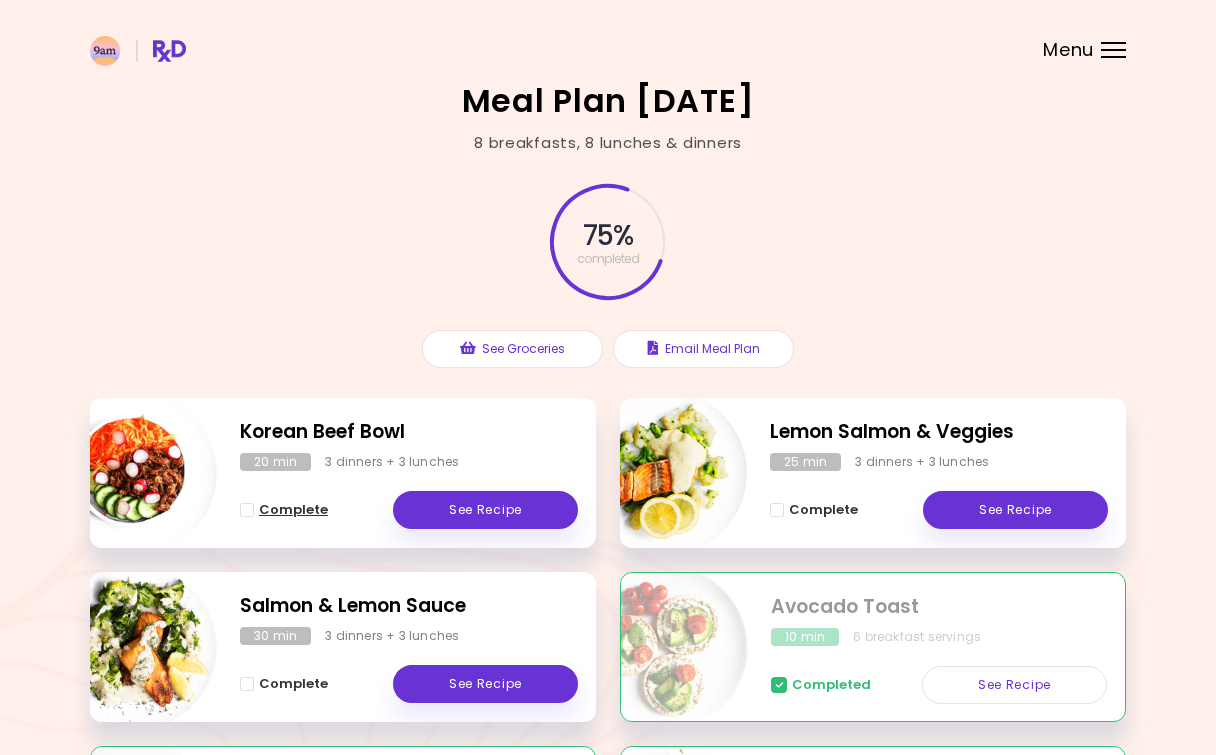 click on "Complete" at bounding box center [284, 510] 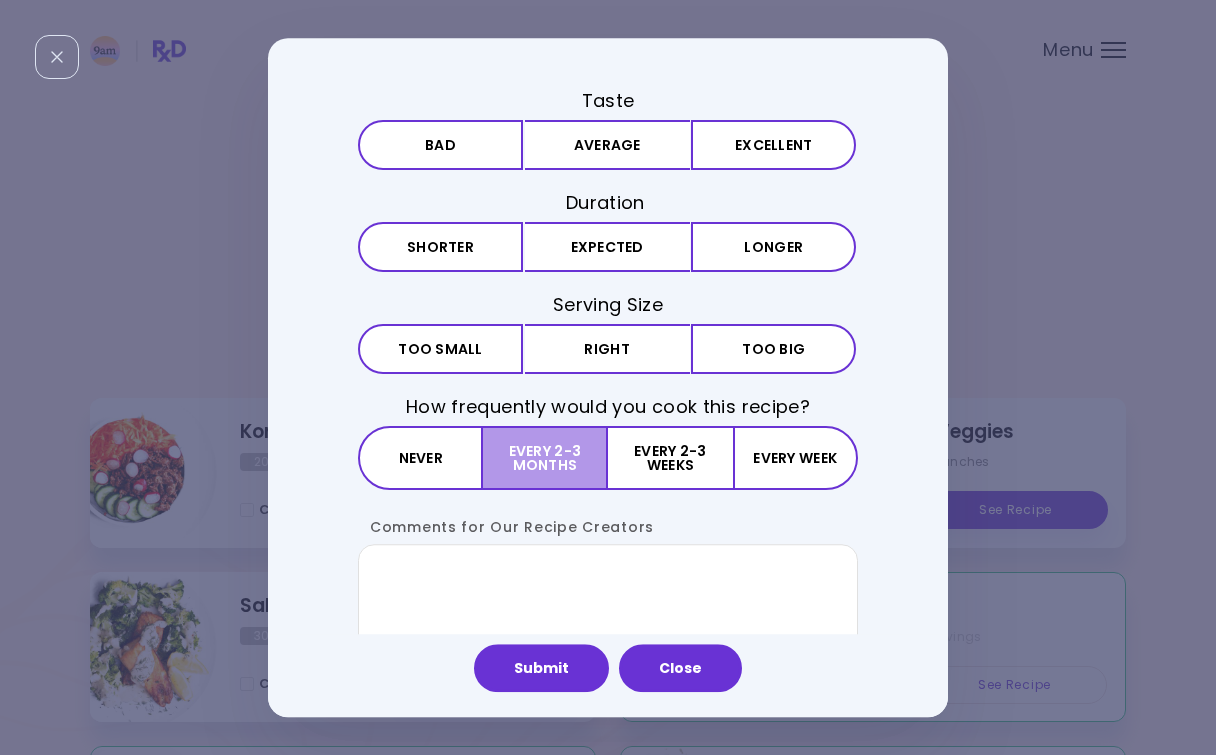 click on "Every 2-3 months" at bounding box center (545, 459) 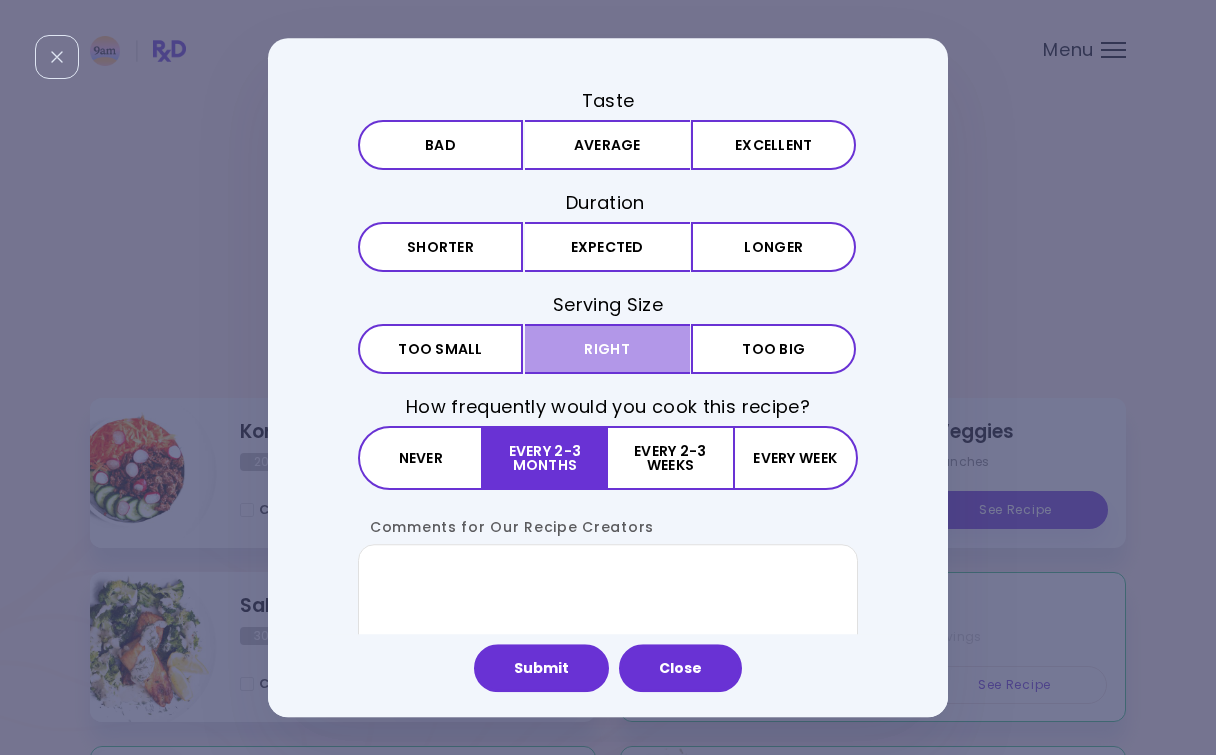 click on "Right" at bounding box center [607, 349] 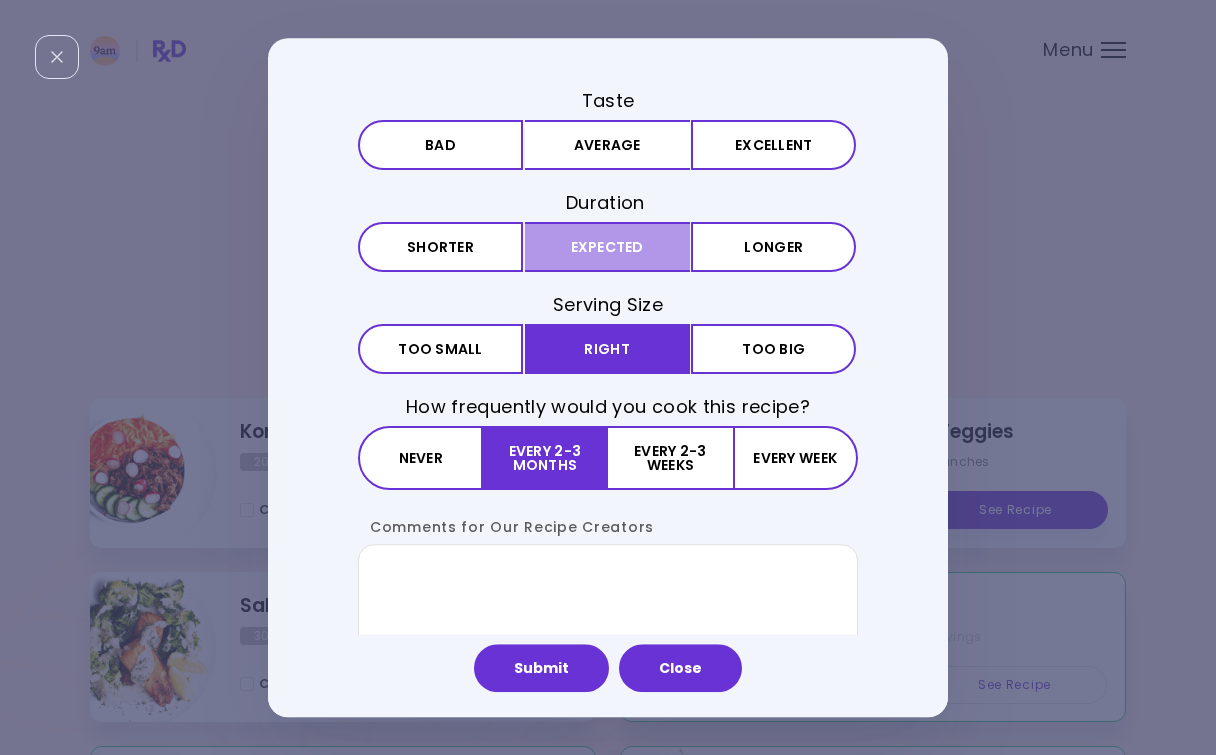 click on "Expected" at bounding box center [607, 247] 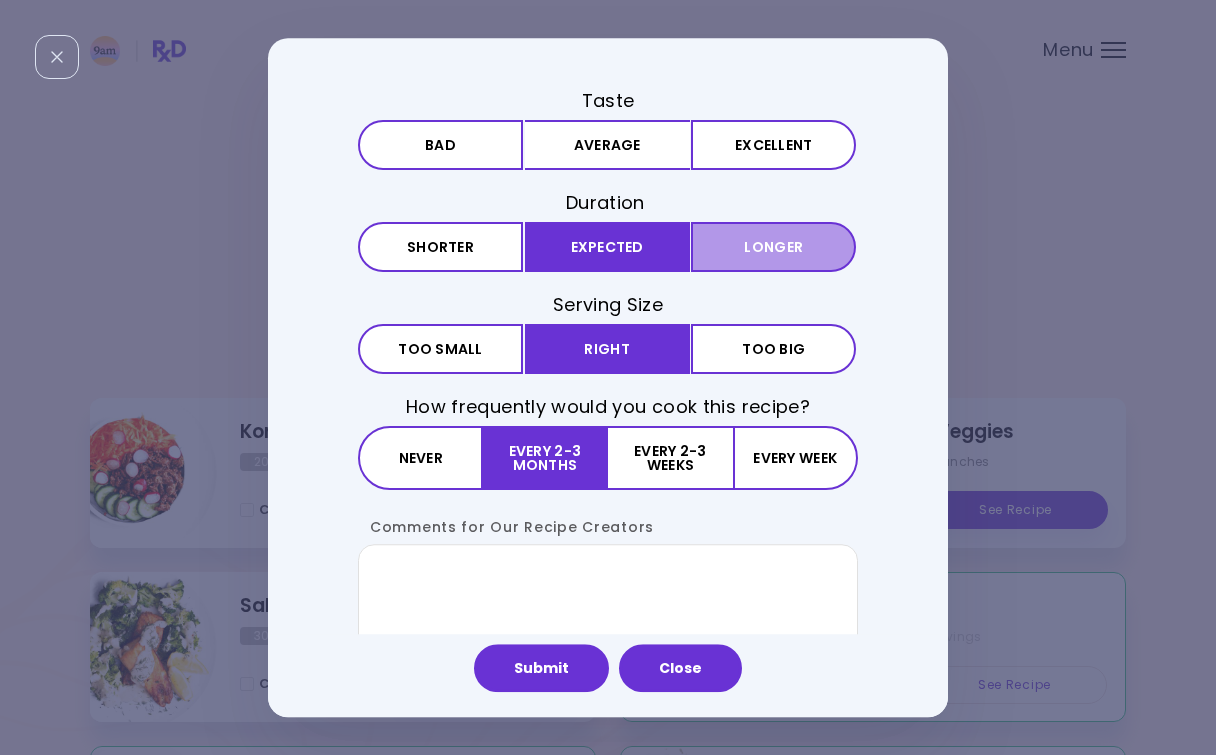 click on "Longer" at bounding box center (773, 247) 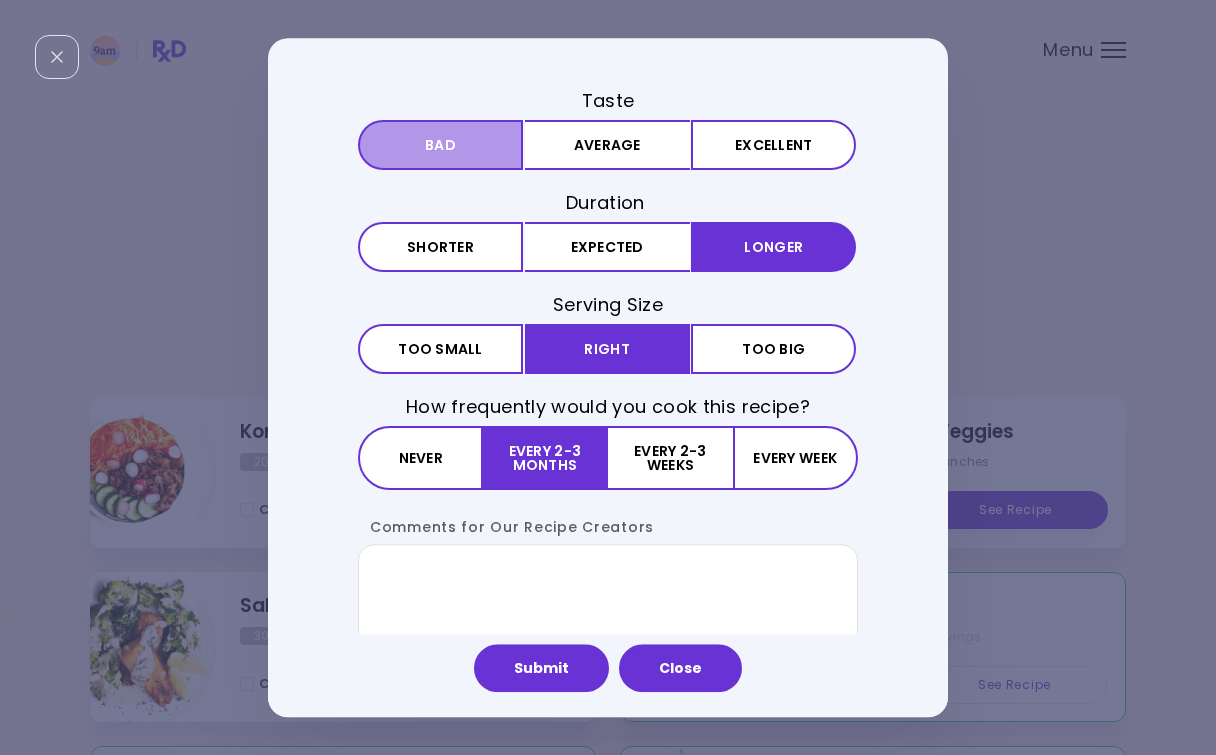 click on "Bad" at bounding box center [440, 145] 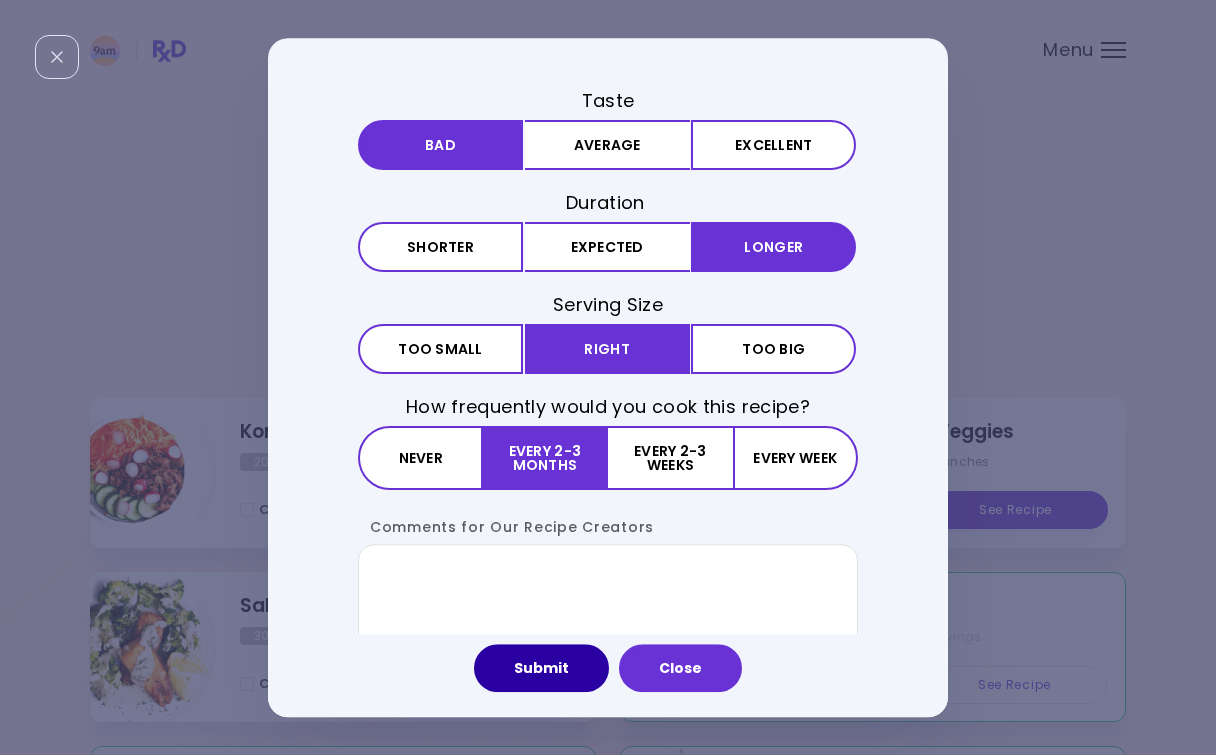 click on "Submit" at bounding box center (541, 668) 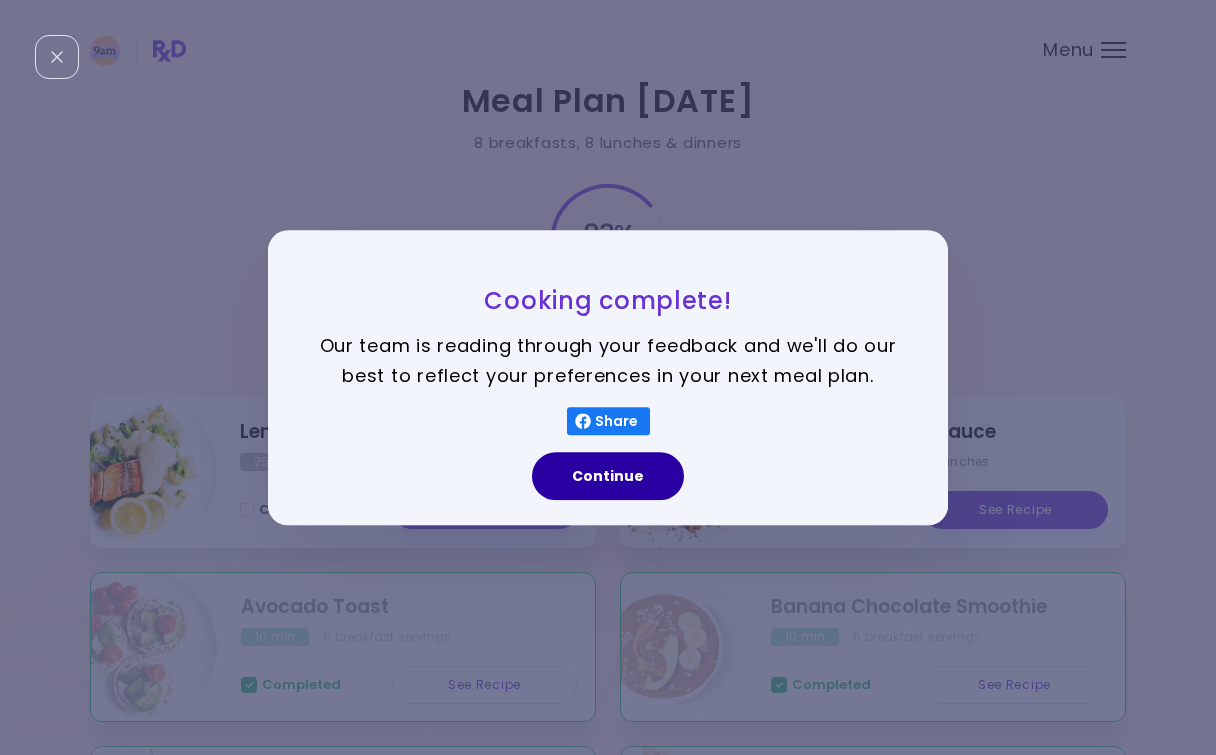 click on "Continue" at bounding box center (608, 476) 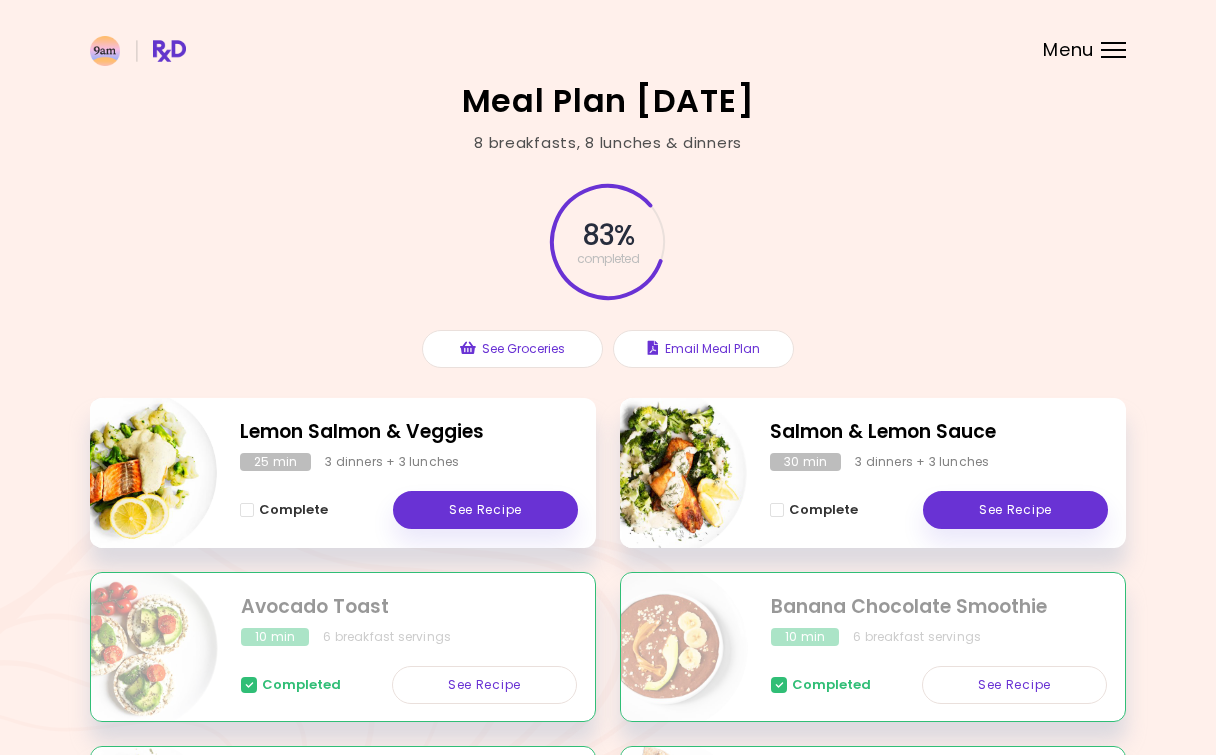 click at bounding box center [247, 510] 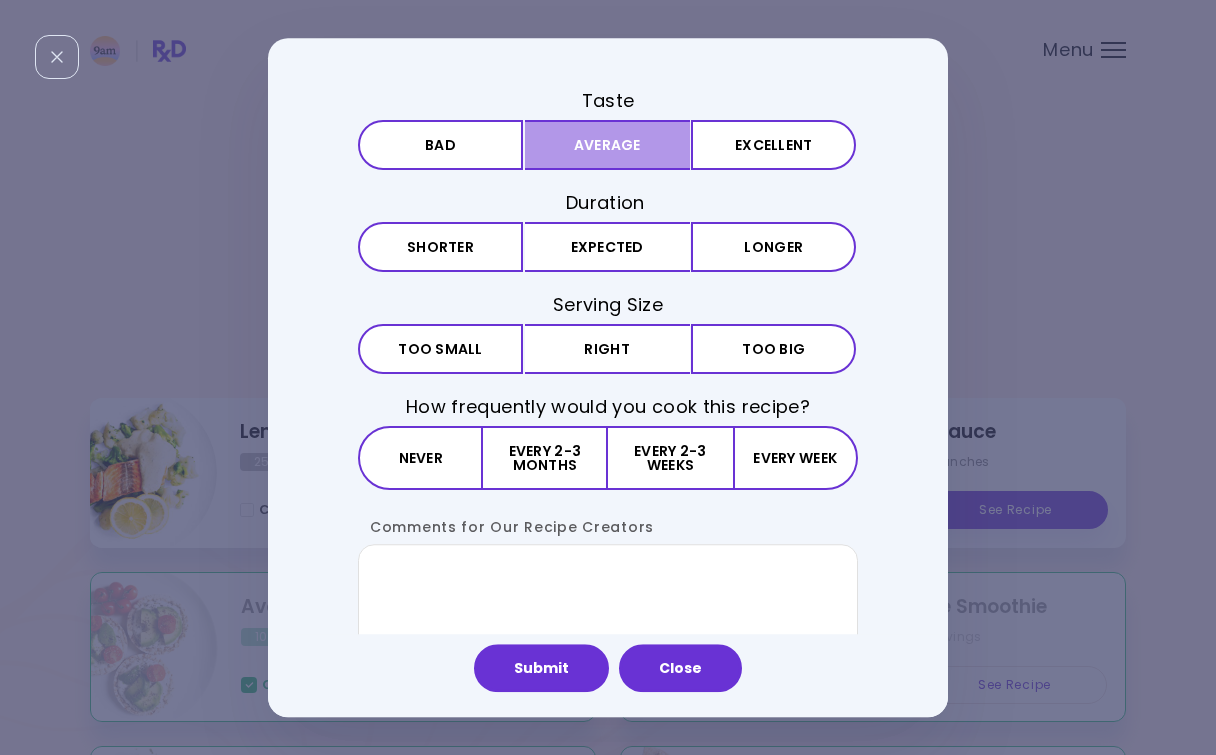 click on "Average" at bounding box center (607, 145) 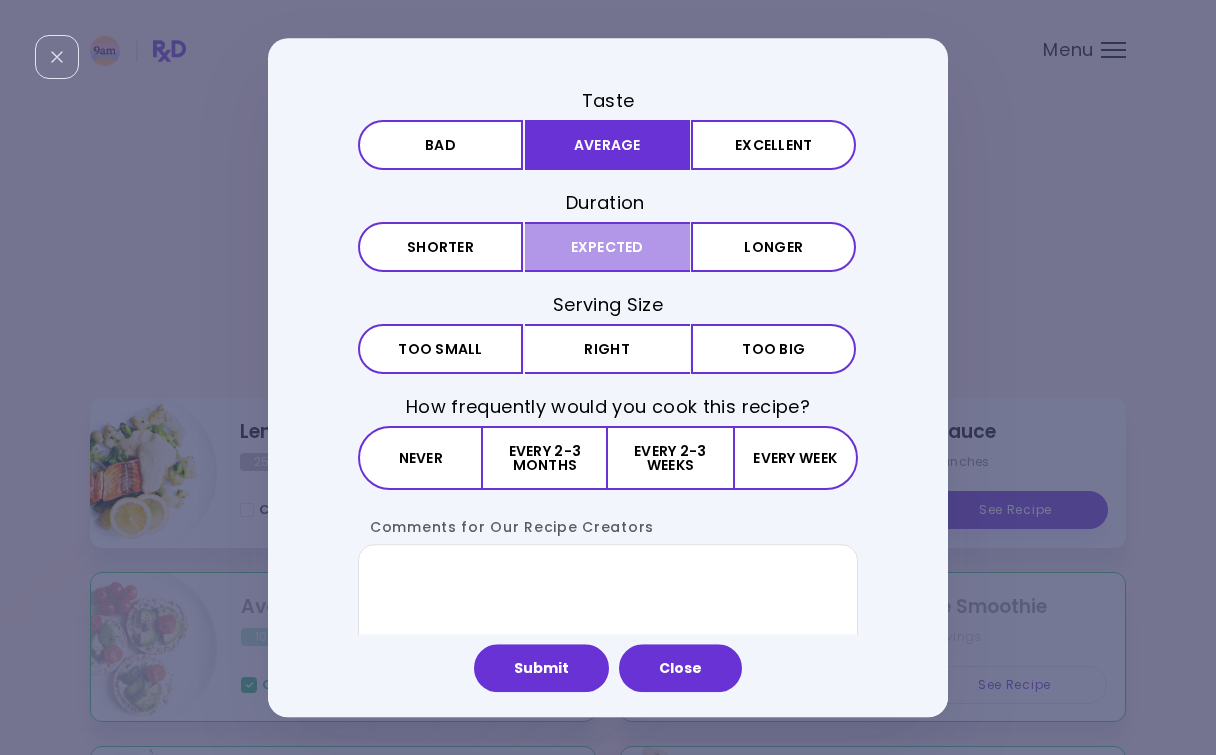 click on "Expected" at bounding box center [607, 247] 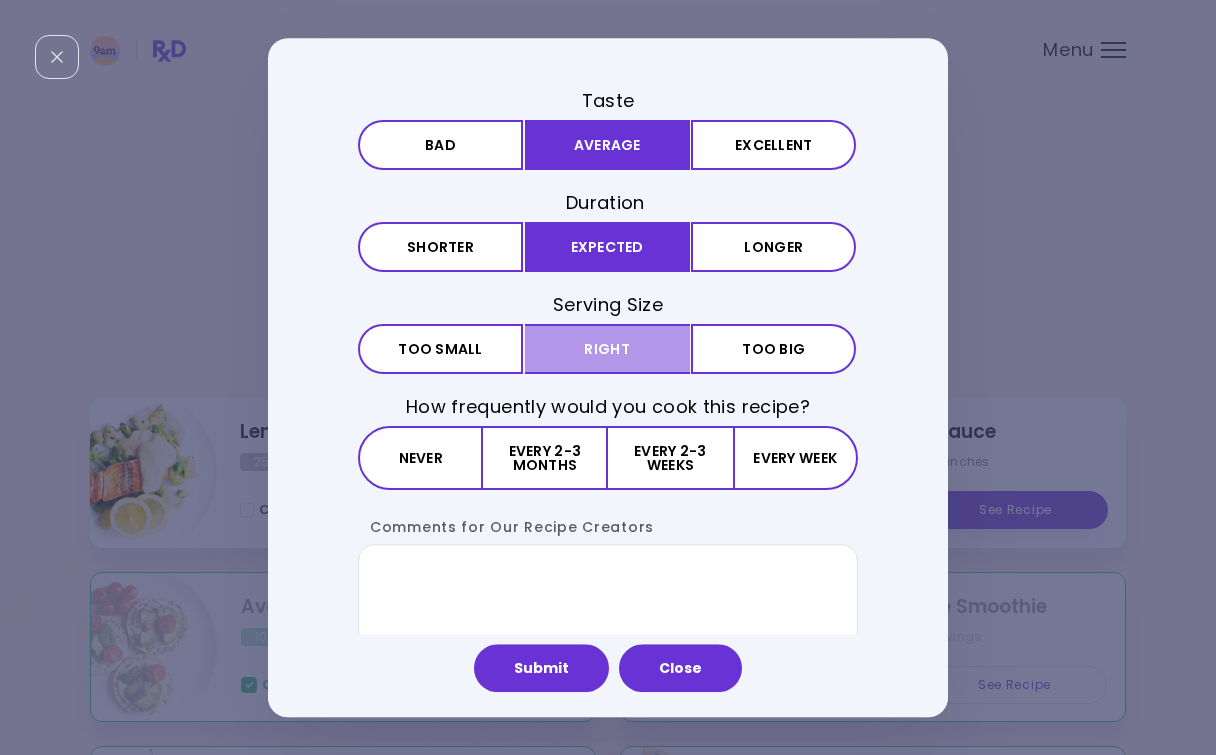 click on "Right" at bounding box center [607, 349] 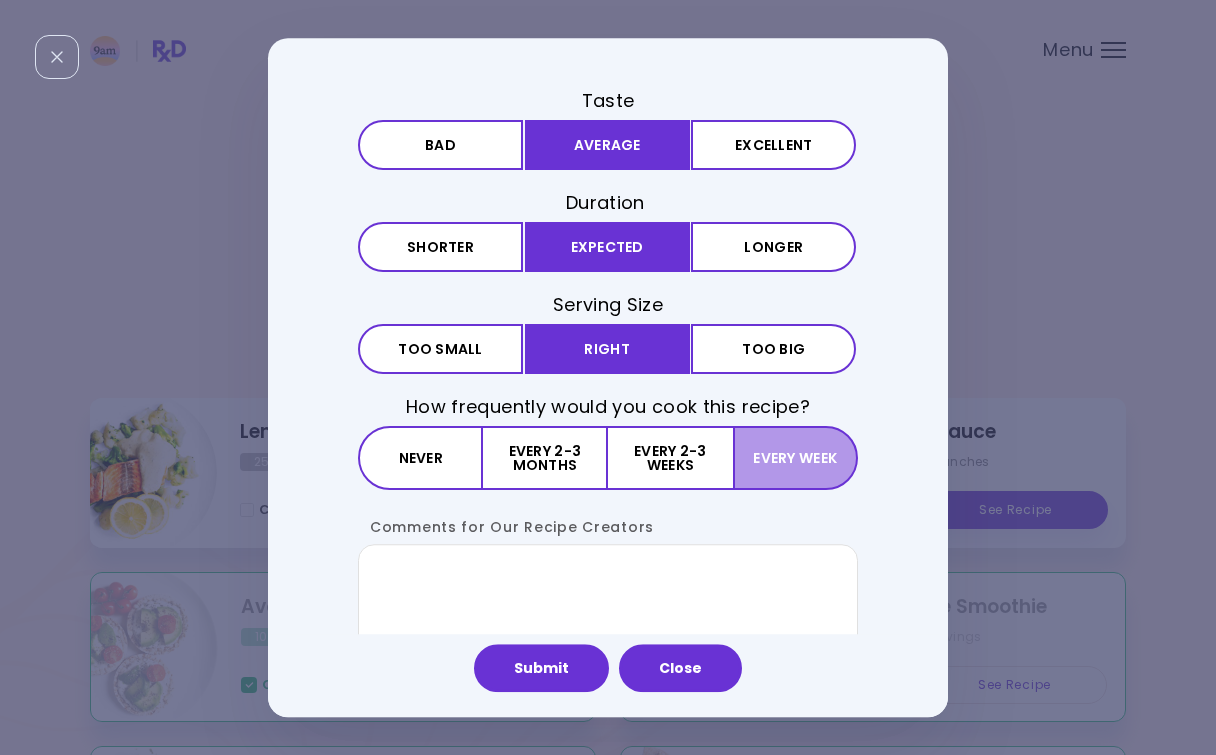 click on "Every week" at bounding box center (795, 459) 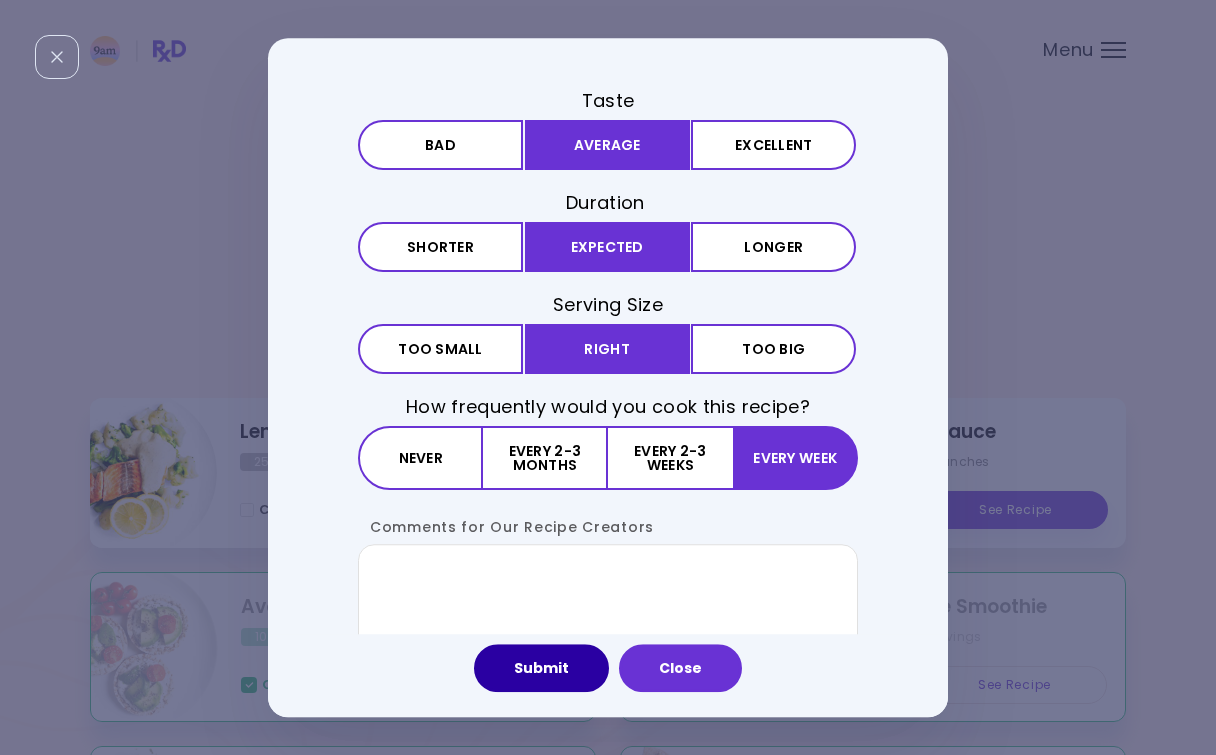 click on "Submit" at bounding box center (541, 668) 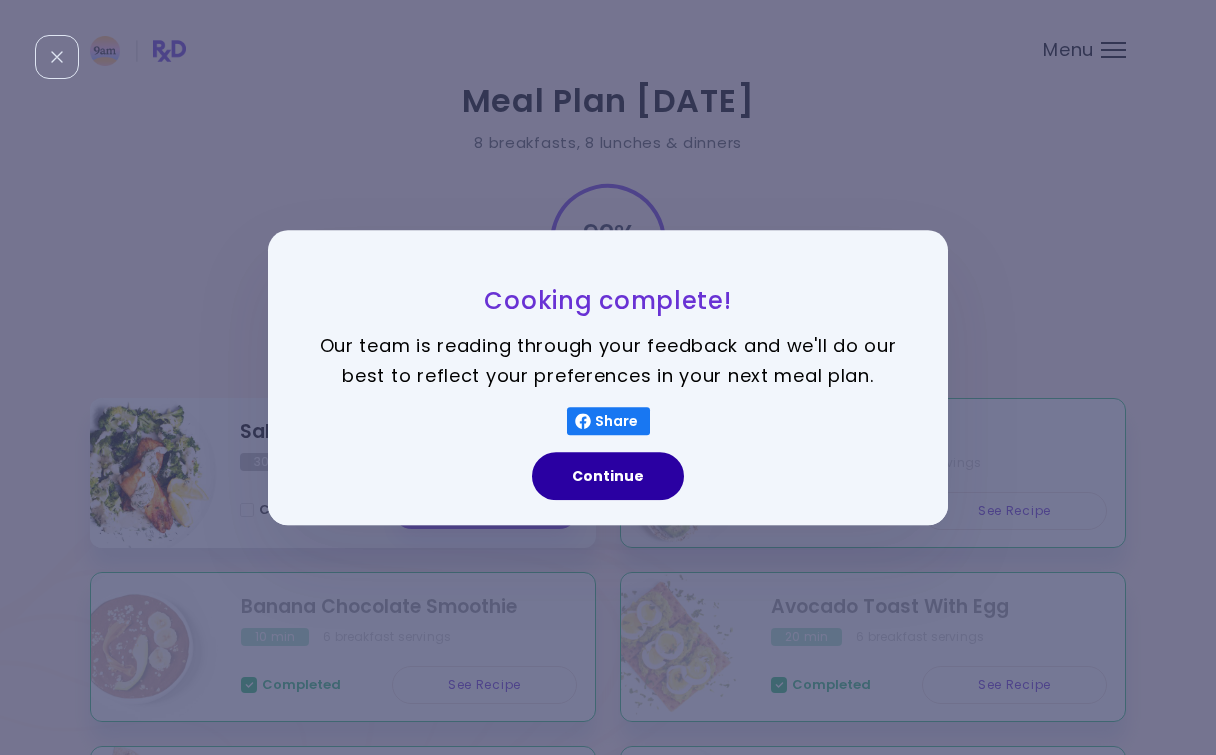 click on "Continue" at bounding box center (608, 476) 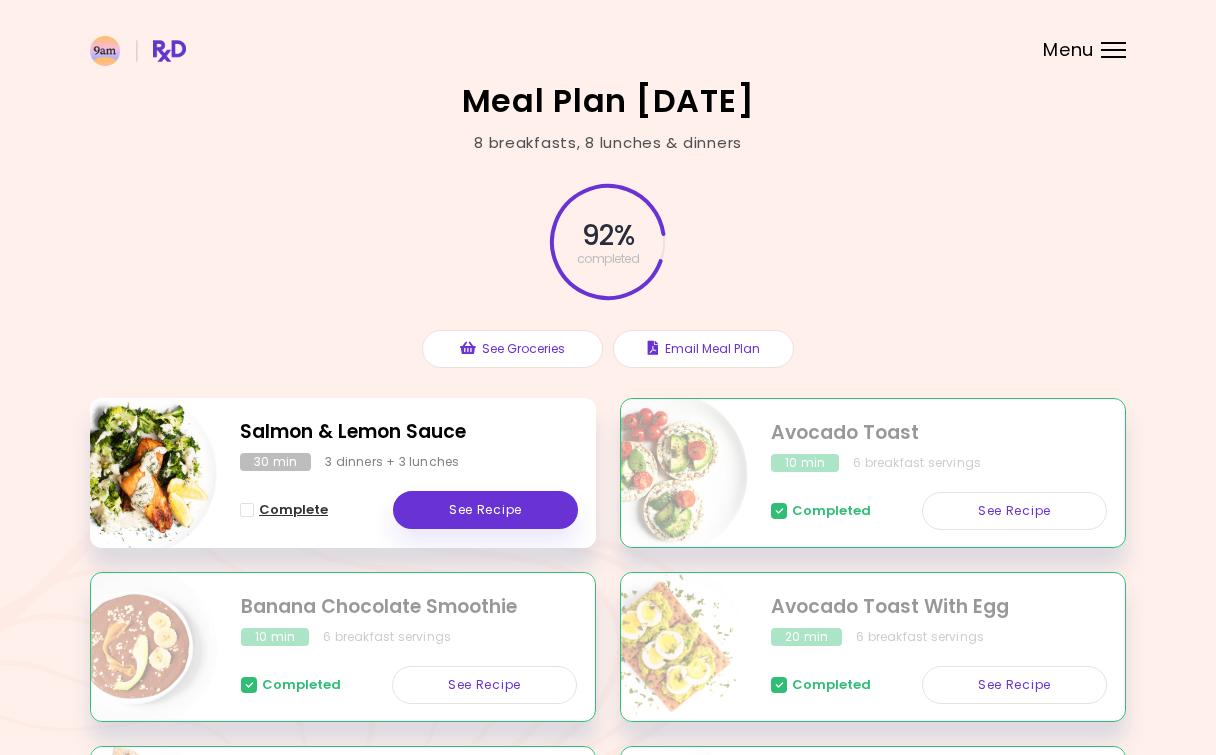 click at bounding box center (247, 510) 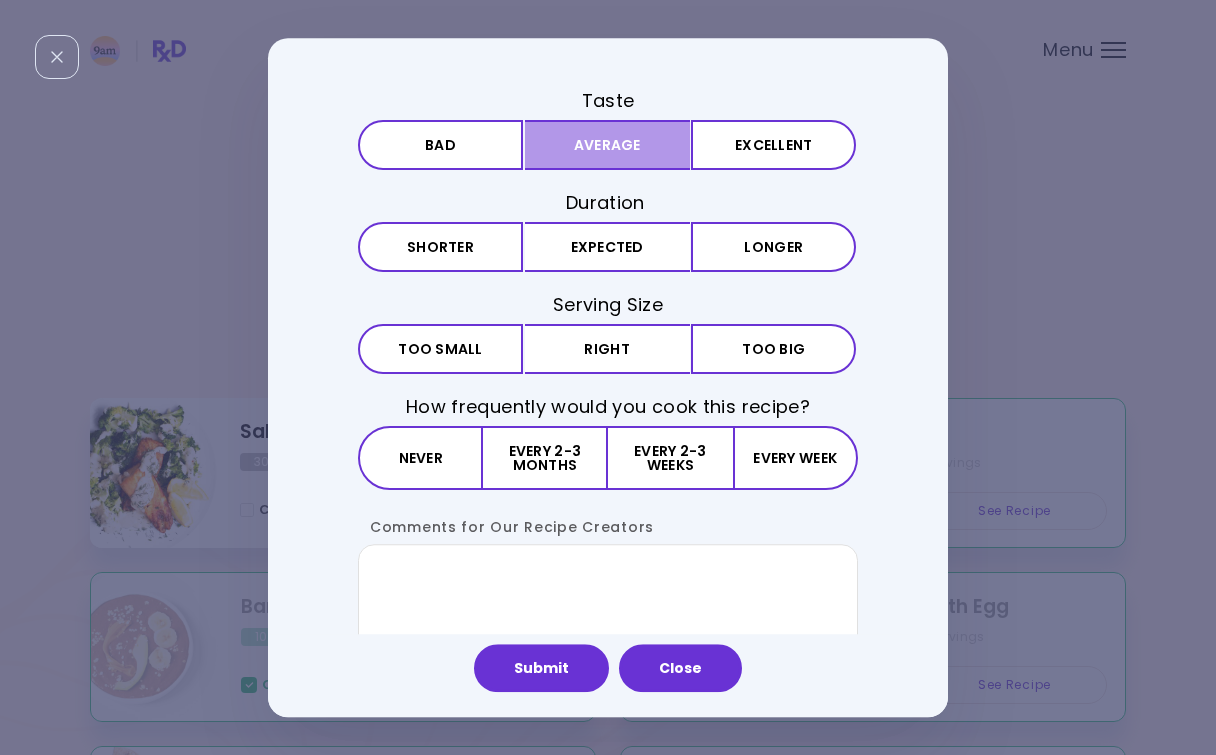 click on "Average" at bounding box center (607, 145) 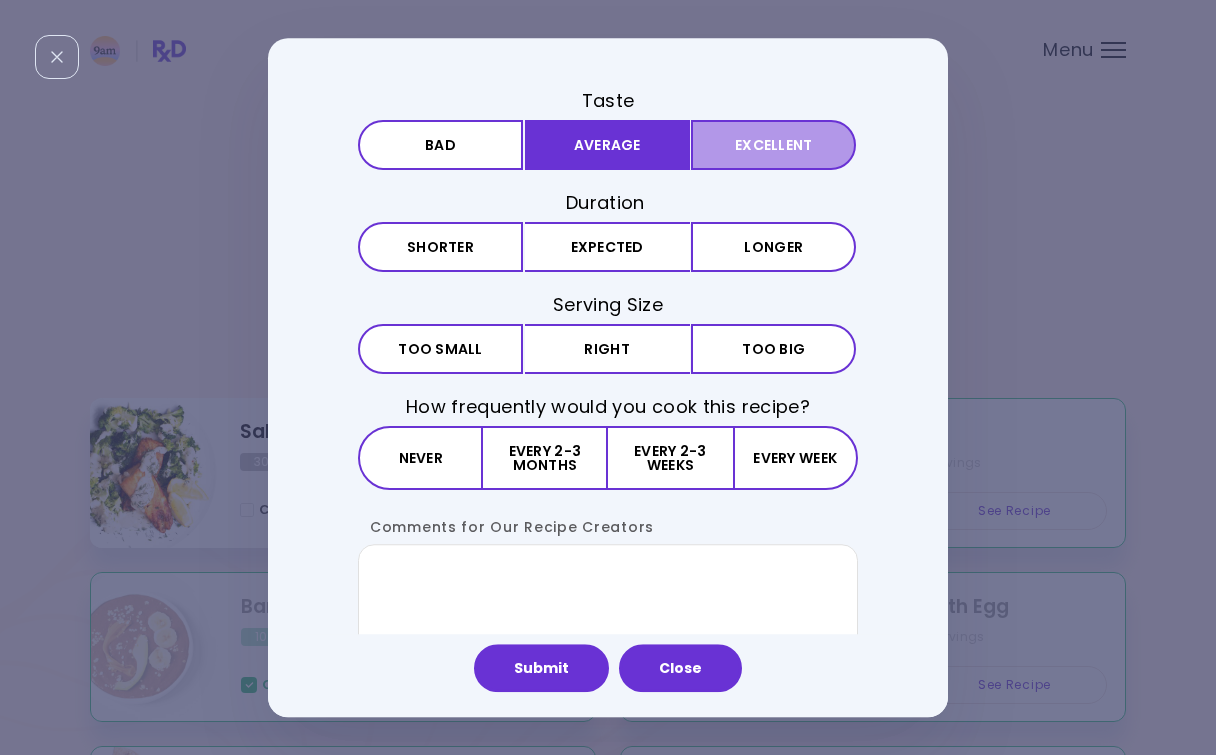 click on "Excellent" at bounding box center [773, 145] 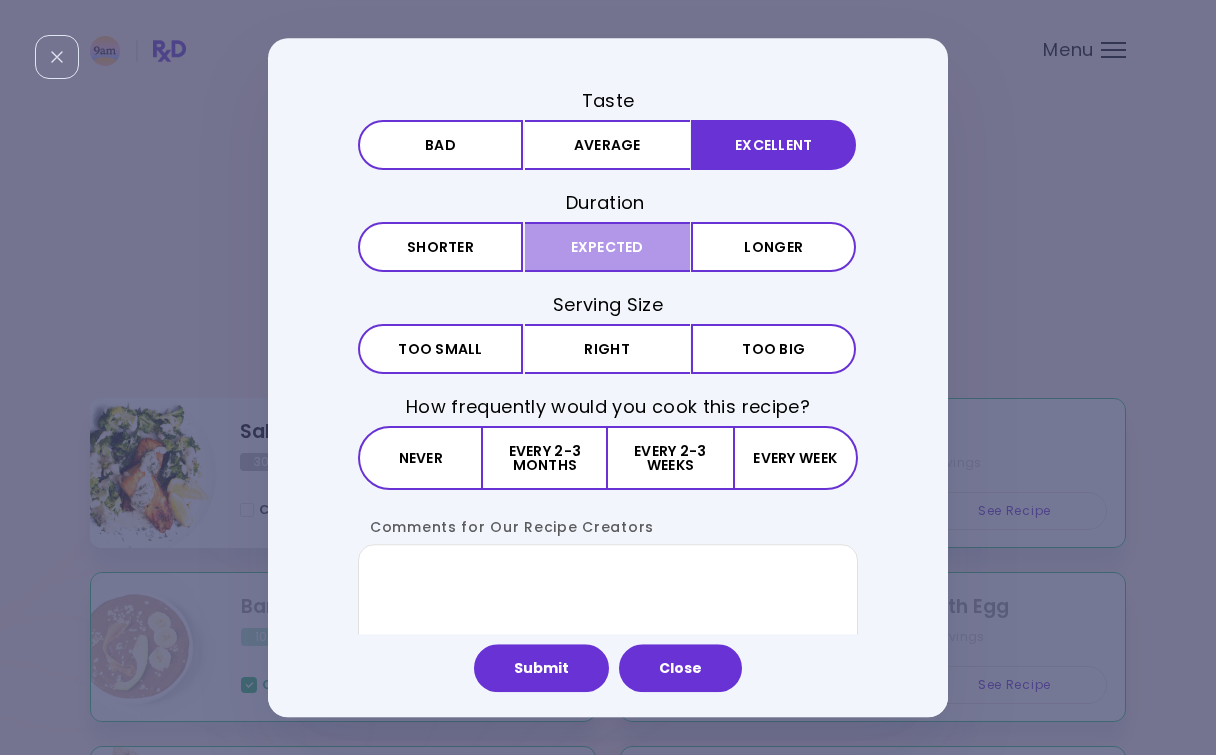 click on "Expected" at bounding box center (607, 247) 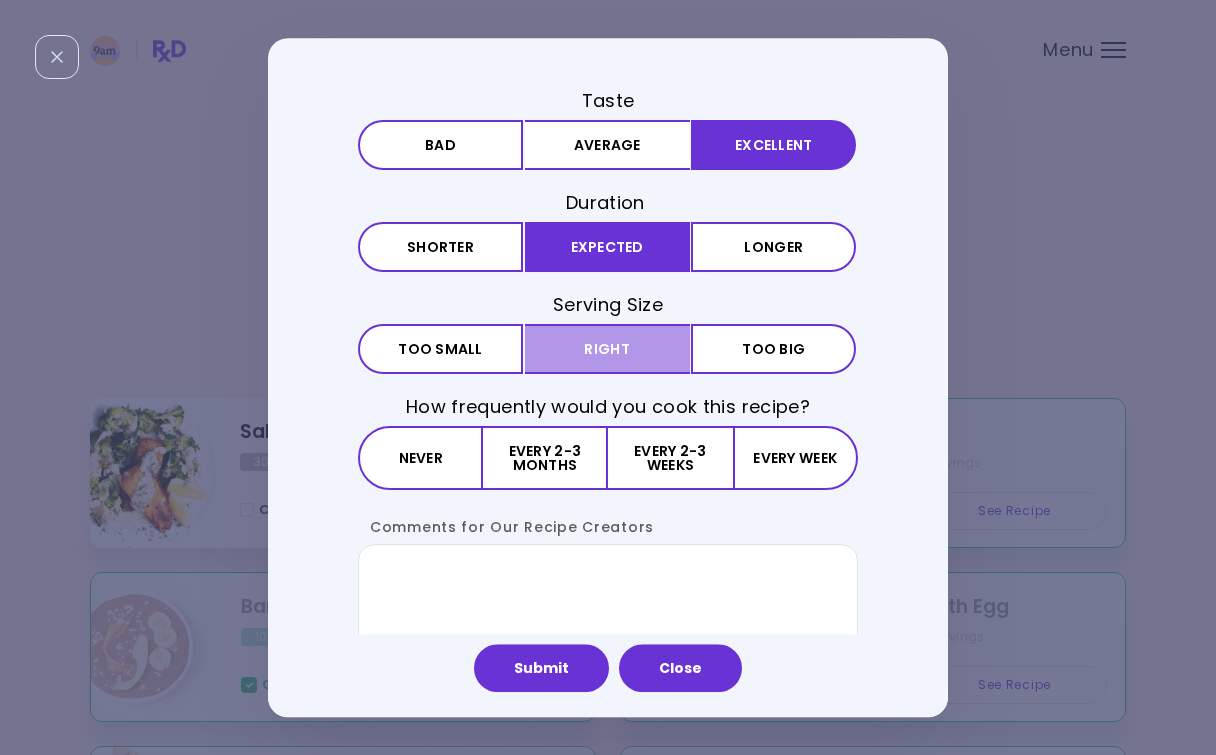 click on "Right" at bounding box center (607, 349) 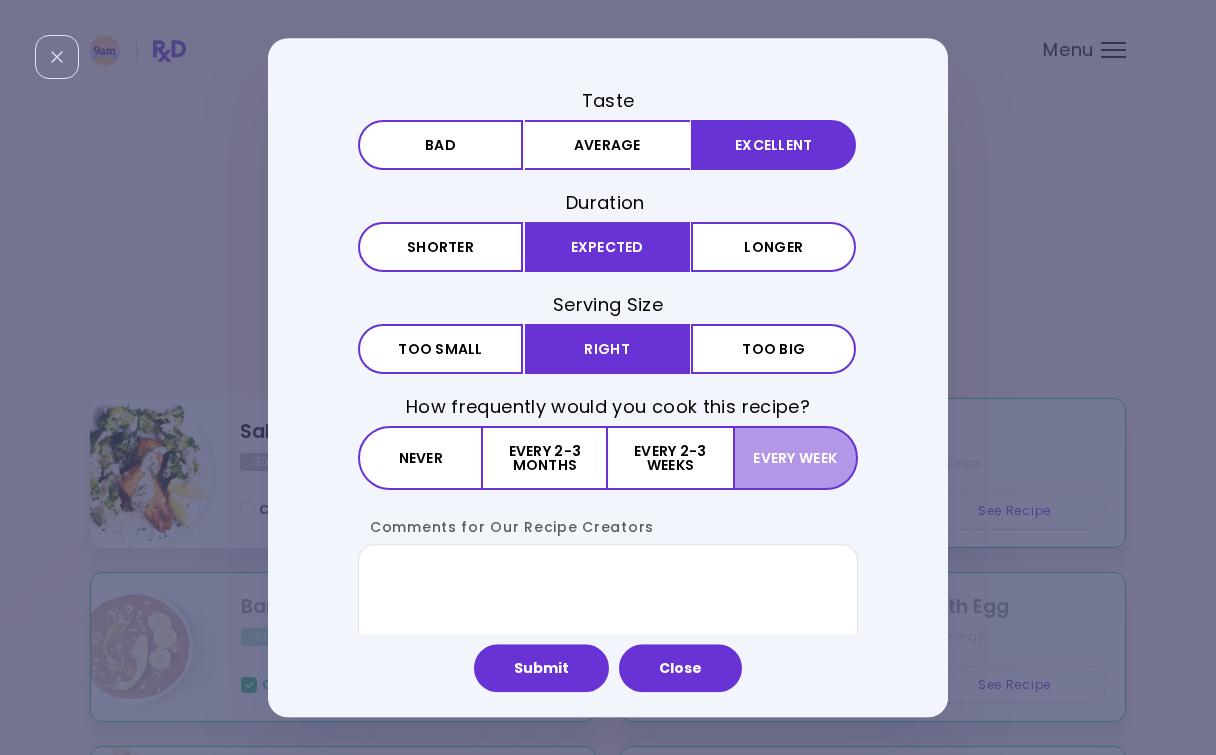 click on "Every week" at bounding box center (795, 459) 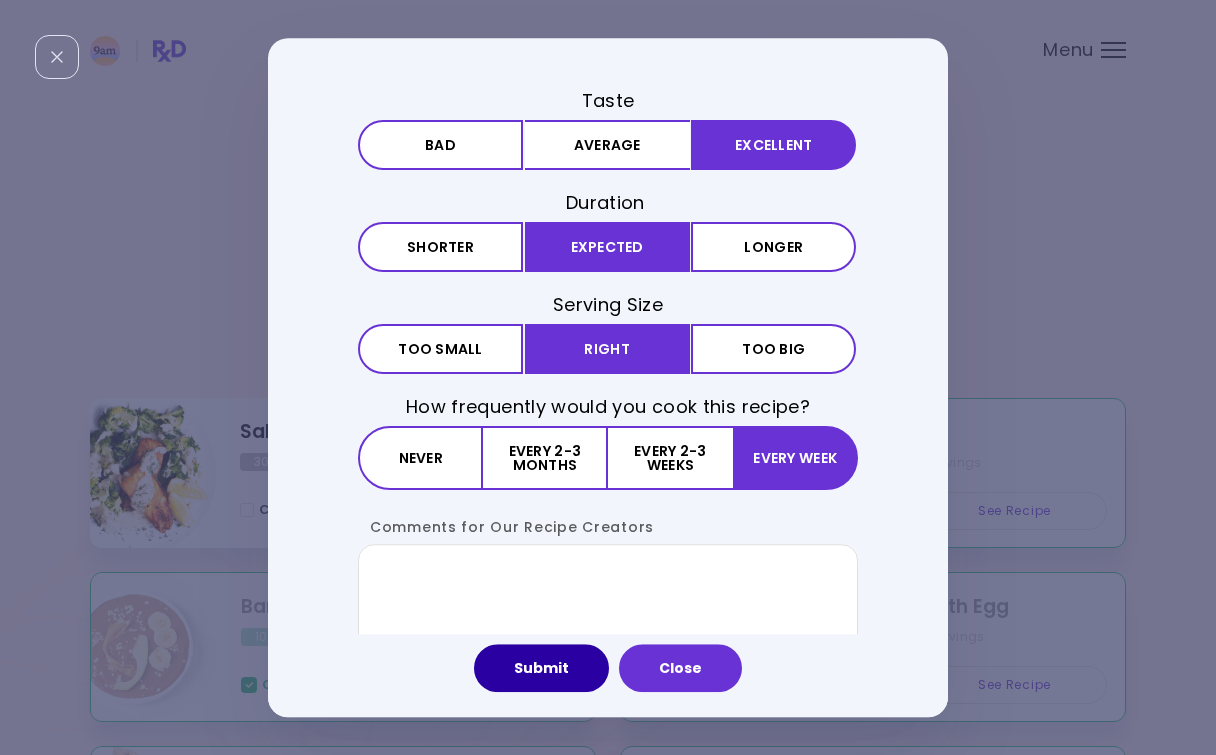 click on "Submit" at bounding box center (541, 668) 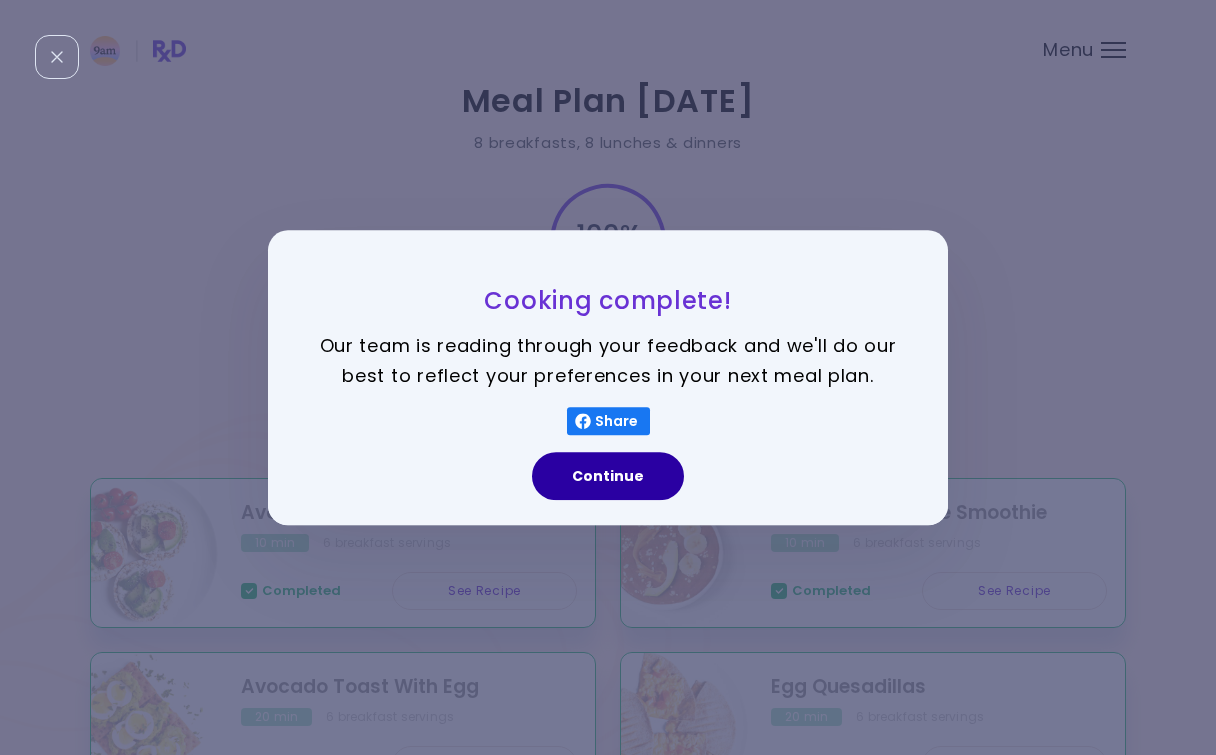 click on "Continue" at bounding box center (608, 476) 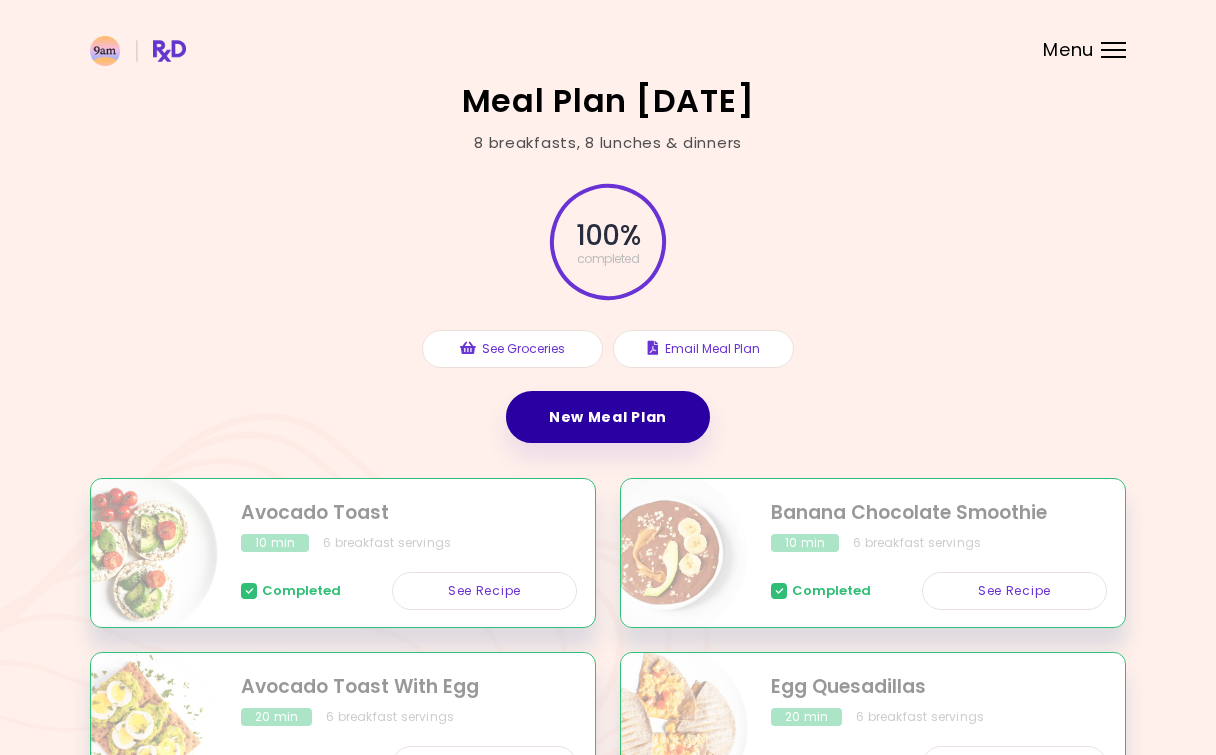 click on "New Meal Plan" at bounding box center (608, 417) 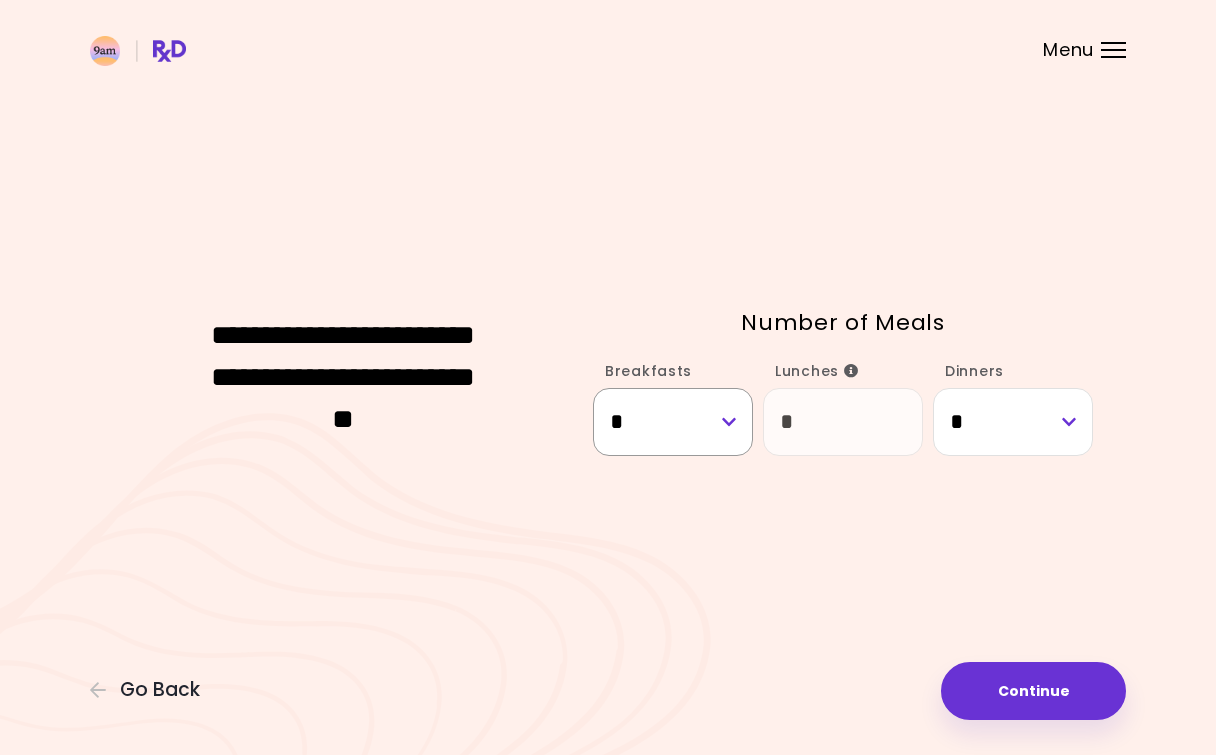 click on "* * * * * * * *" at bounding box center (673, 422) 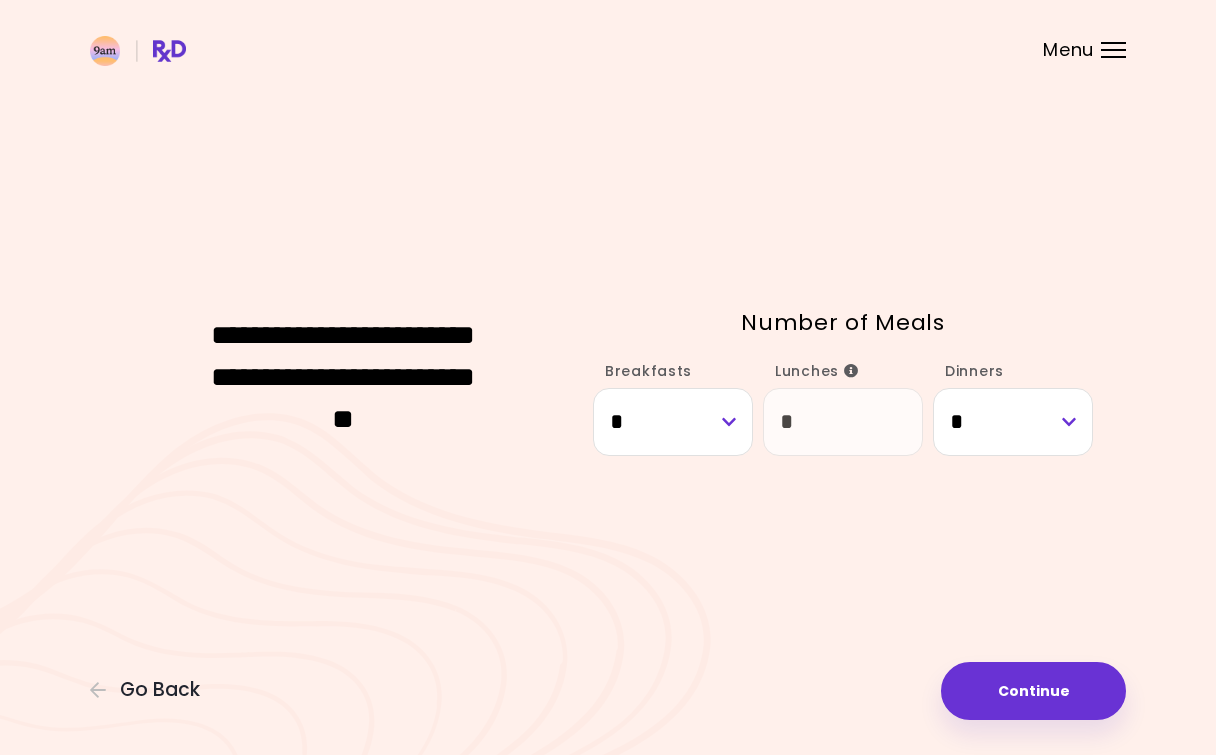 click at bounding box center [851, 371] 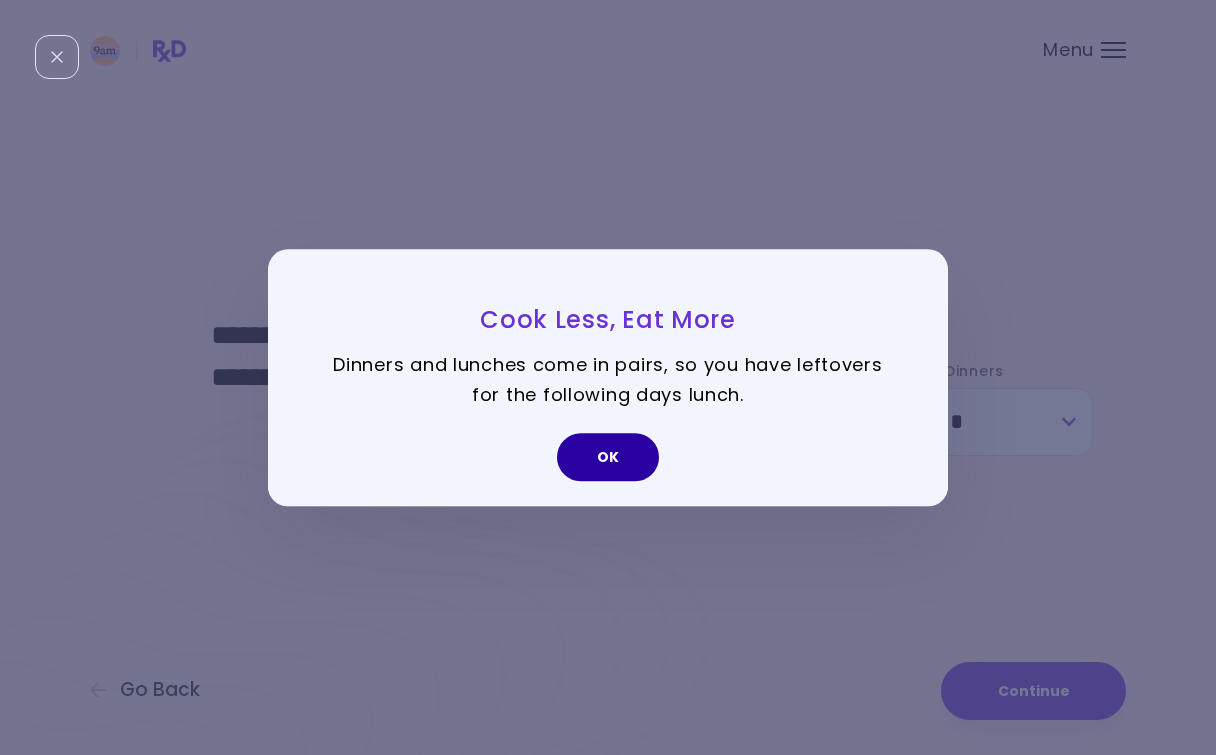 click on "OK" at bounding box center [608, 457] 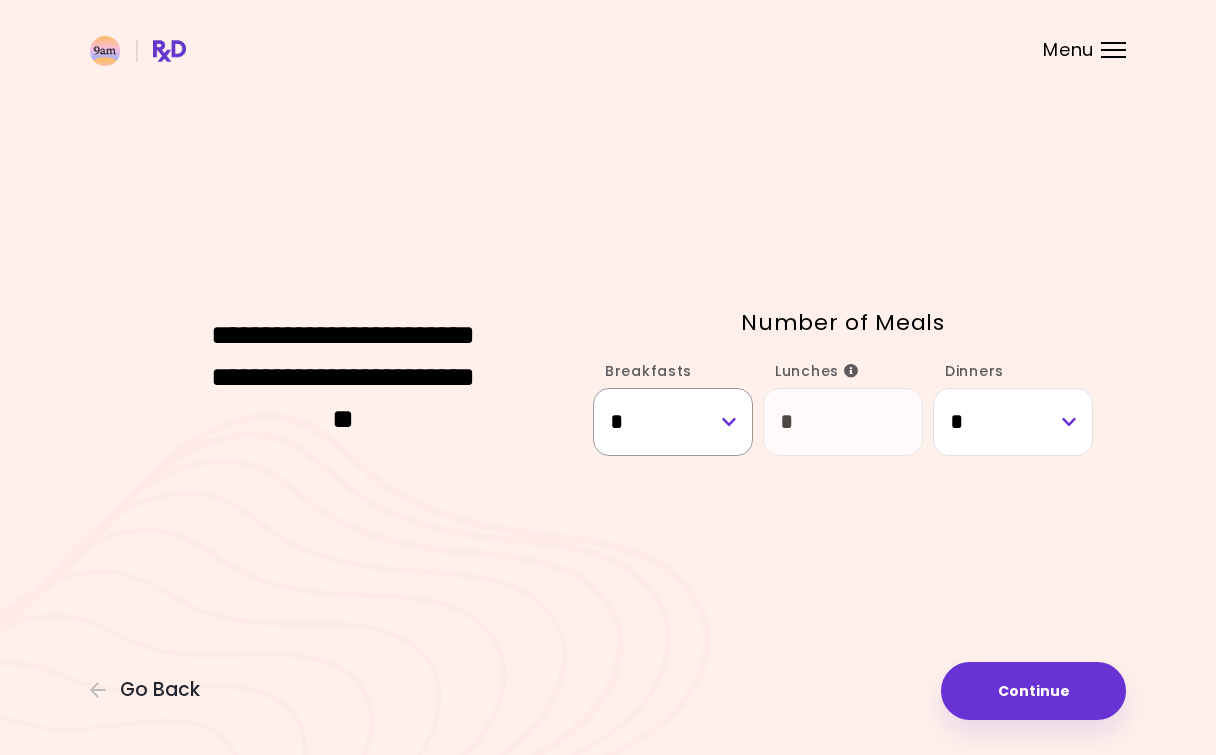 click on "* * * * * * * *" at bounding box center (673, 422) 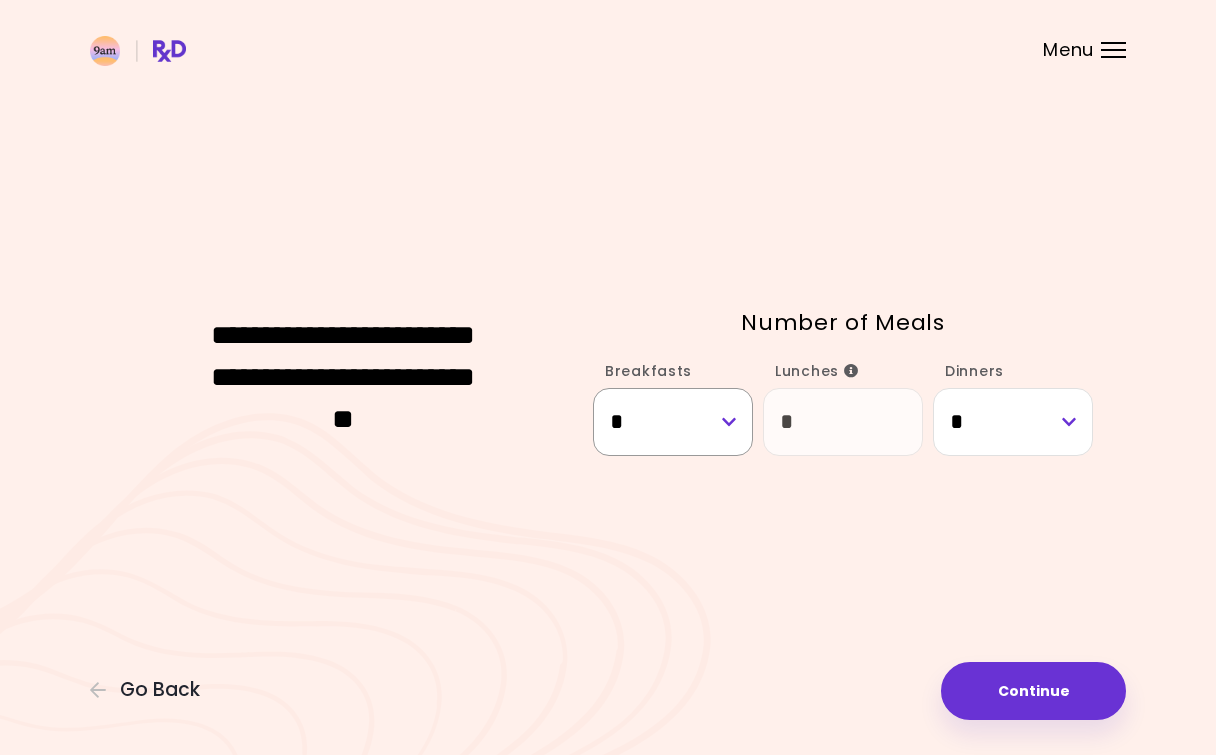 click on "*" at bounding box center (0, 0) 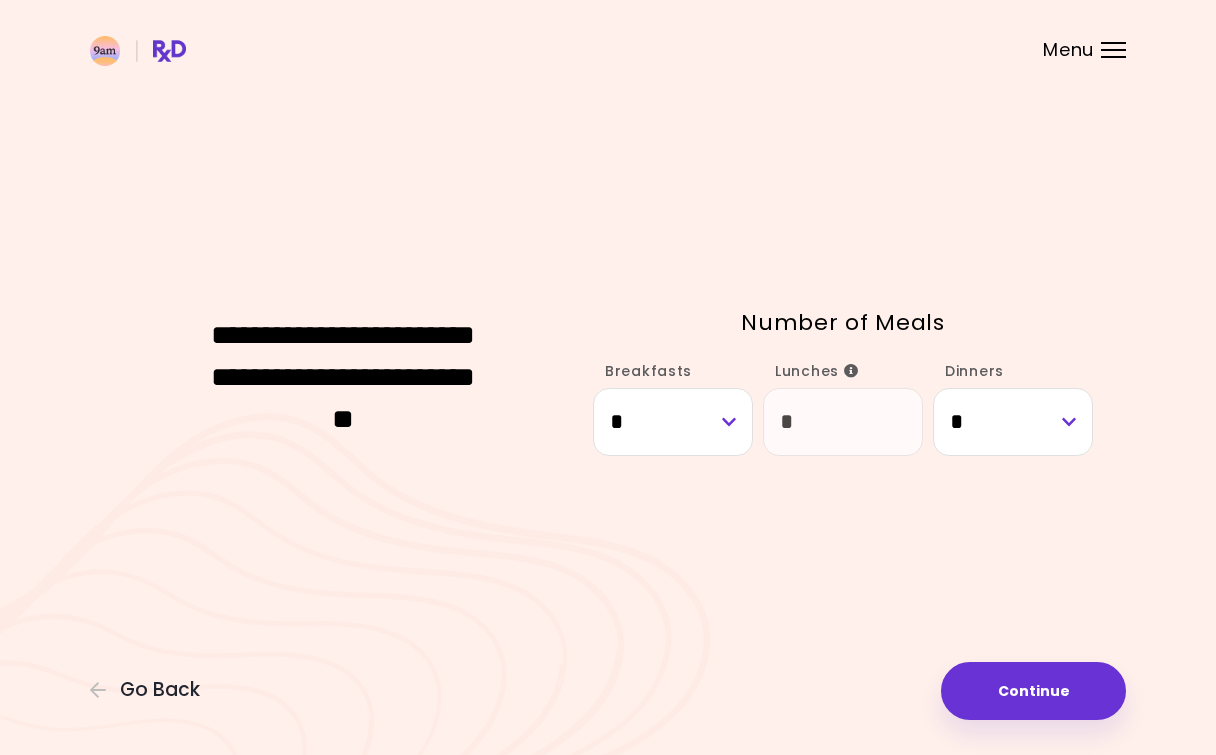 click on "**********" at bounding box center [608, 377] 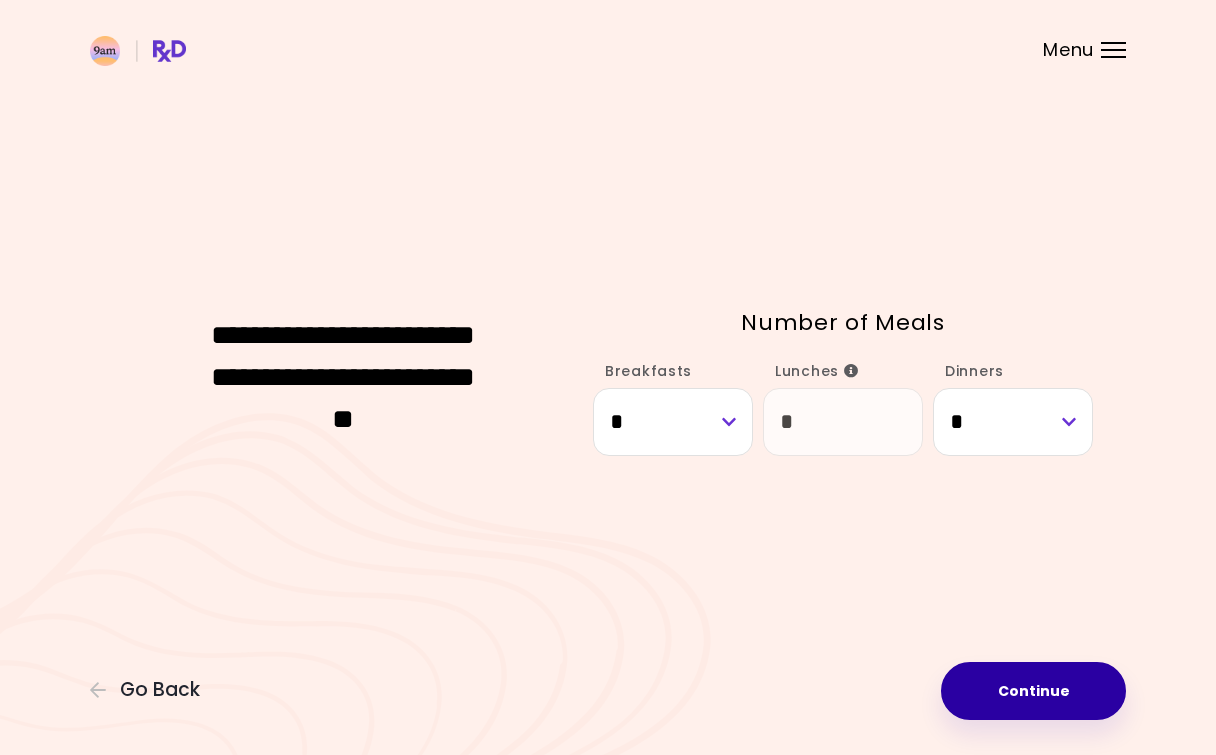 click on "Continue" at bounding box center (1033, 691) 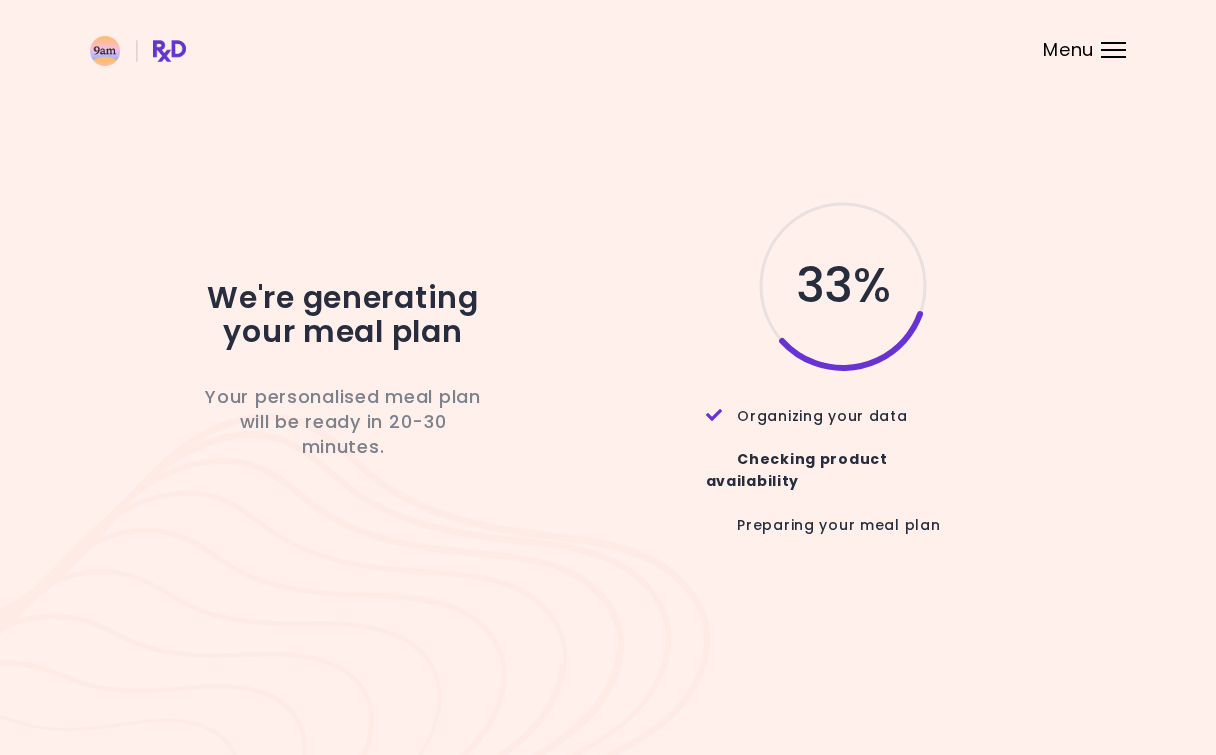 click at bounding box center (1113, 43) 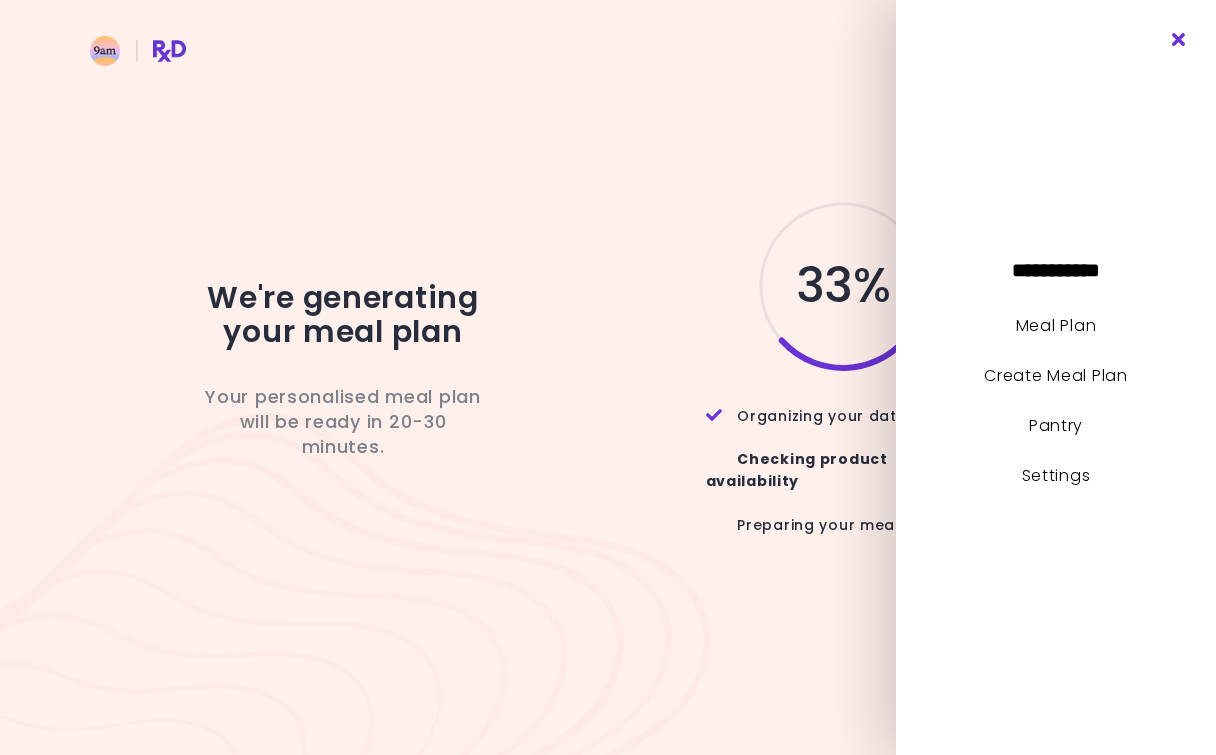 click at bounding box center (1179, 40) 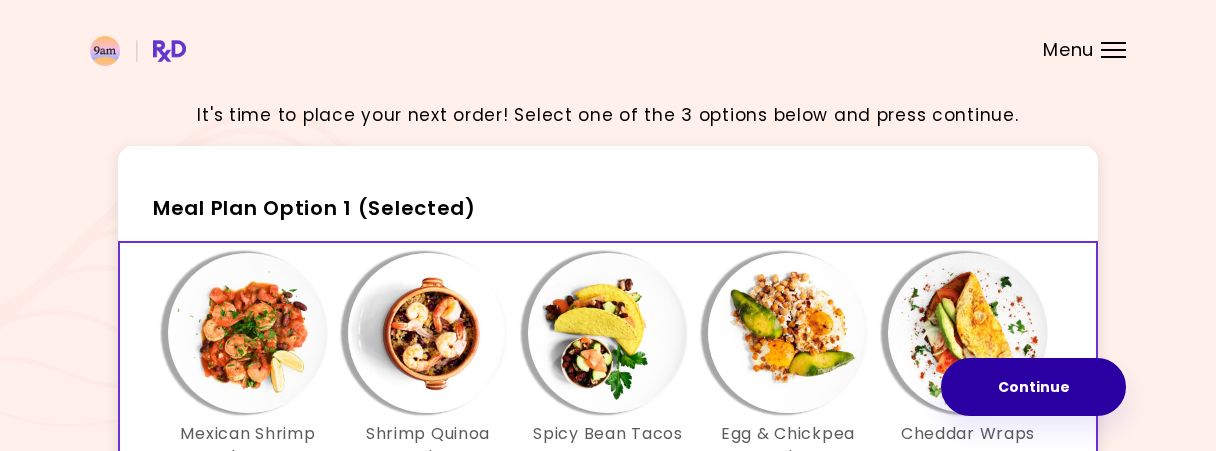 click on "Continue" at bounding box center [1033, 387] 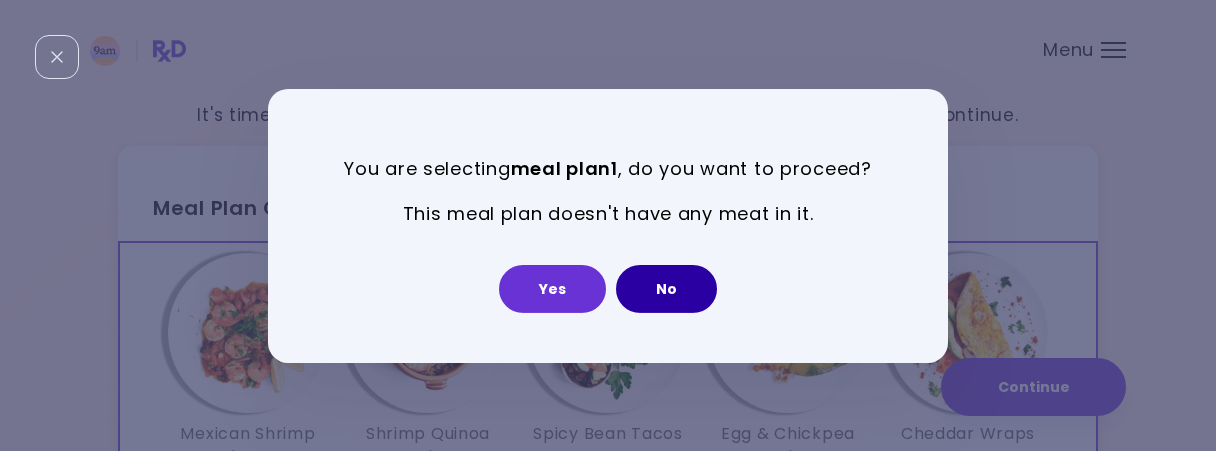 click on "No" at bounding box center [666, 289] 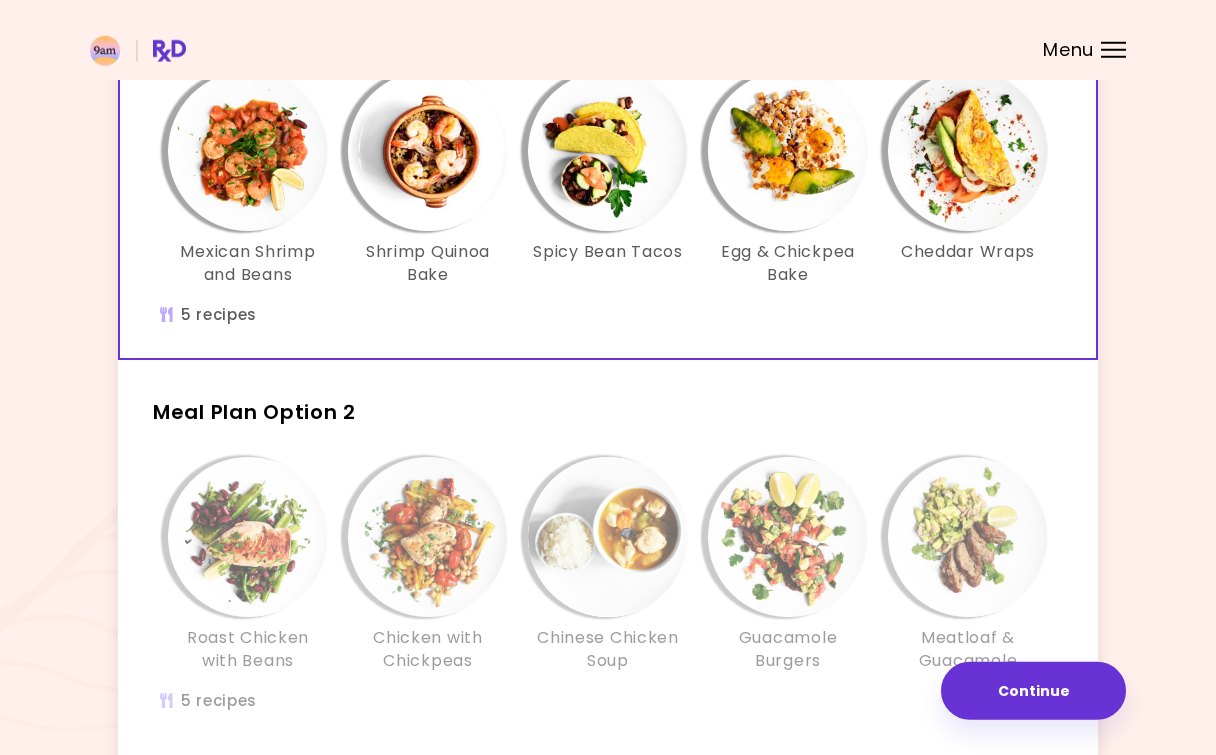 scroll, scrollTop: 104, scrollLeft: 0, axis: vertical 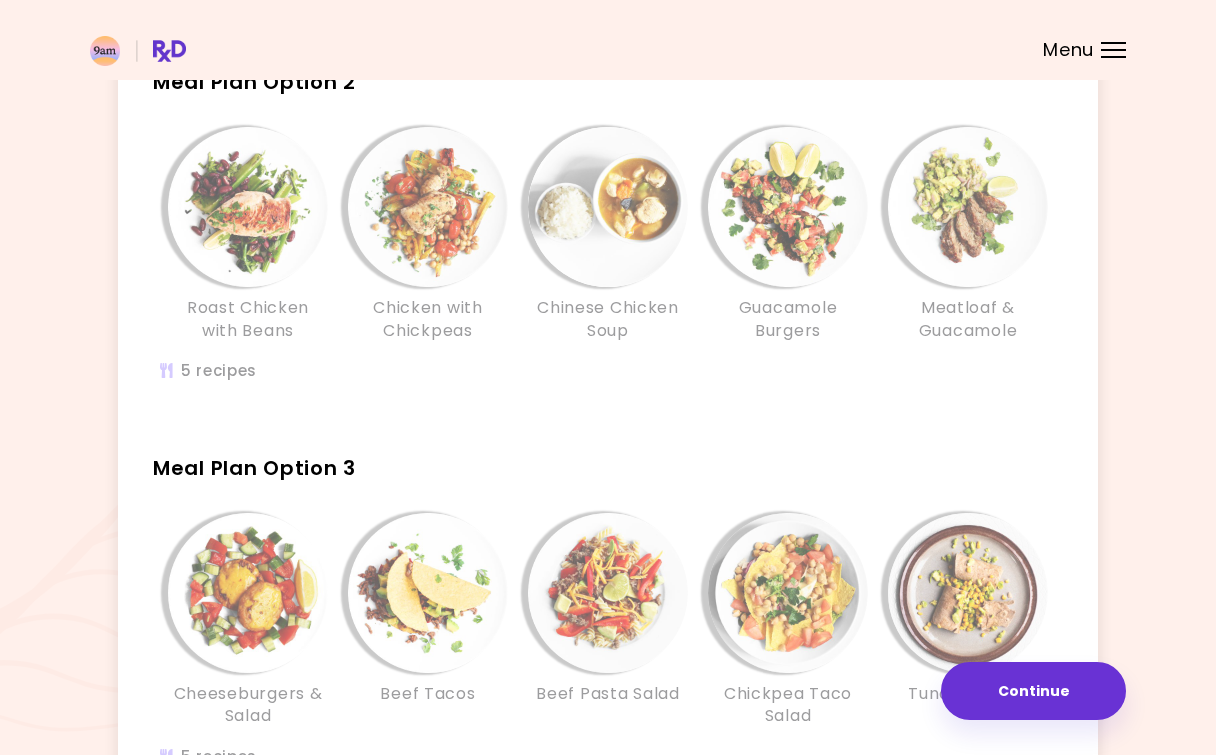 click on "Chicken with Chickpeas" at bounding box center (428, 234) 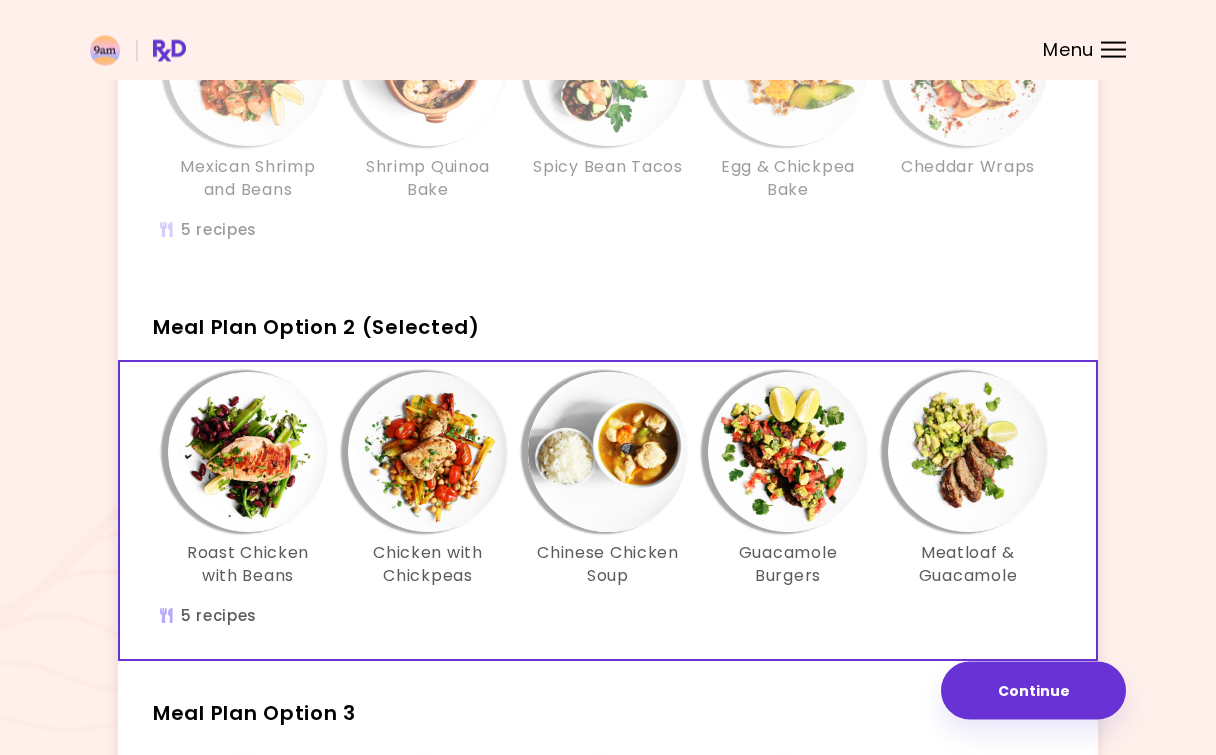 scroll, scrollTop: 104, scrollLeft: 0, axis: vertical 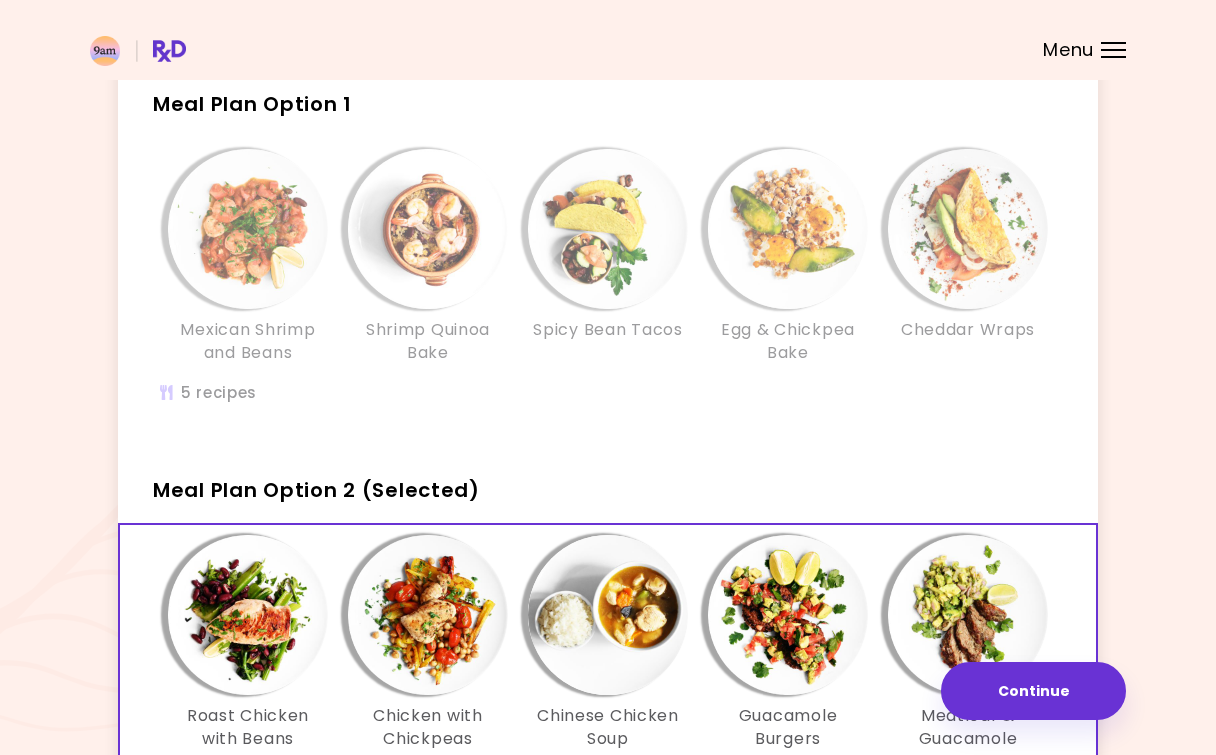 click on "Egg & Chickpea Bake" at bounding box center (788, 341) 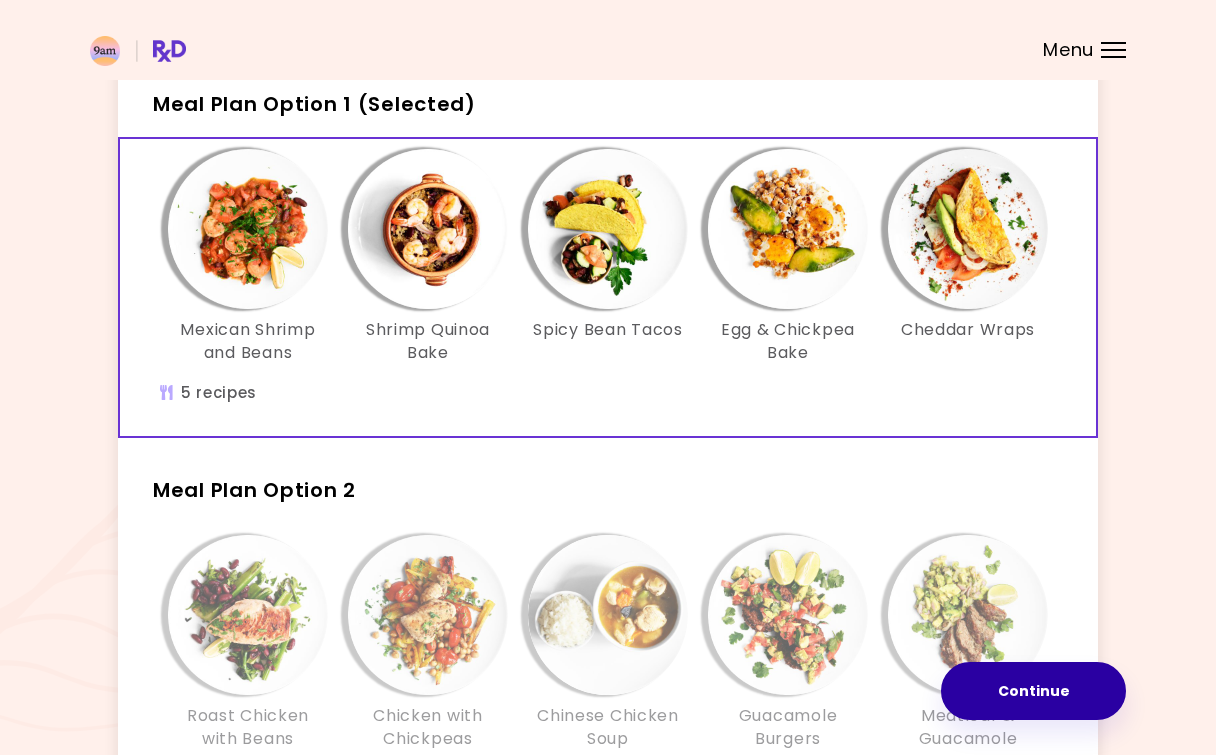 click on "Continue" at bounding box center [1033, 691] 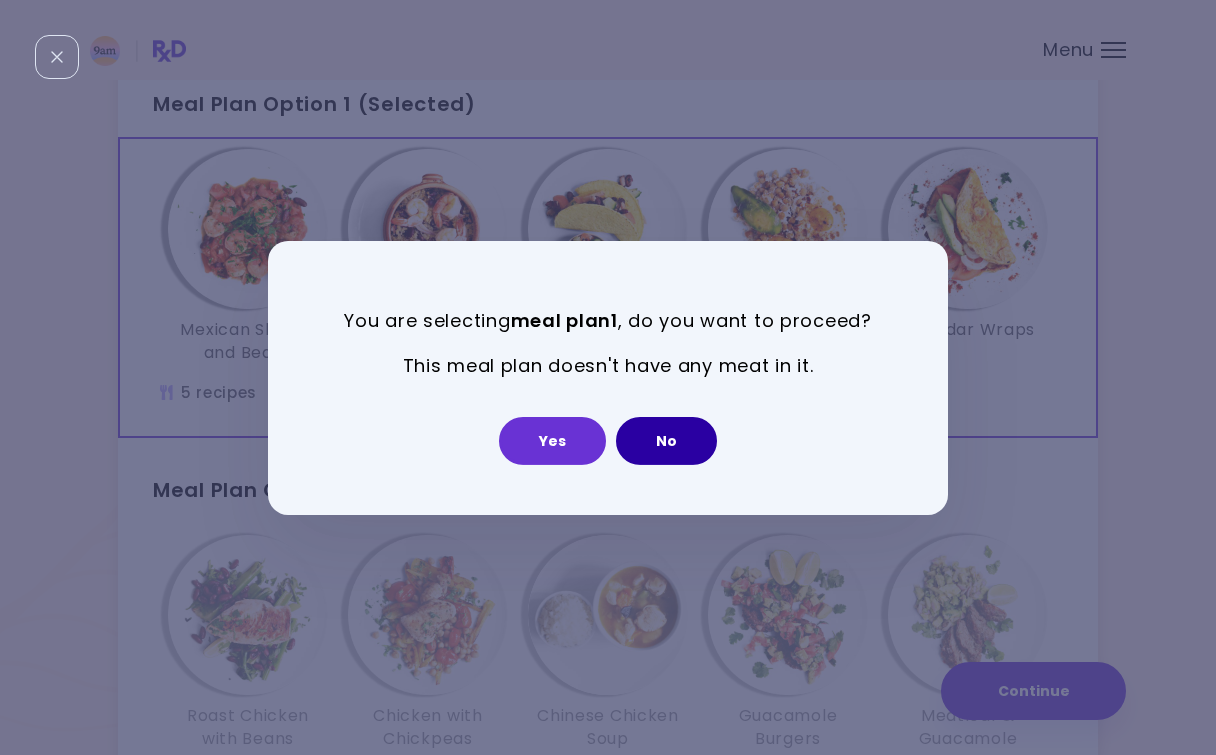 click on "No" at bounding box center (666, 441) 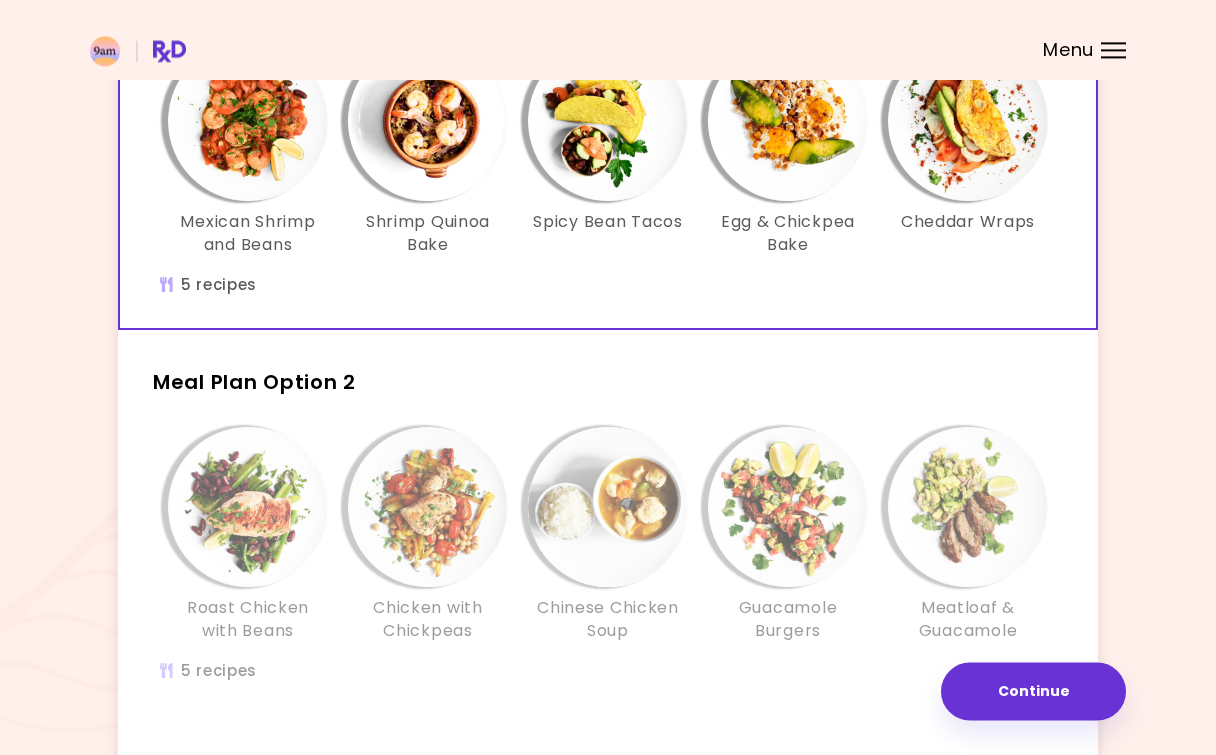 scroll, scrollTop: 308, scrollLeft: 0, axis: vertical 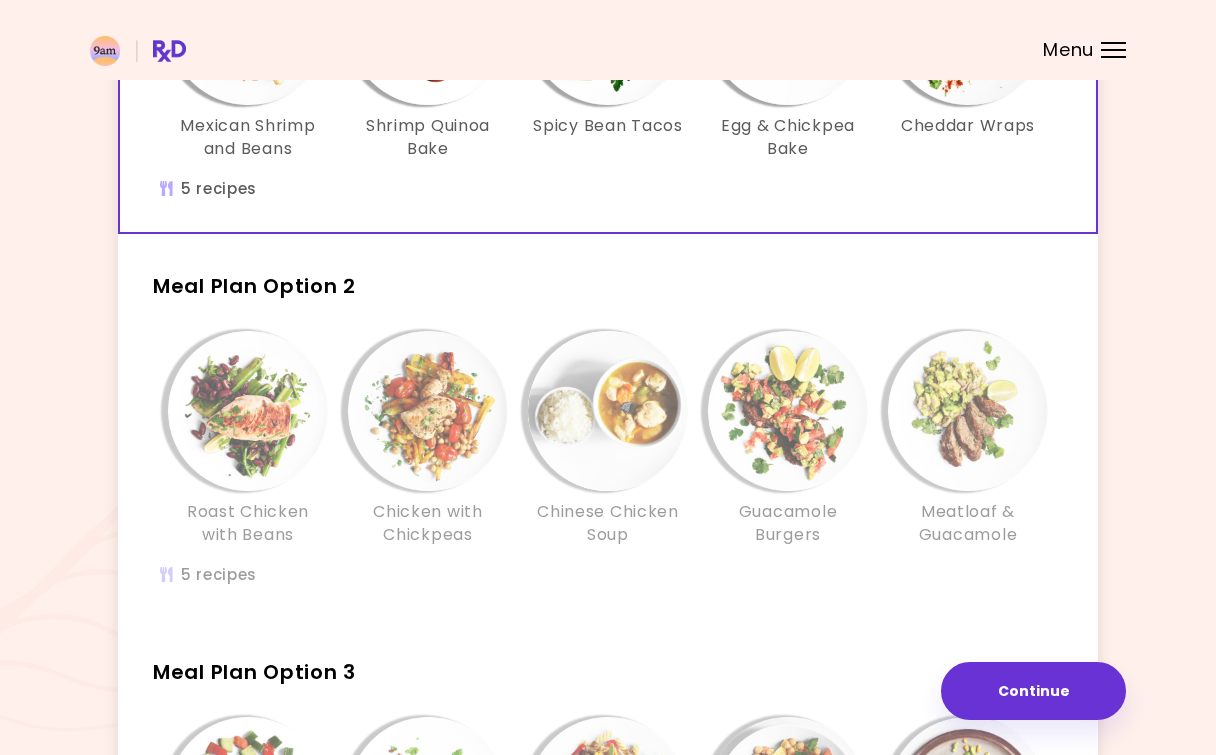 click at bounding box center (428, 411) 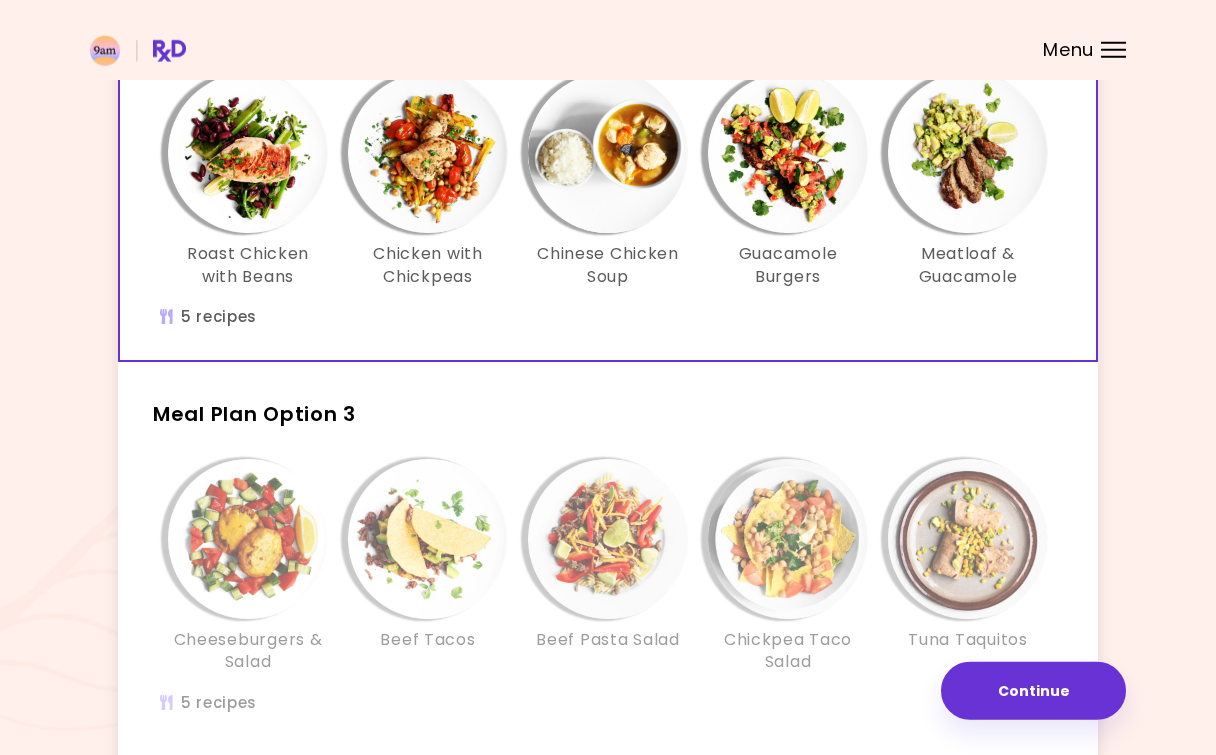 scroll, scrollTop: 614, scrollLeft: 0, axis: vertical 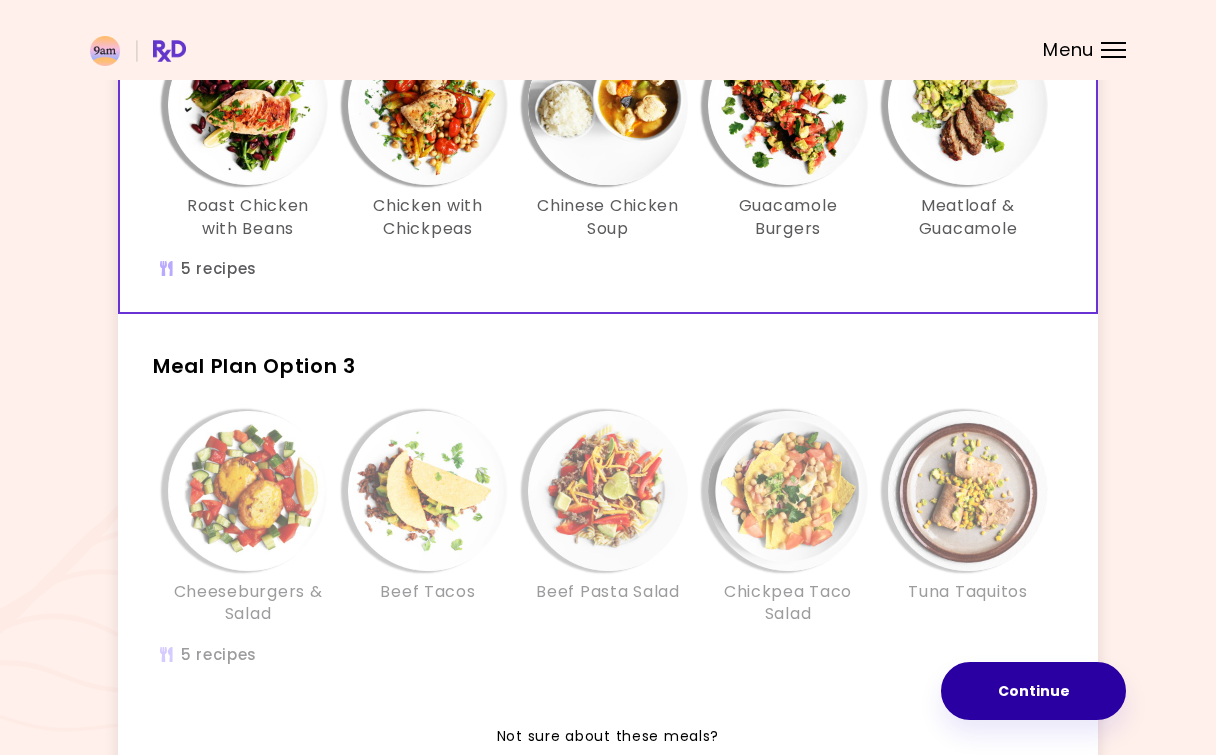 click on "Continue" at bounding box center (1033, 691) 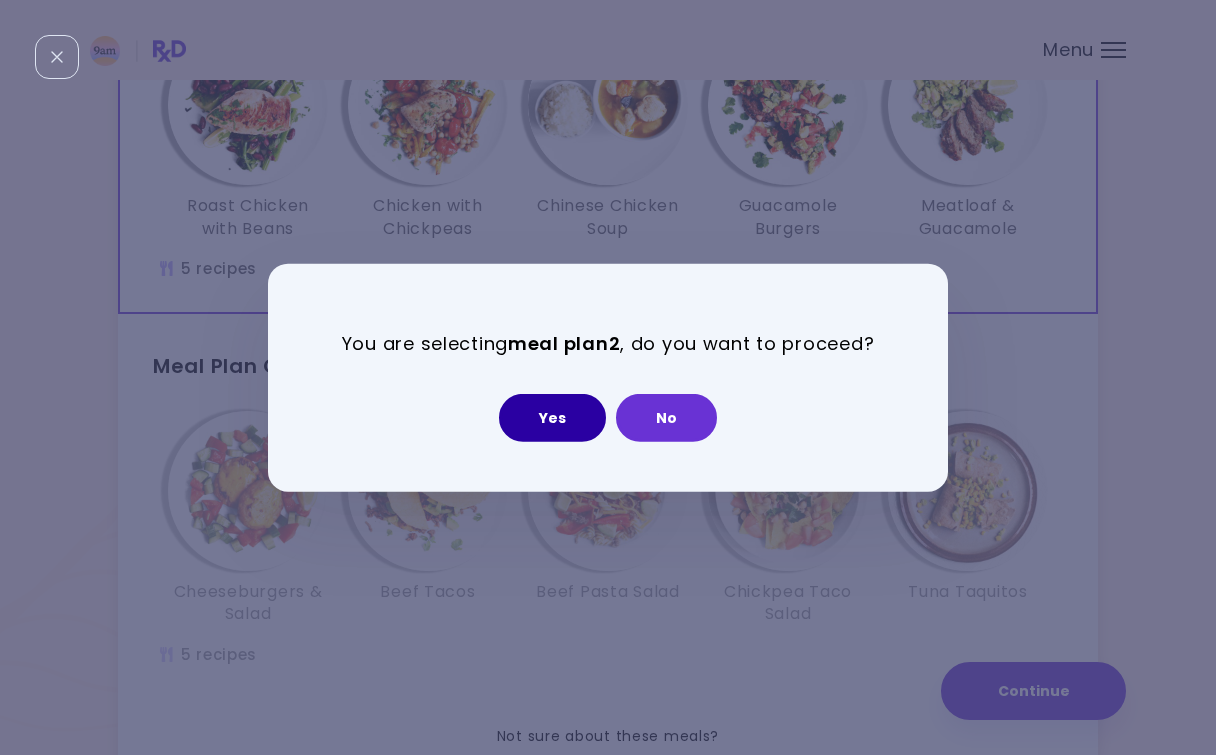 click on "Yes" at bounding box center (552, 418) 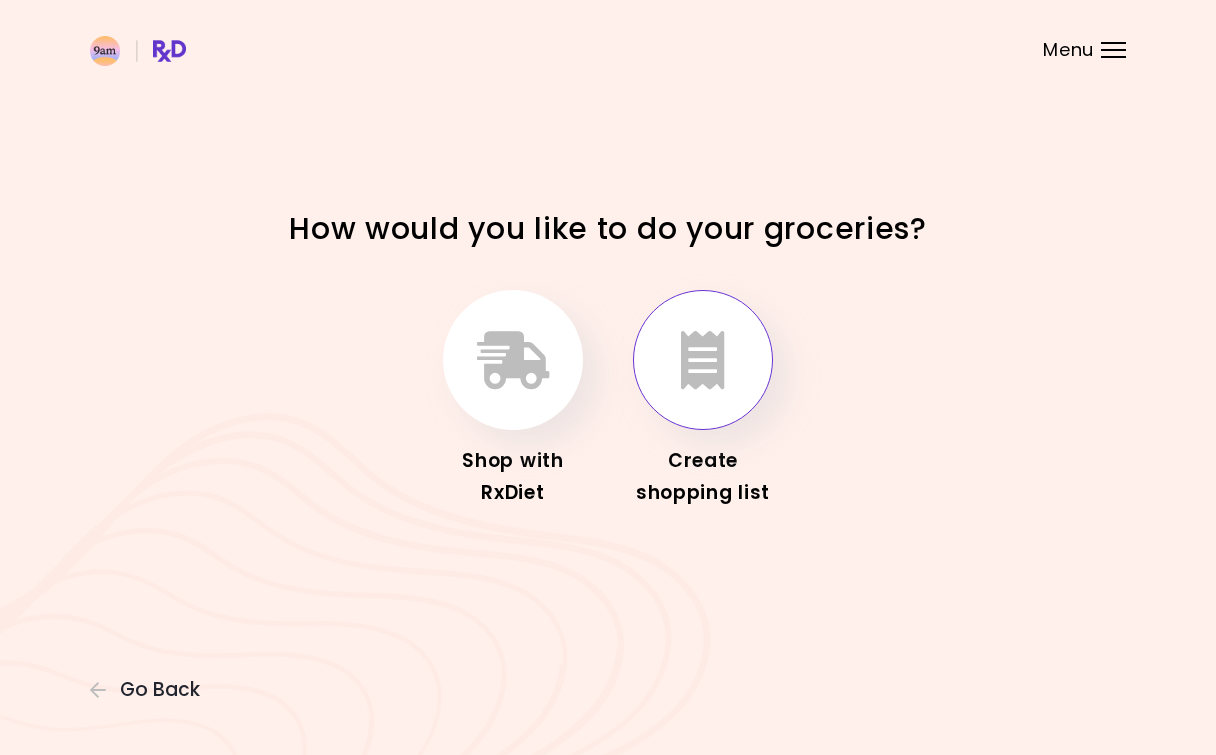 click at bounding box center (703, 360) 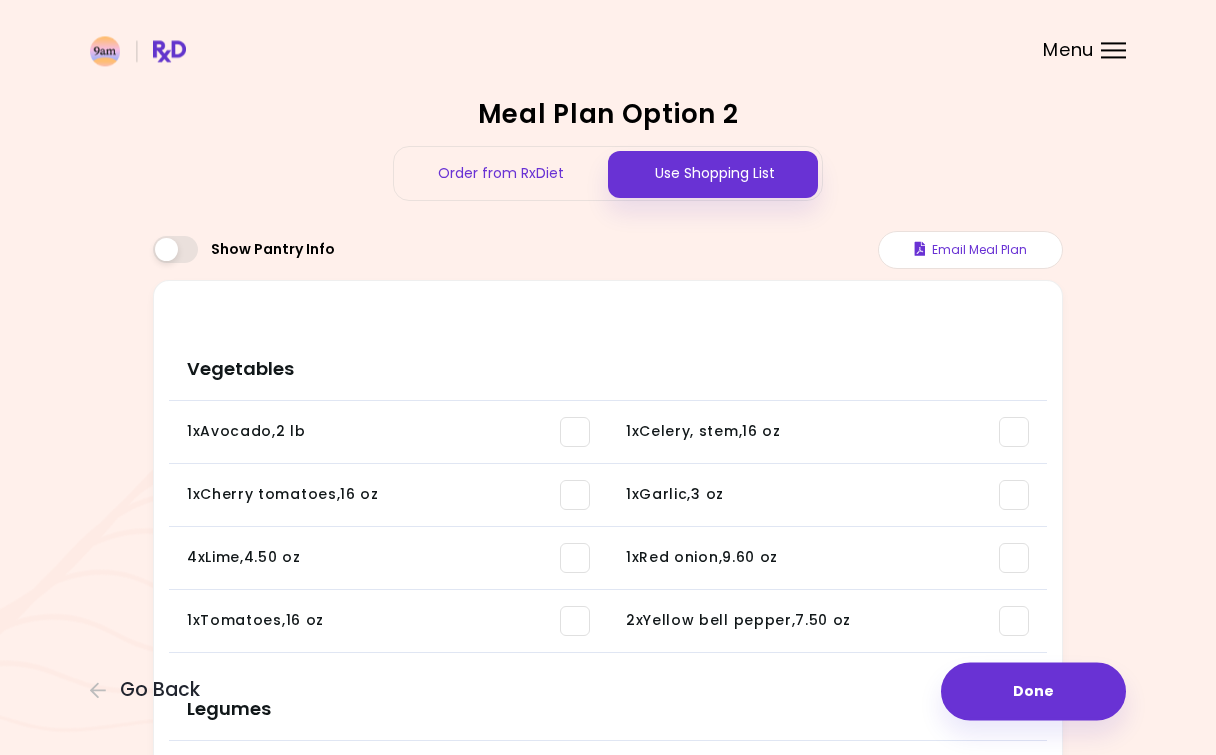 scroll, scrollTop: 0, scrollLeft: 0, axis: both 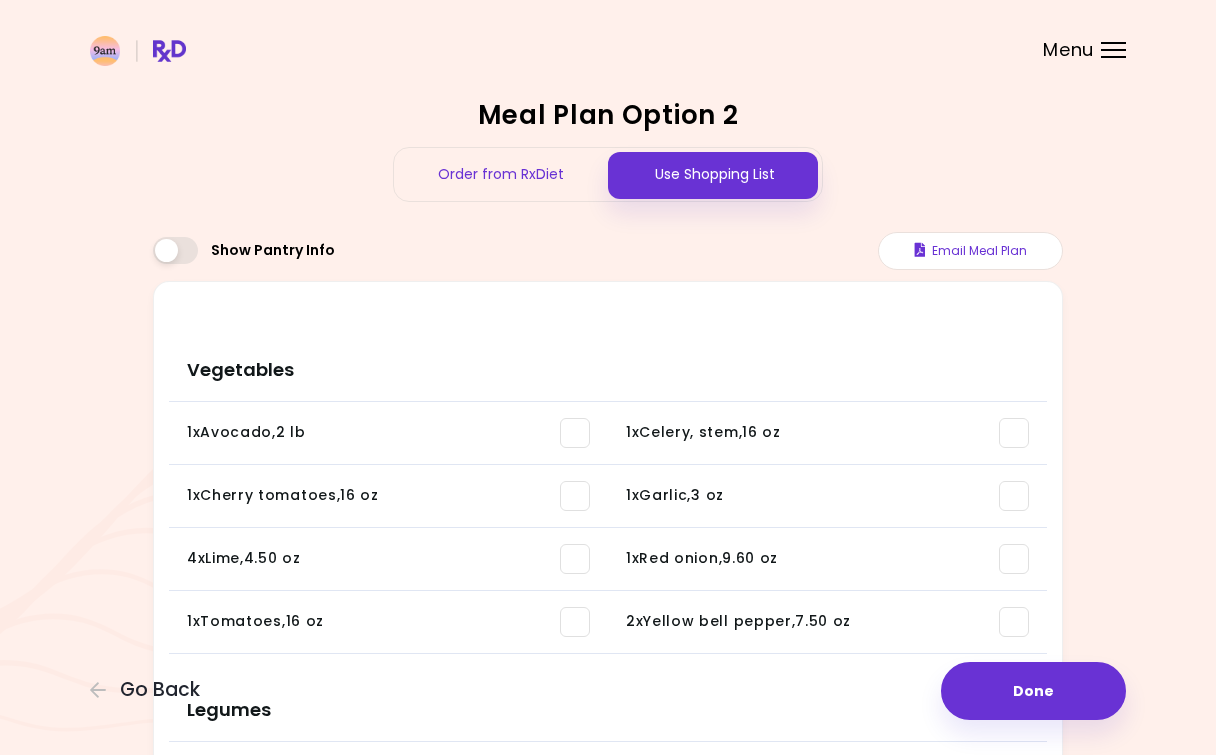 click at bounding box center (175, 250) 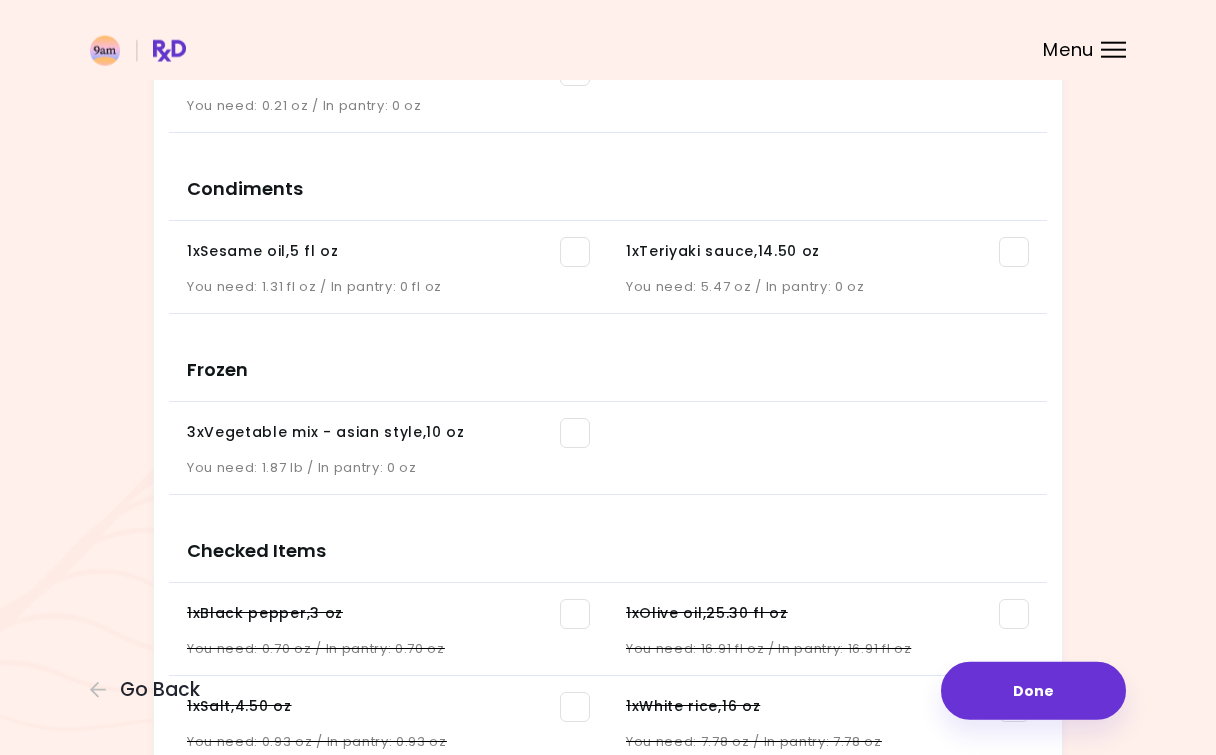 scroll, scrollTop: 1308, scrollLeft: 0, axis: vertical 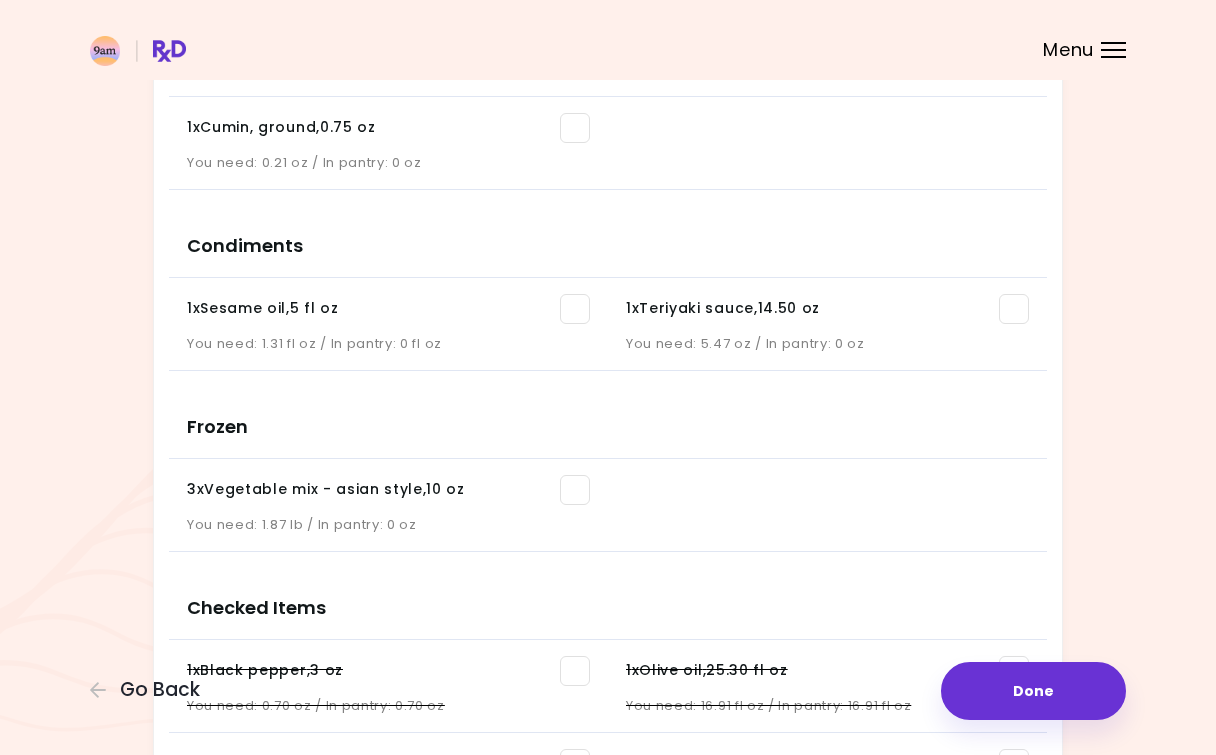click at bounding box center (575, 490) 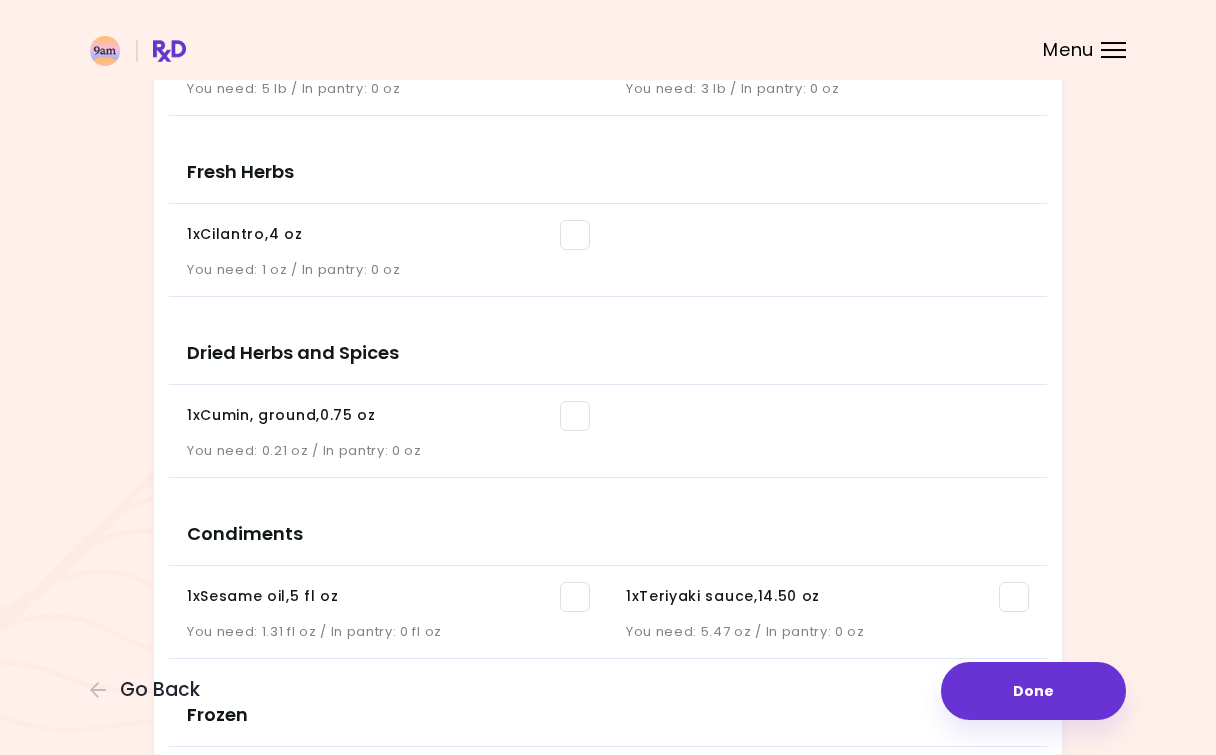 scroll, scrollTop: 1002, scrollLeft: 0, axis: vertical 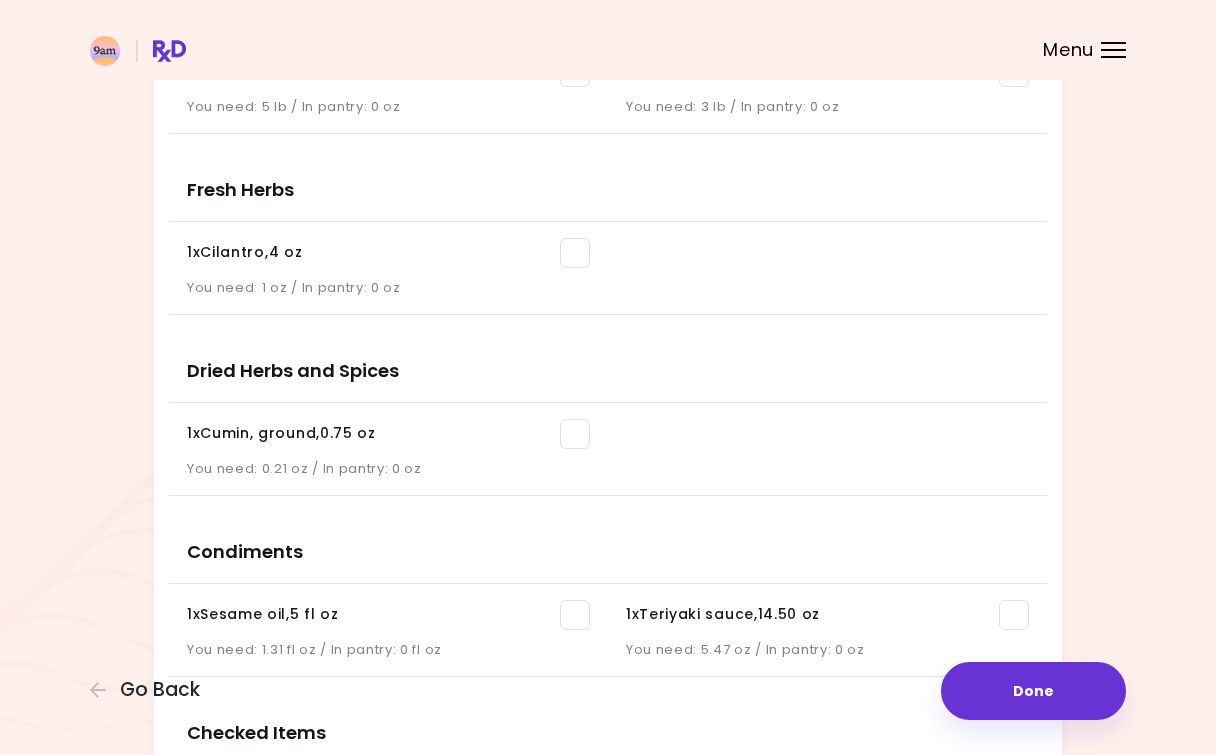 click at bounding box center [575, 615] 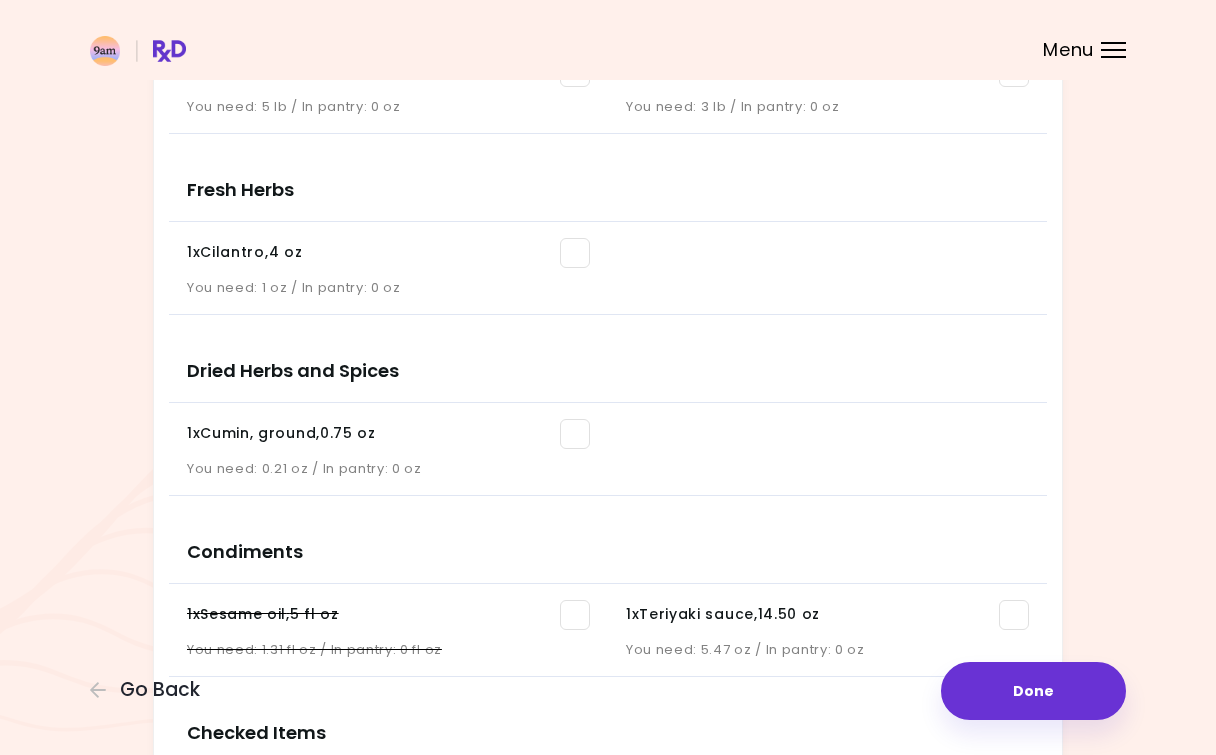 click at bounding box center (1014, 615) 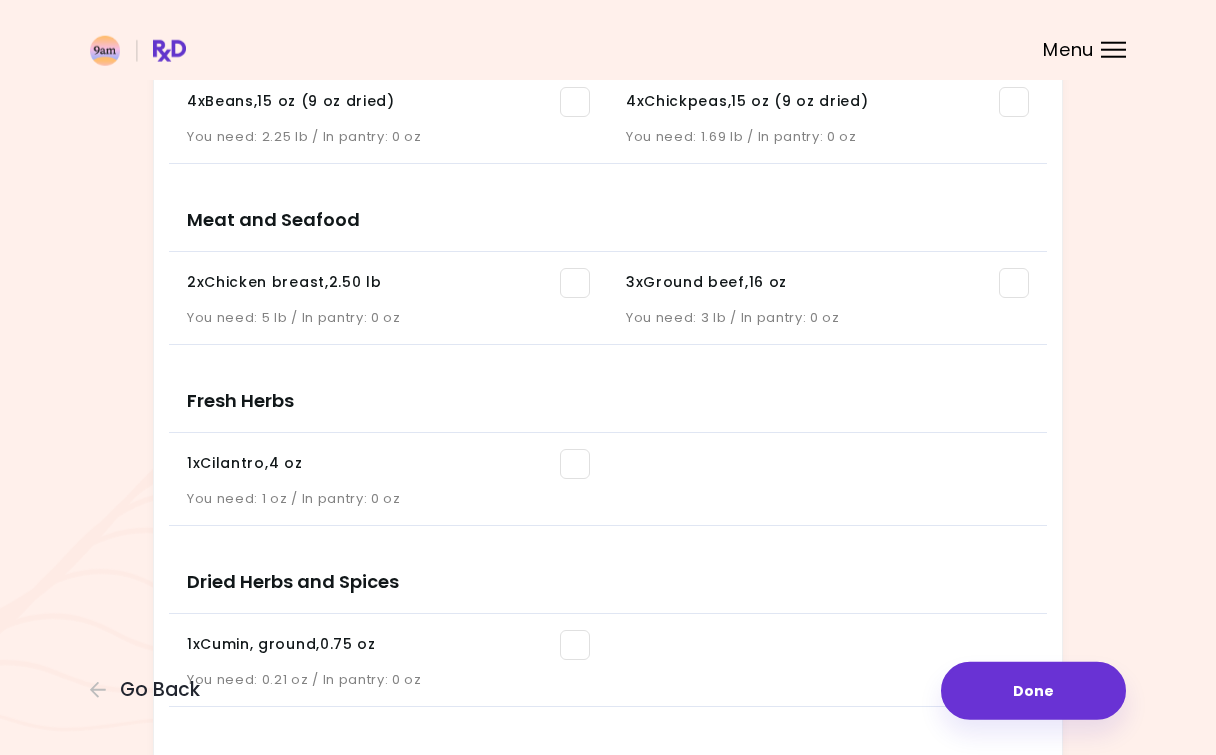 scroll, scrollTop: 798, scrollLeft: 0, axis: vertical 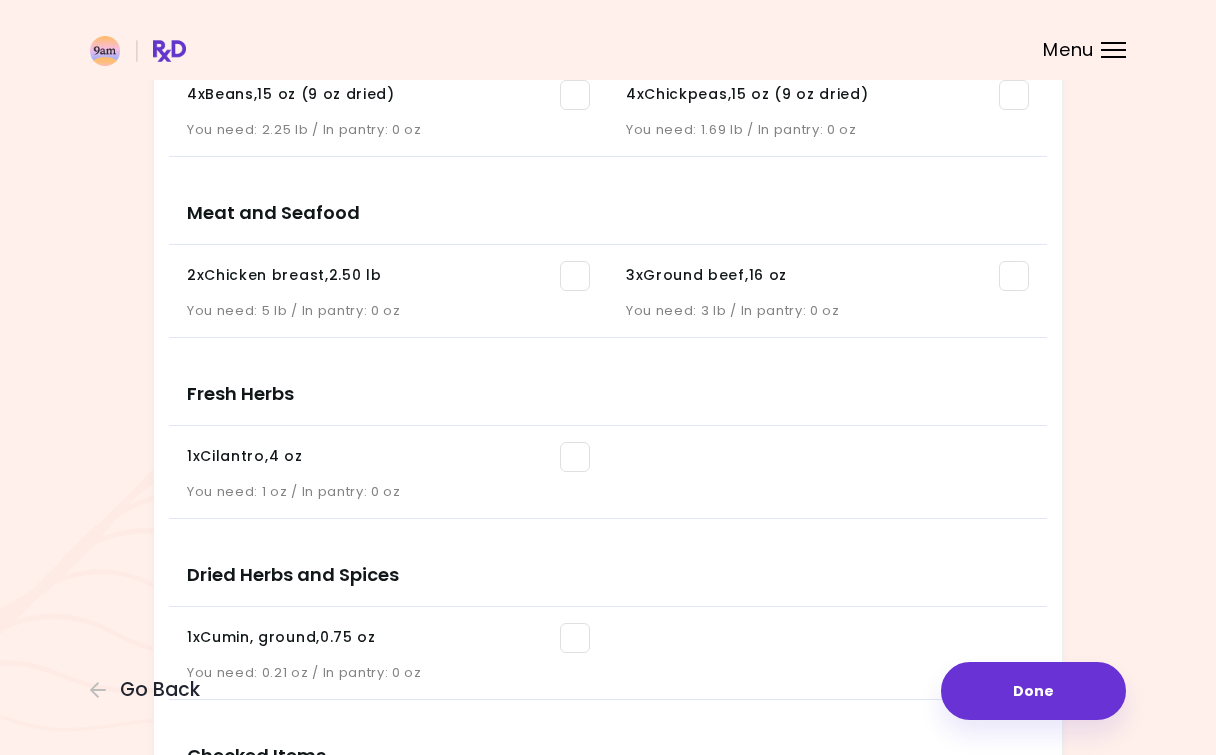 click at bounding box center (575, 638) 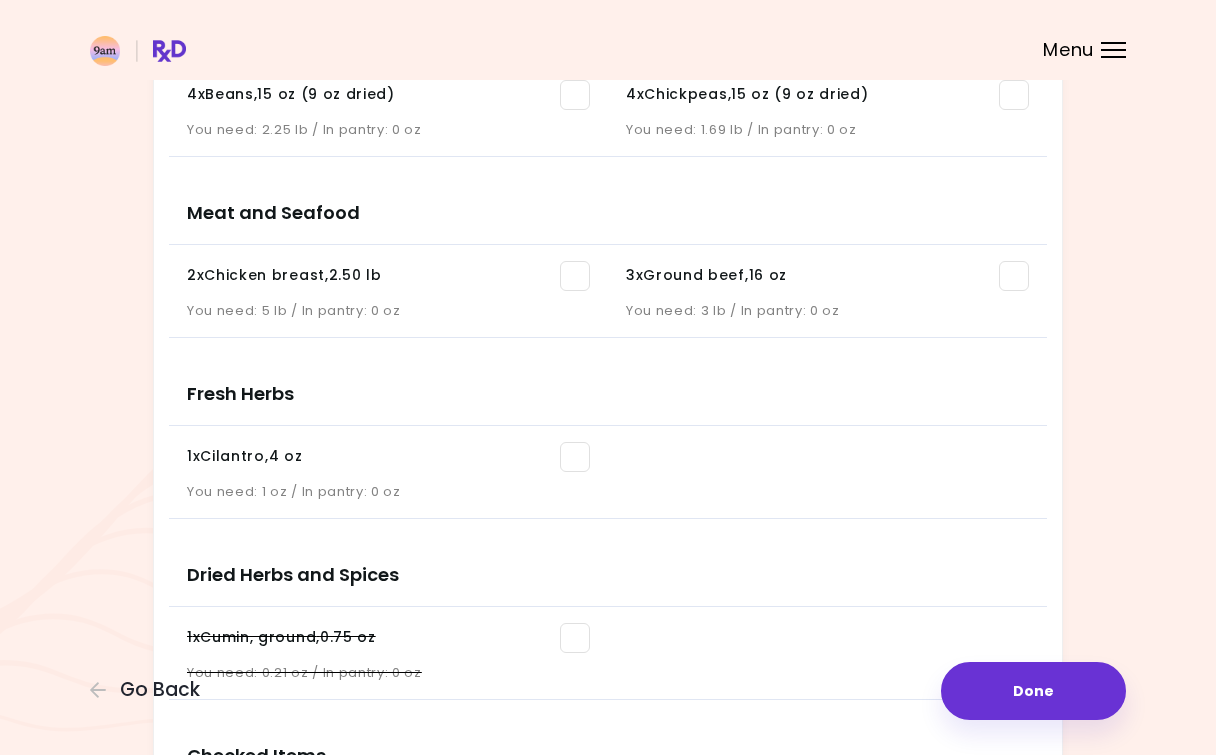 click at bounding box center [575, 457] 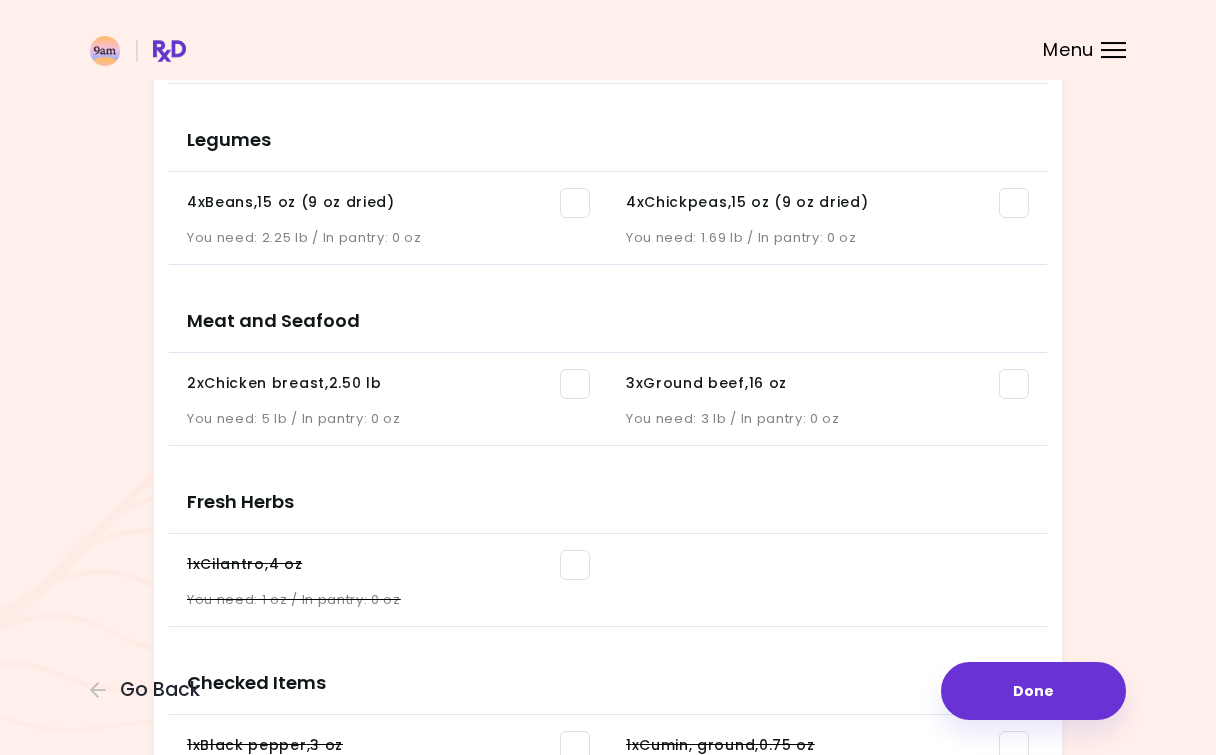scroll, scrollTop: 594, scrollLeft: 0, axis: vertical 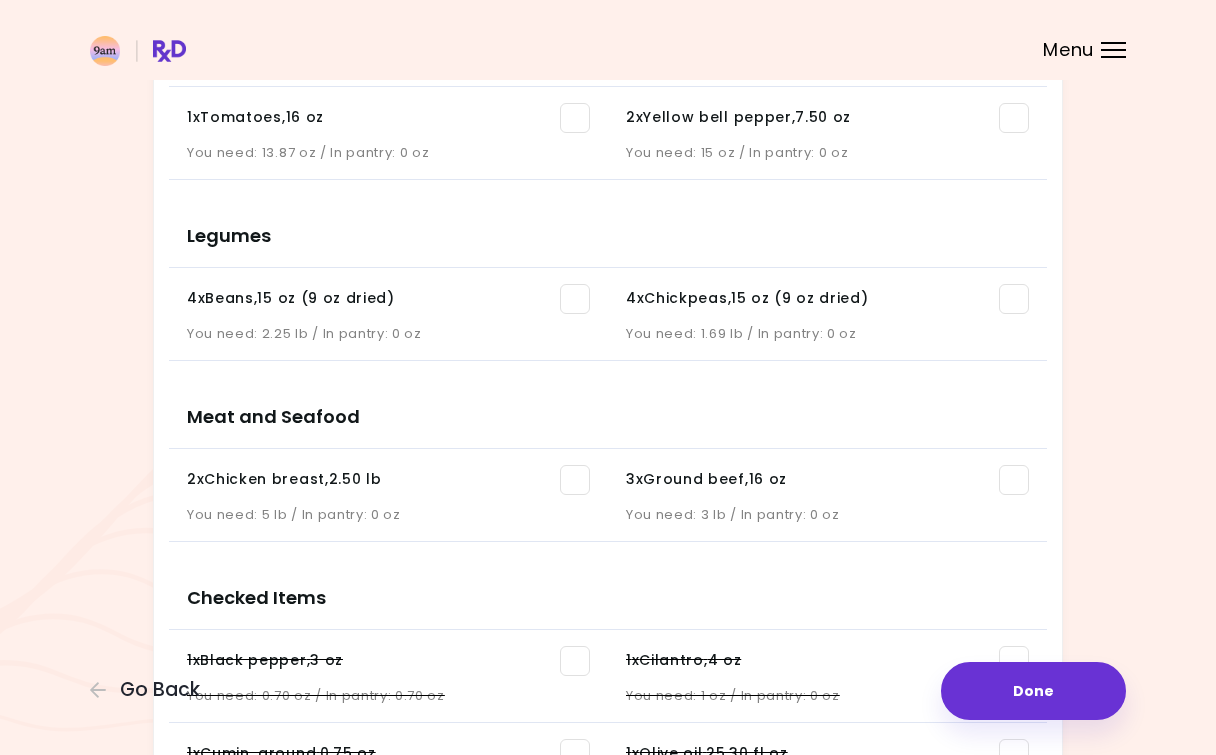click on "You need: 5 lb / In pantry: 0 oz" at bounding box center (388, 510) 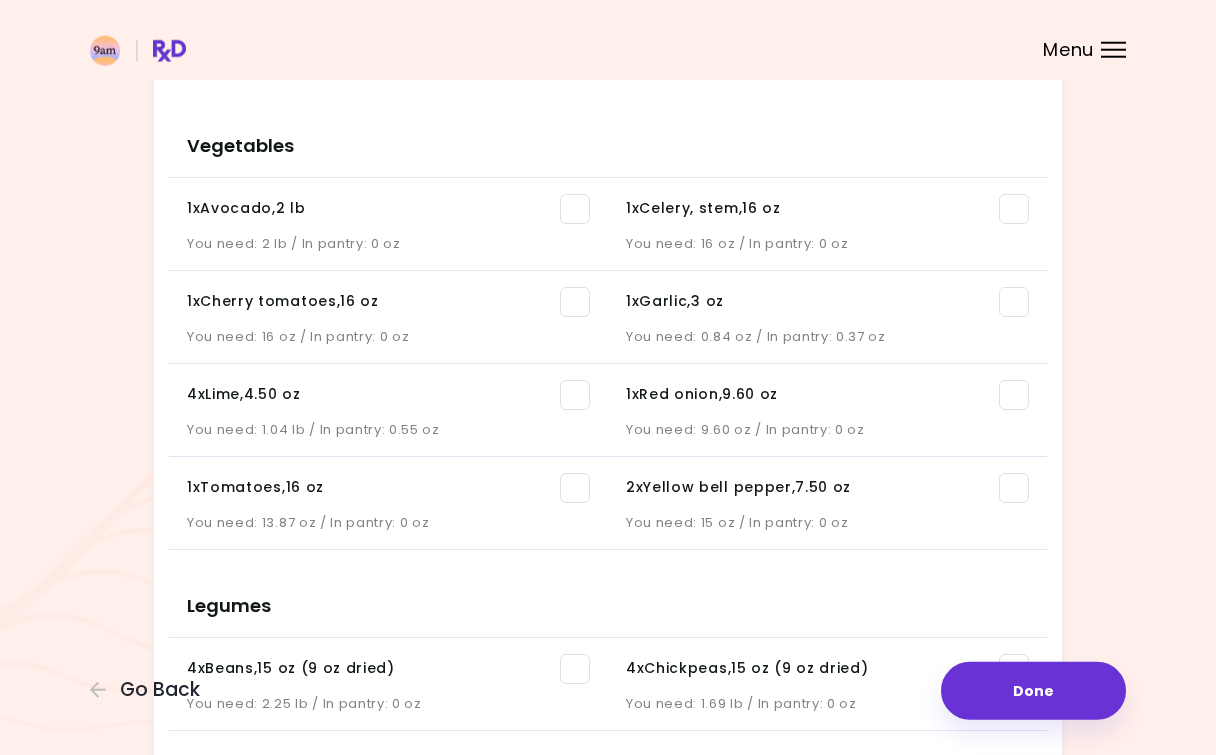 scroll, scrollTop: 186, scrollLeft: 0, axis: vertical 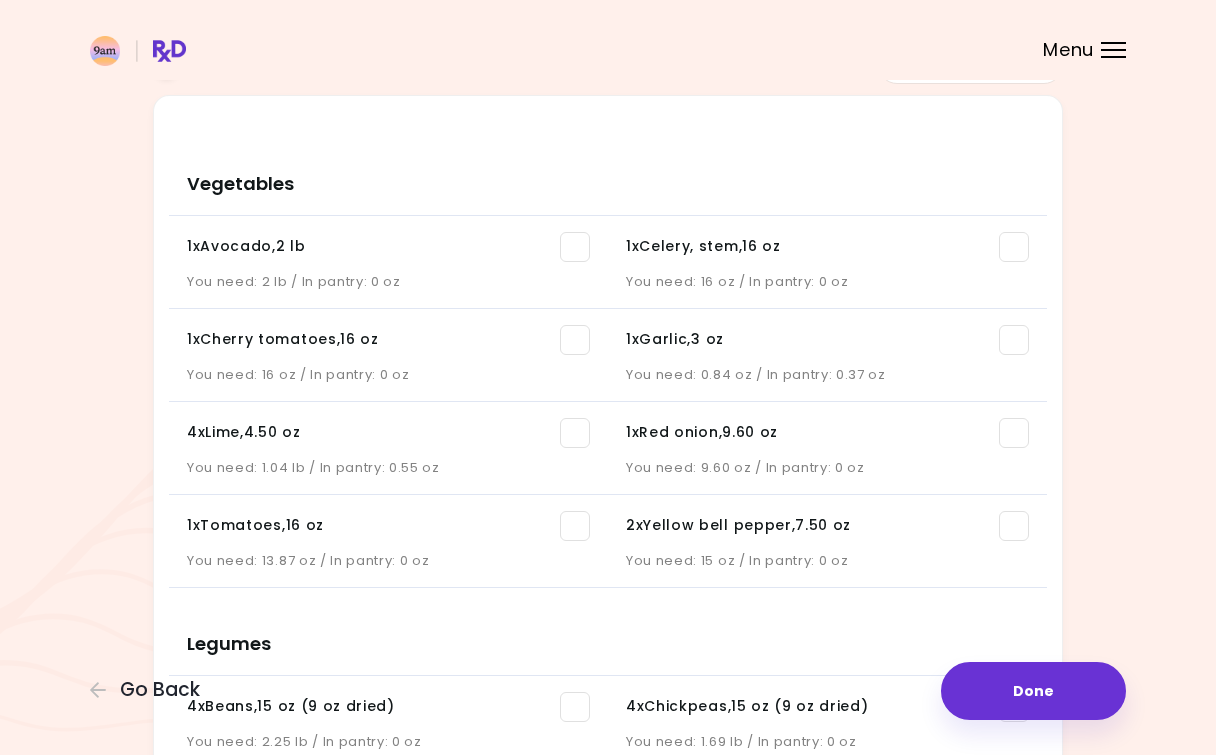 click at bounding box center [575, 433] 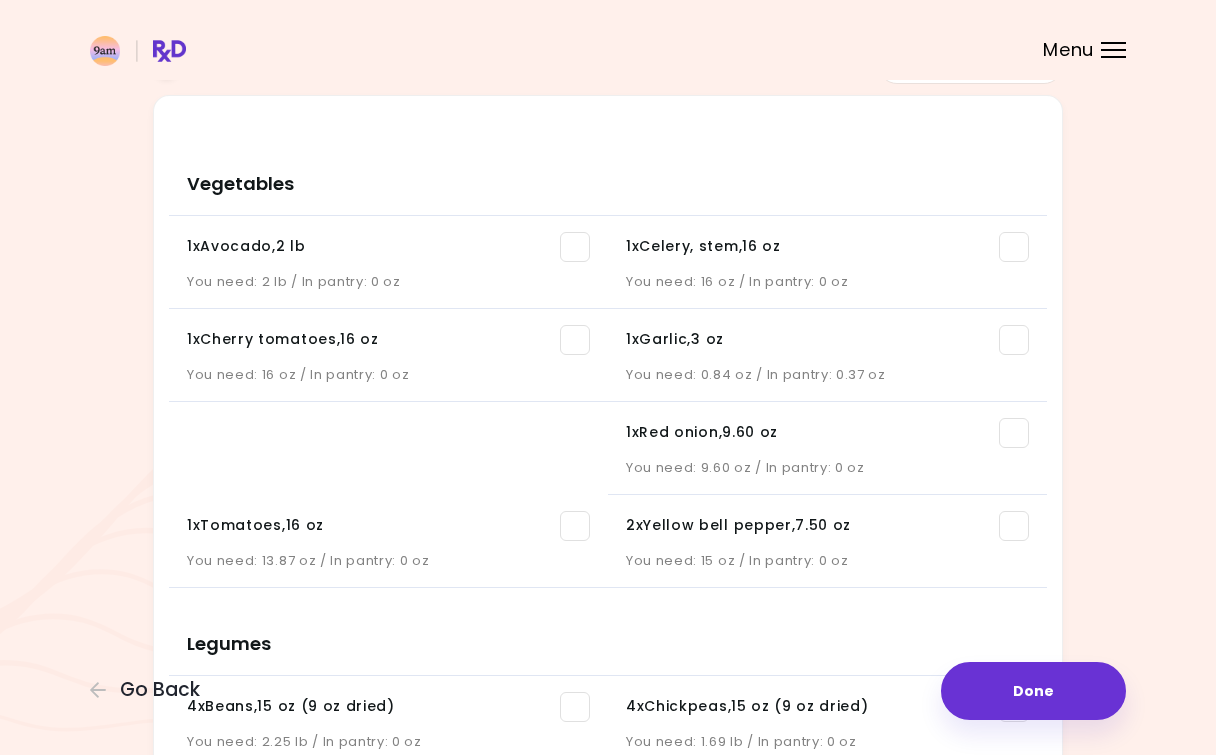 click on "1 x  Cherry tomatoes ,  16 oz You need: 16 oz / In pantry: 0 oz" at bounding box center [388, 355] 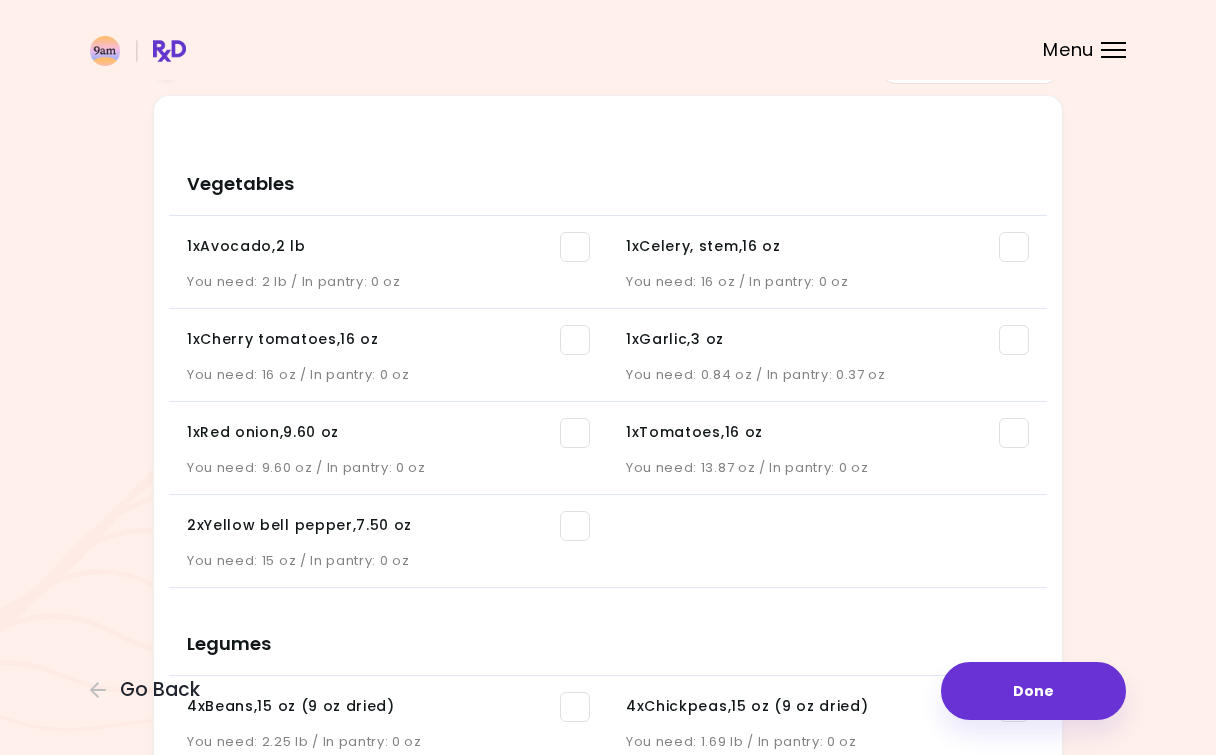 click at bounding box center (575, 247) 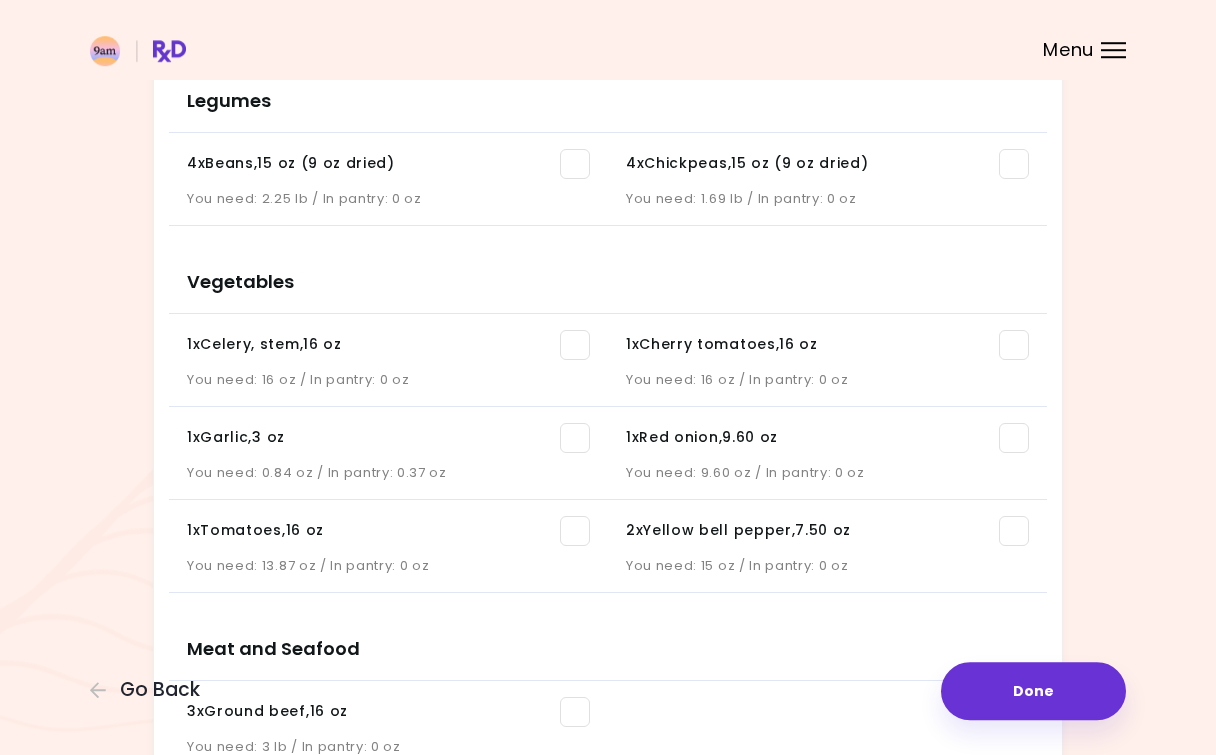 scroll, scrollTop: 390, scrollLeft: 0, axis: vertical 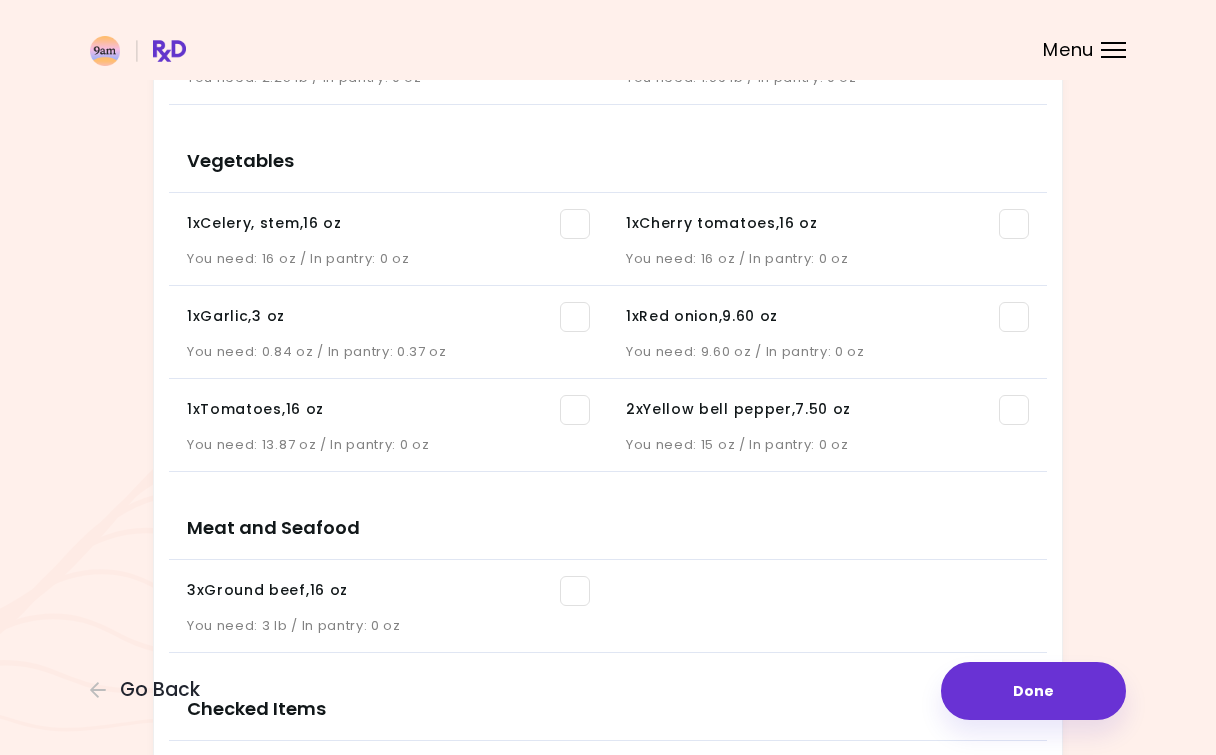 click at bounding box center [1014, 317] 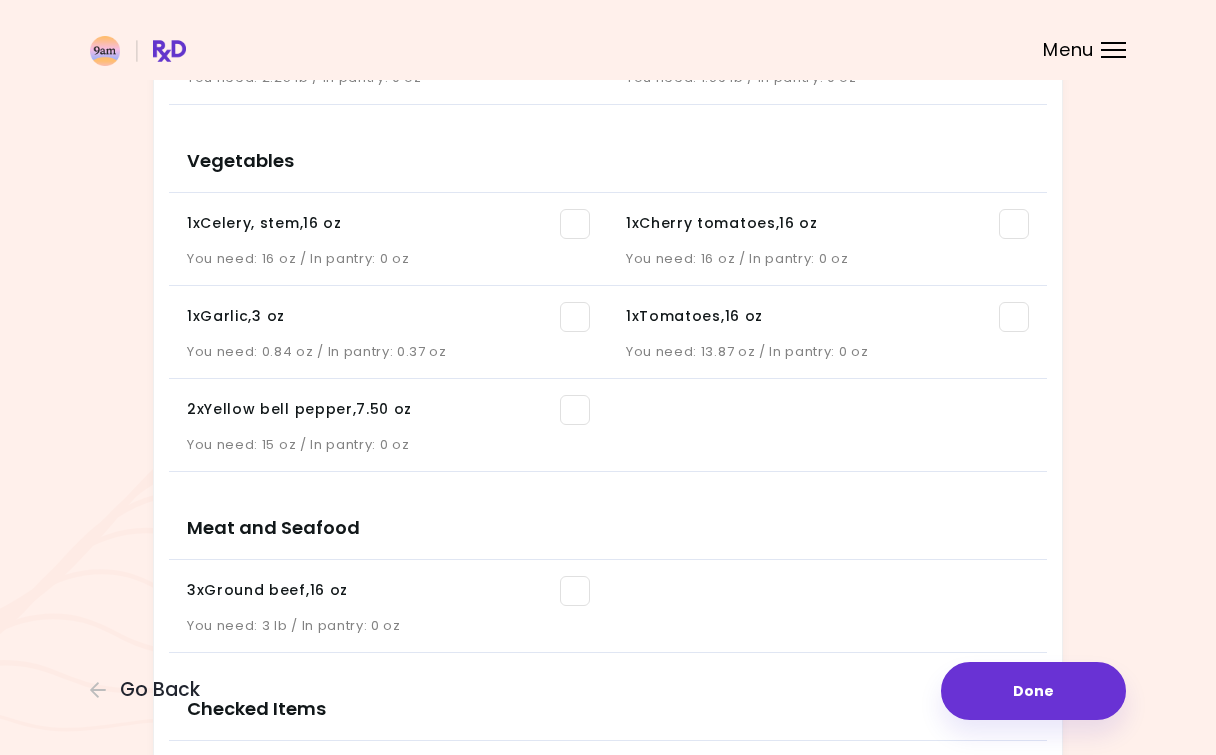 click at bounding box center [575, 317] 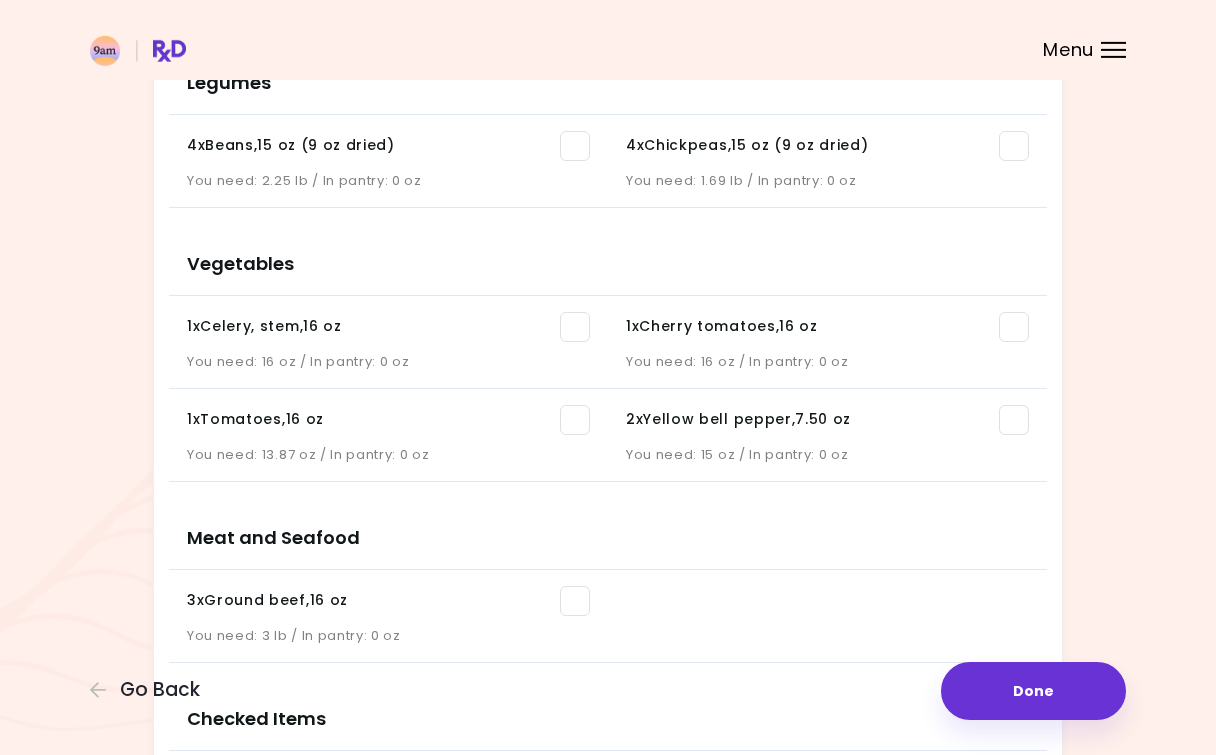 scroll, scrollTop: 288, scrollLeft: 0, axis: vertical 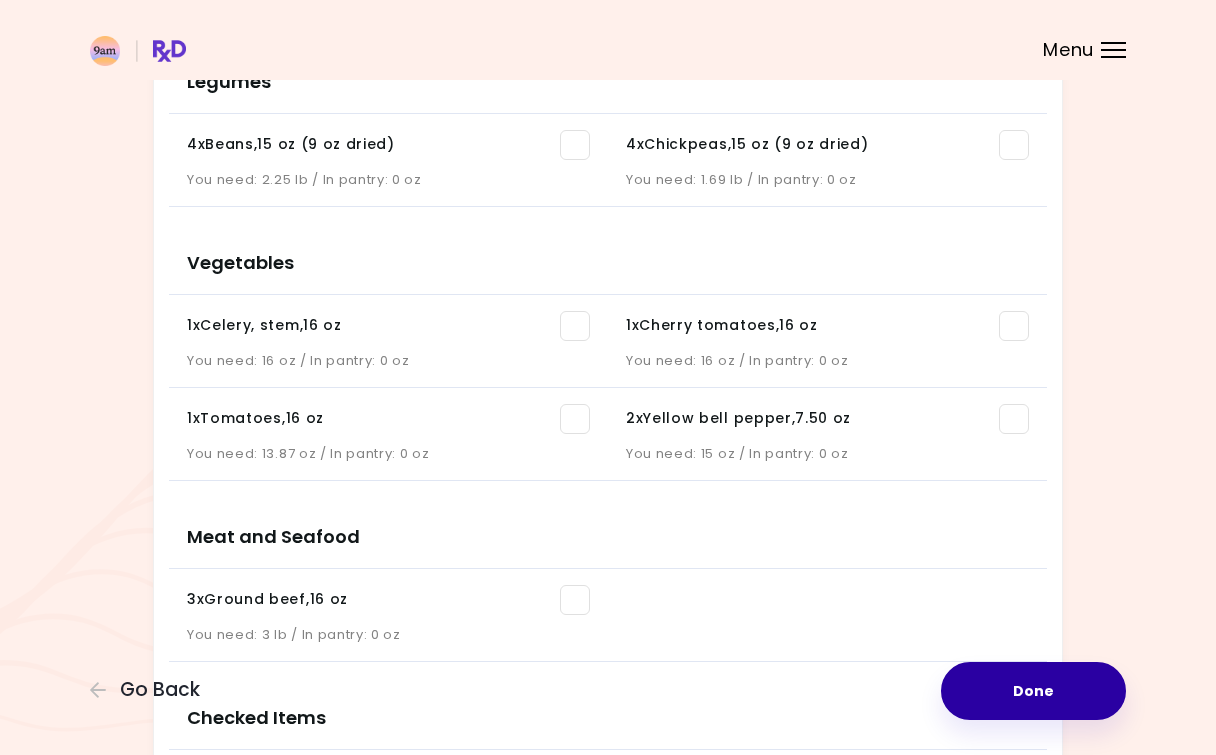 click on "Done" at bounding box center (1033, 691) 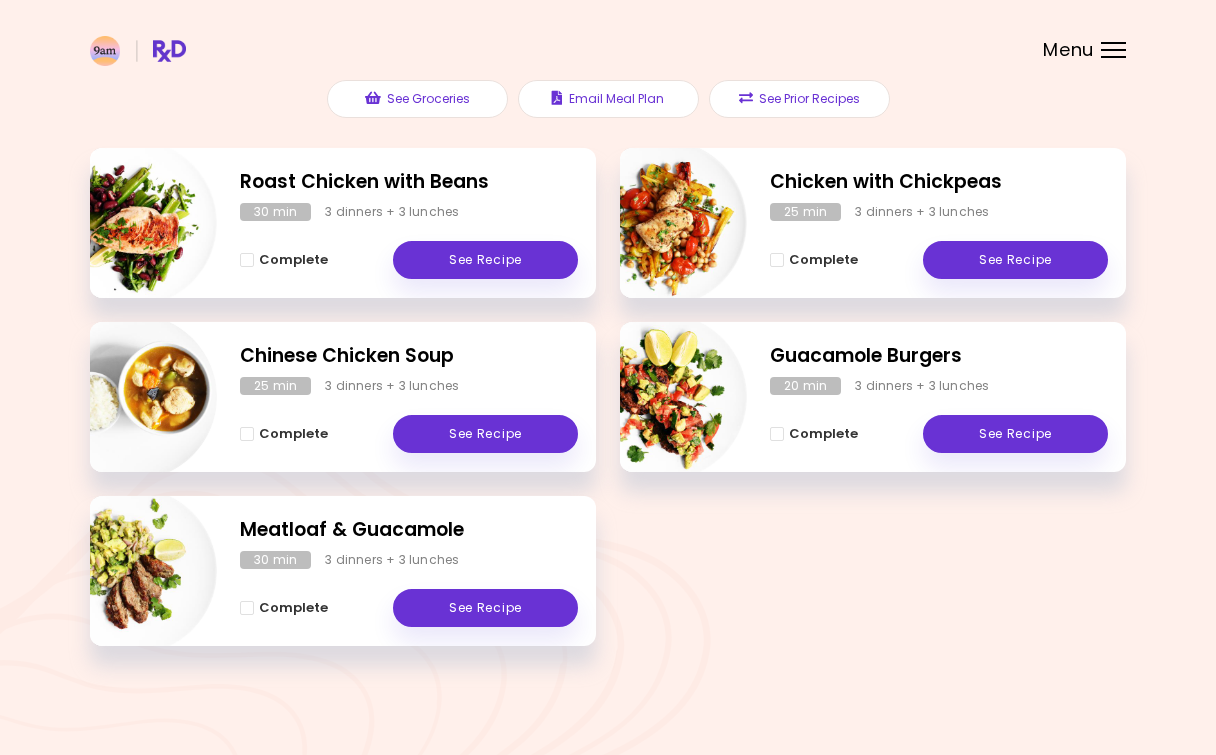 scroll, scrollTop: 0, scrollLeft: 0, axis: both 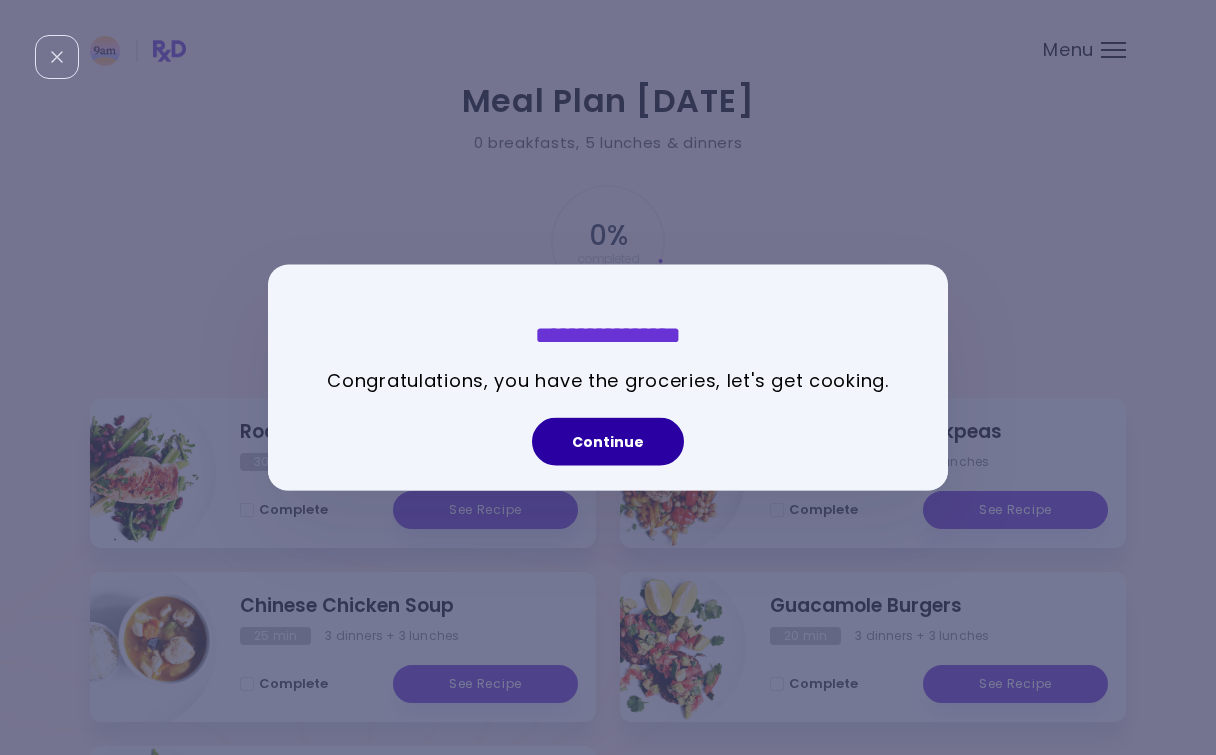 click on "Continue" at bounding box center [608, 442] 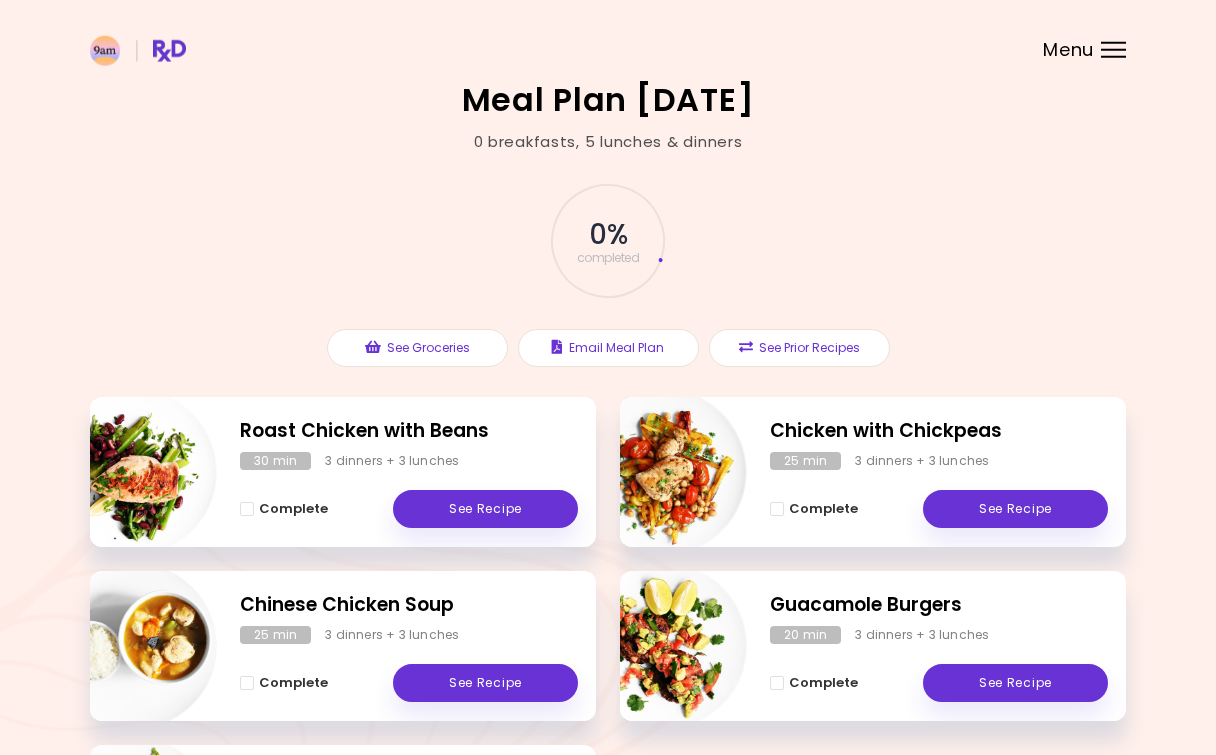 scroll, scrollTop: 0, scrollLeft: 0, axis: both 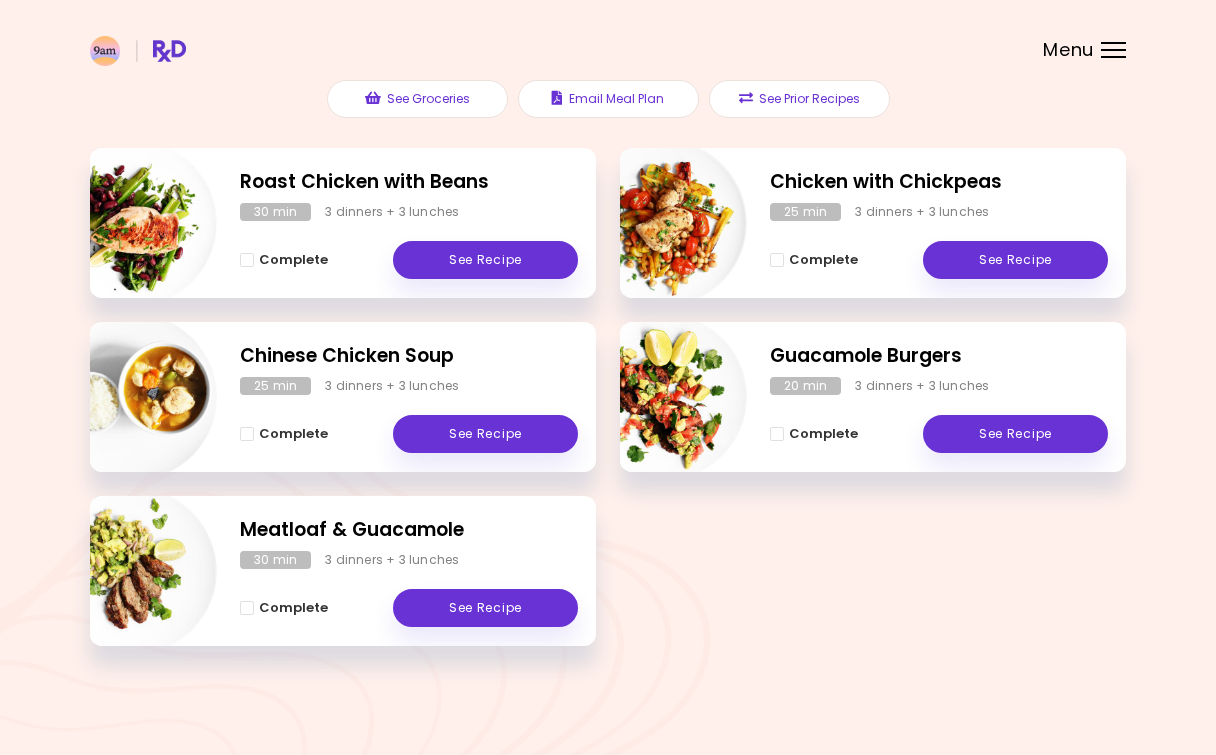 click on "Menu" at bounding box center (1113, 50) 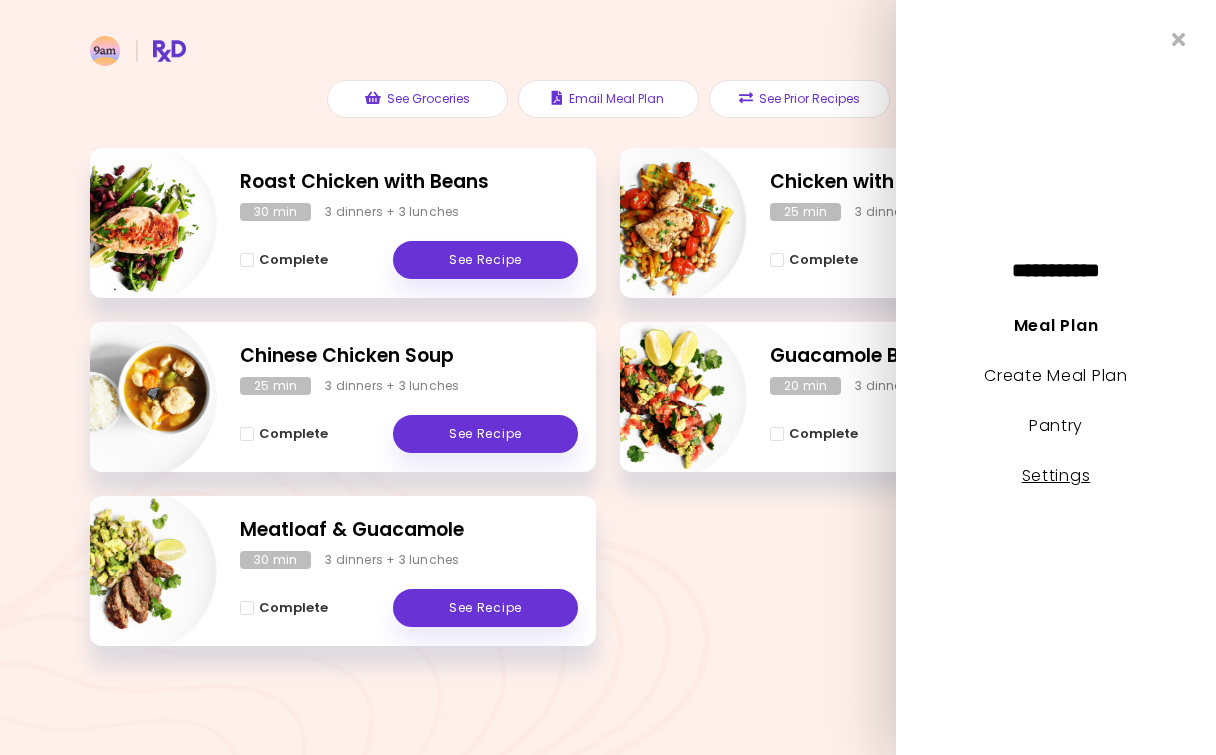 click on "Settings" at bounding box center [1056, 475] 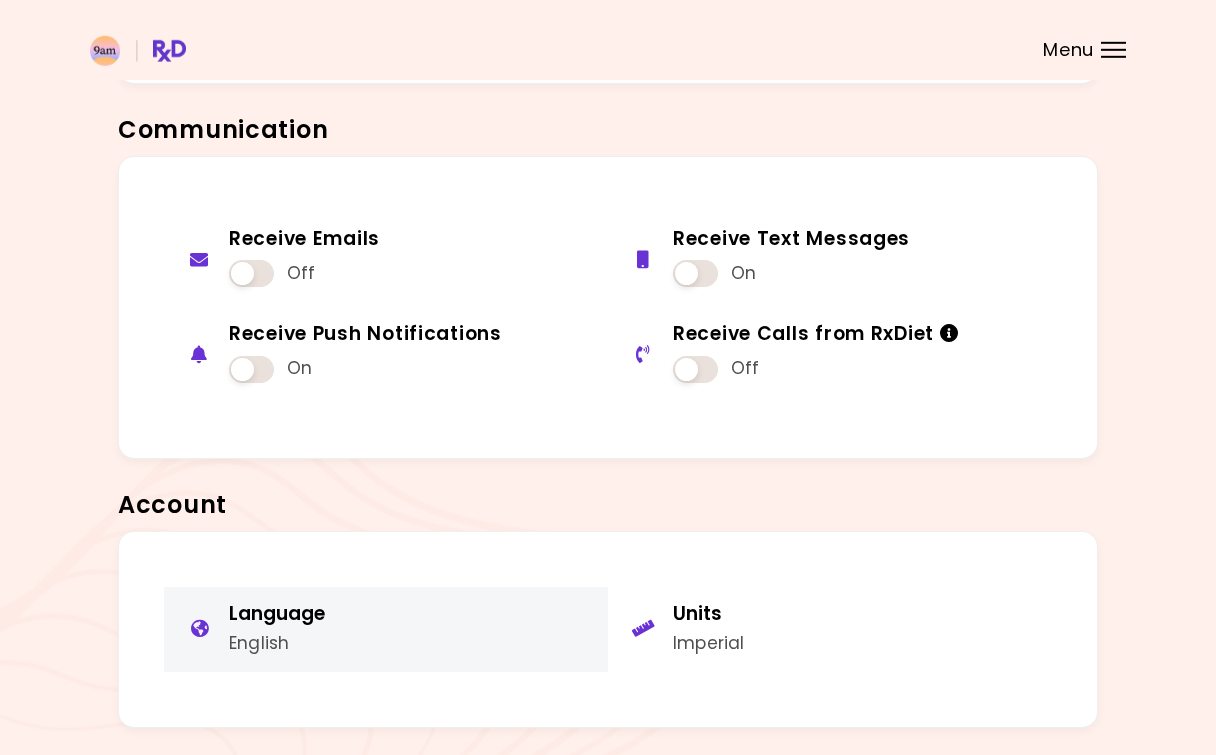 scroll, scrollTop: 1639, scrollLeft: 0, axis: vertical 